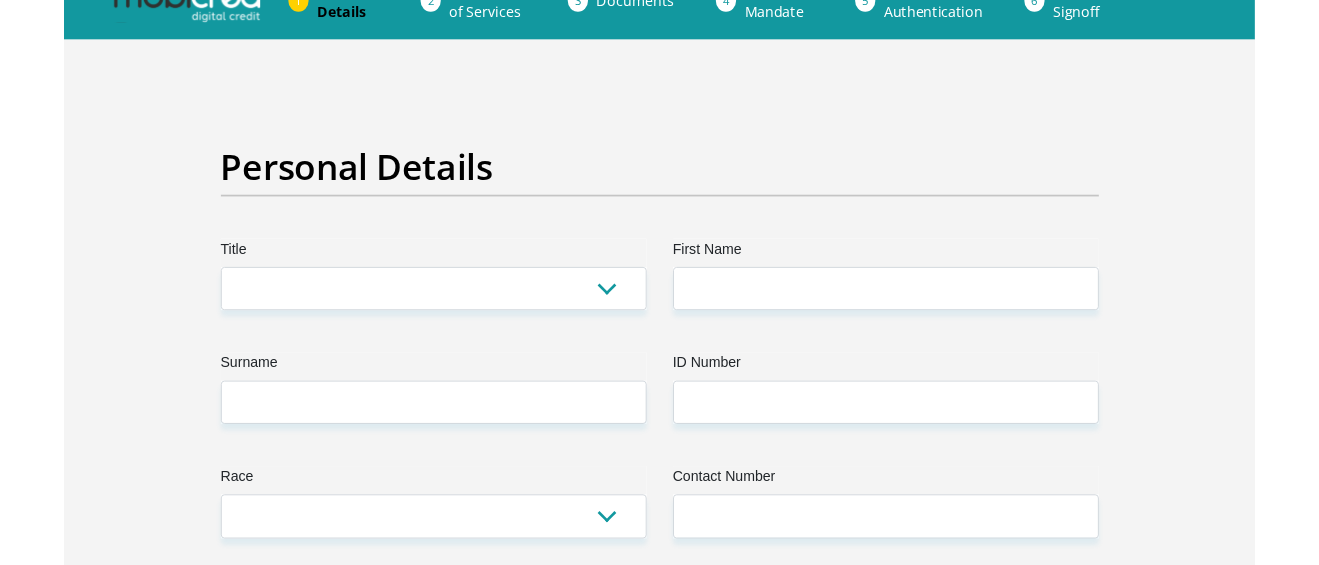 scroll, scrollTop: 0, scrollLeft: 0, axis: both 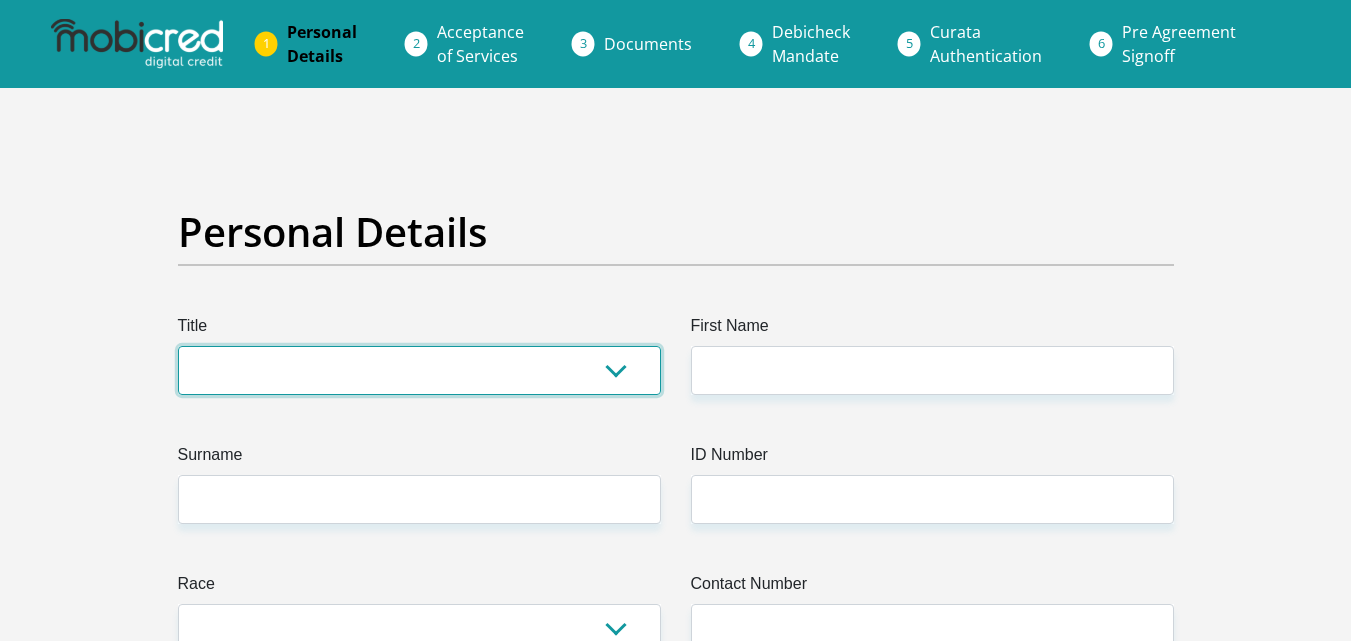 click on "Mr
Ms
Mrs
Dr
Other" at bounding box center (419, 370) 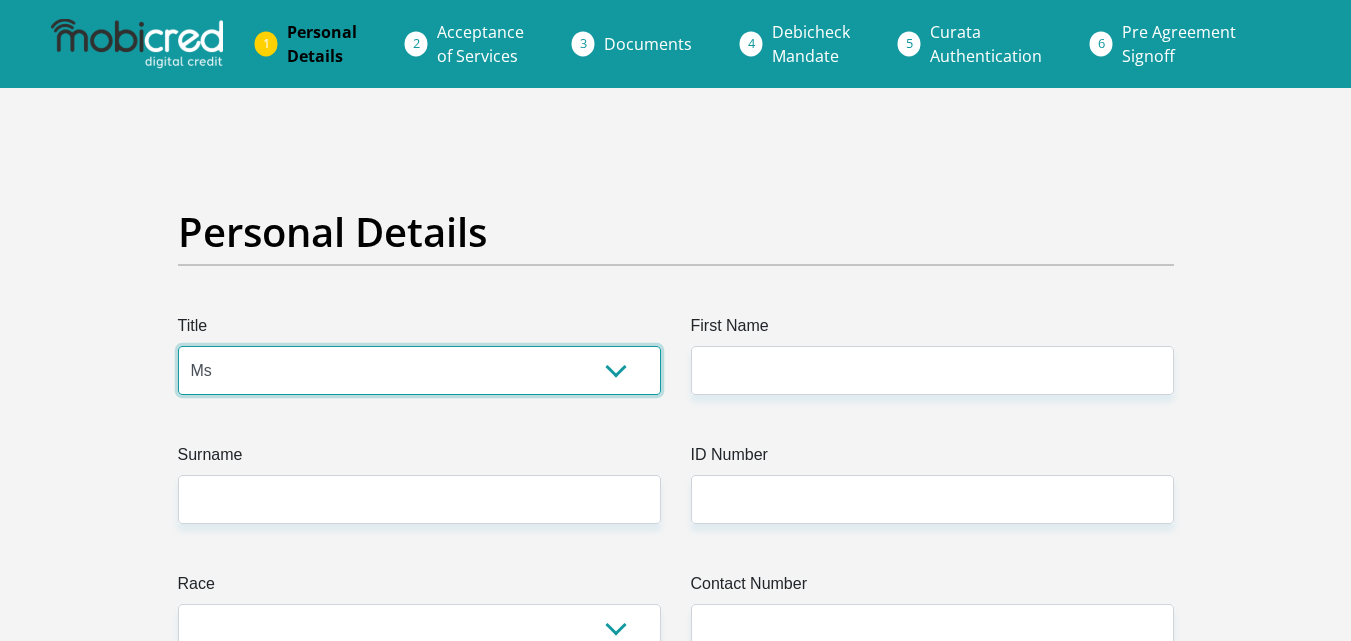 click on "Mr
Ms
Mrs
Dr
Other" at bounding box center (419, 370) 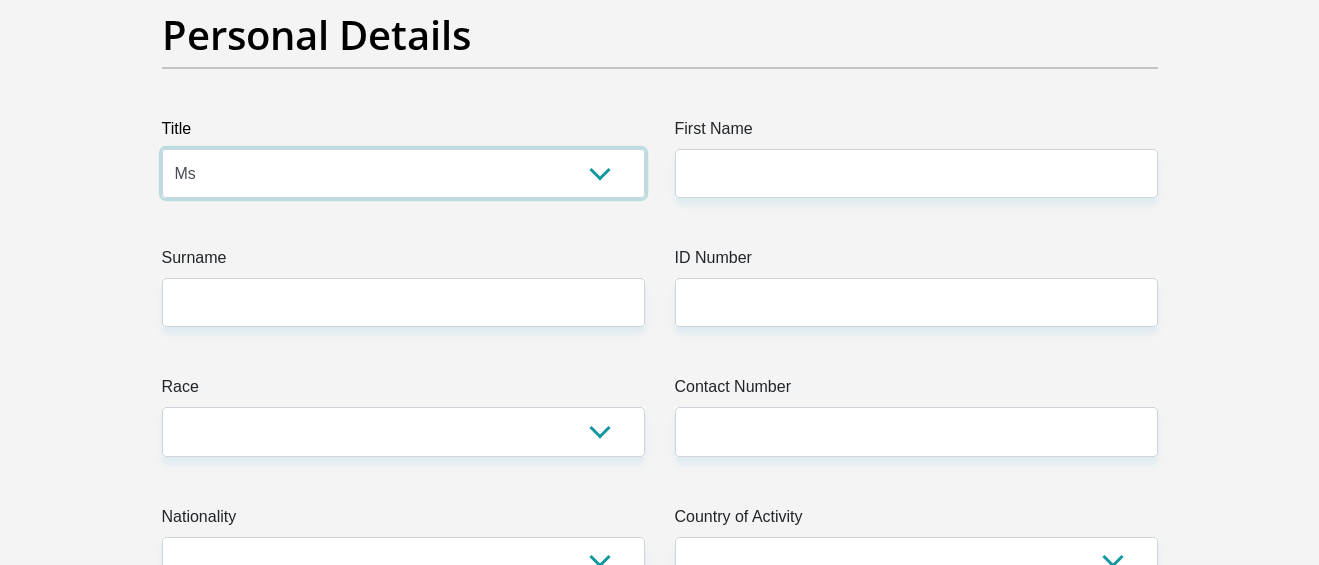 scroll, scrollTop: 200, scrollLeft: 0, axis: vertical 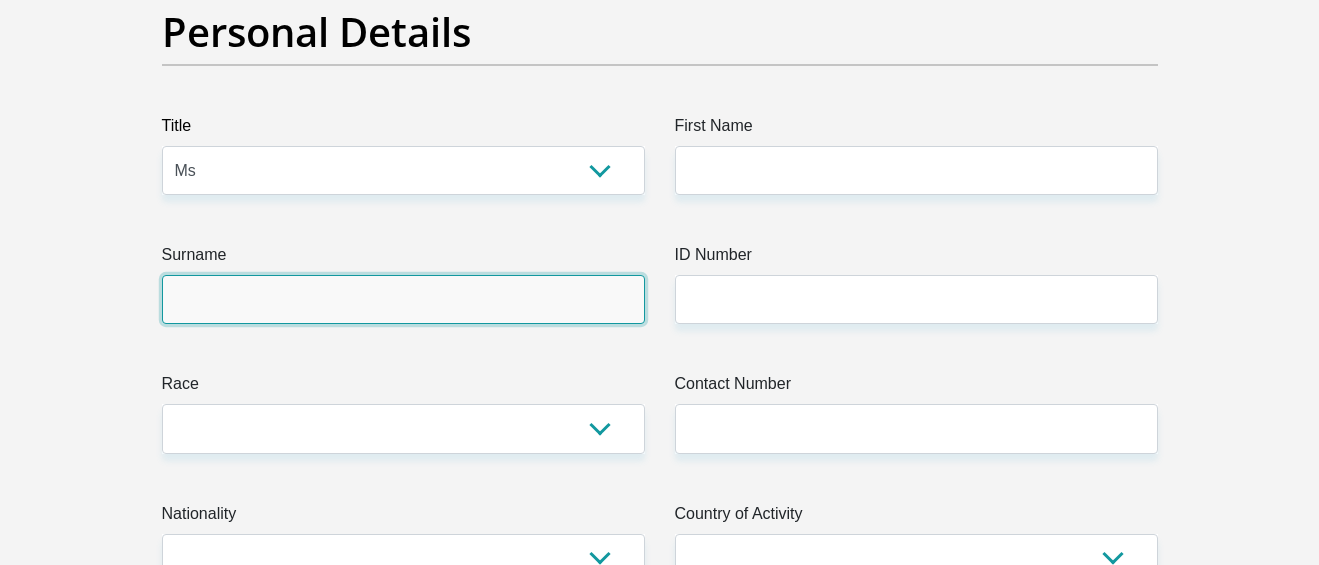 click on "Surname" at bounding box center (403, 299) 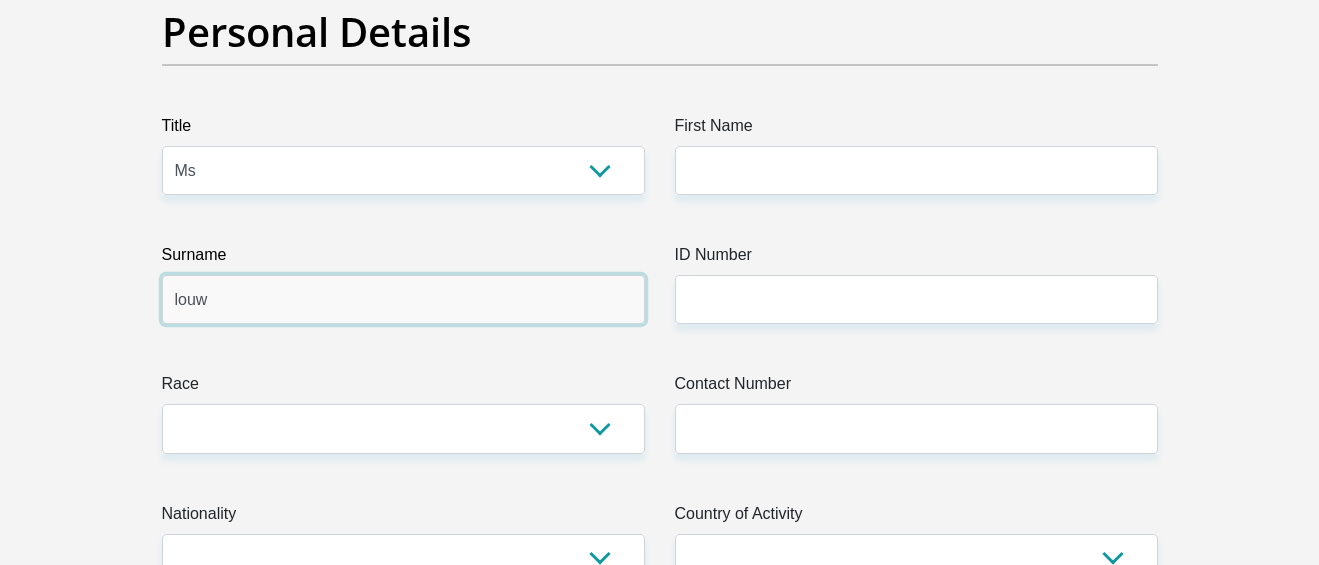type on "louw" 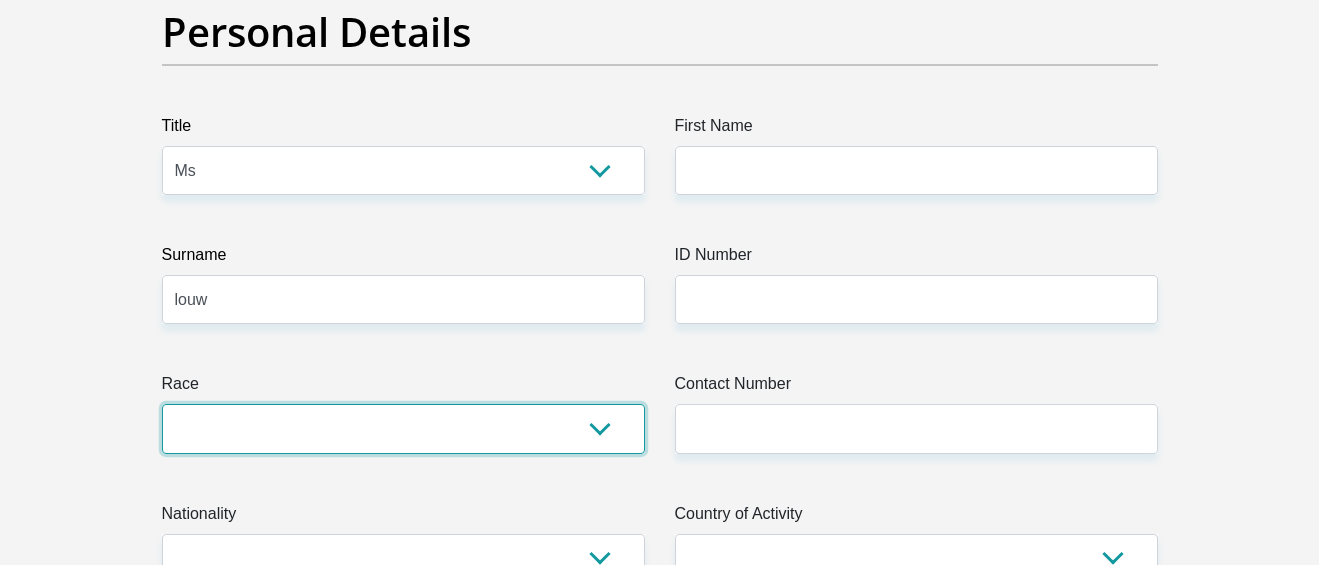 click on "Black
Coloured
Indian
White
Other" at bounding box center [403, 428] 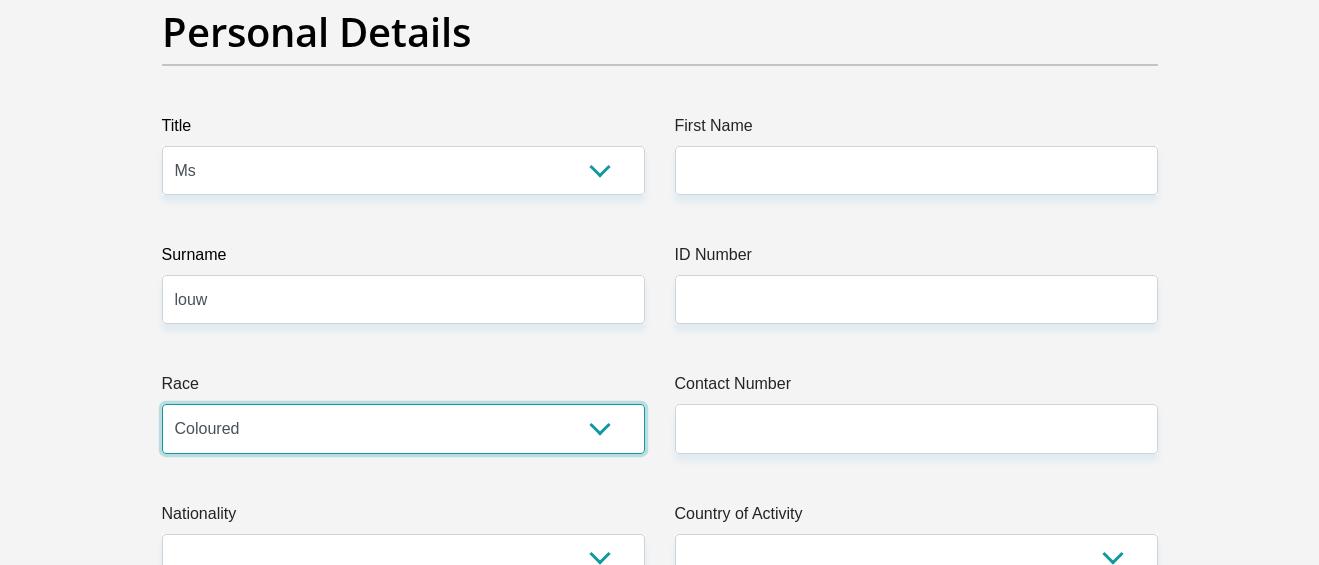 click on "Black
Coloured
Indian
White
Other" at bounding box center [403, 428] 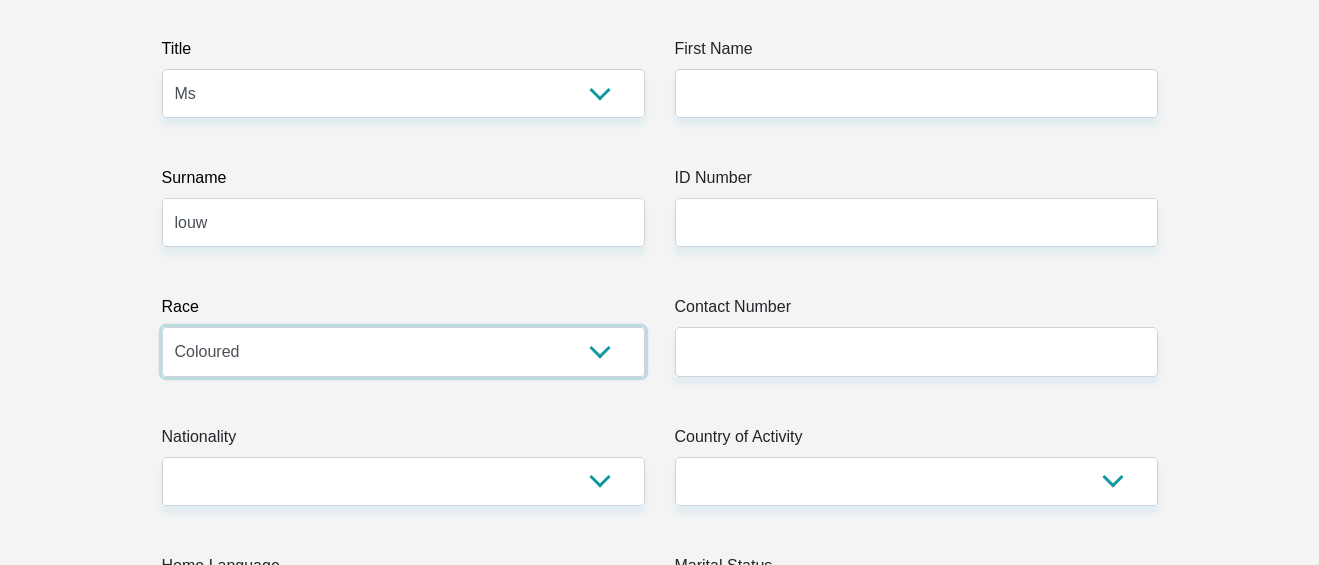 scroll, scrollTop: 500, scrollLeft: 0, axis: vertical 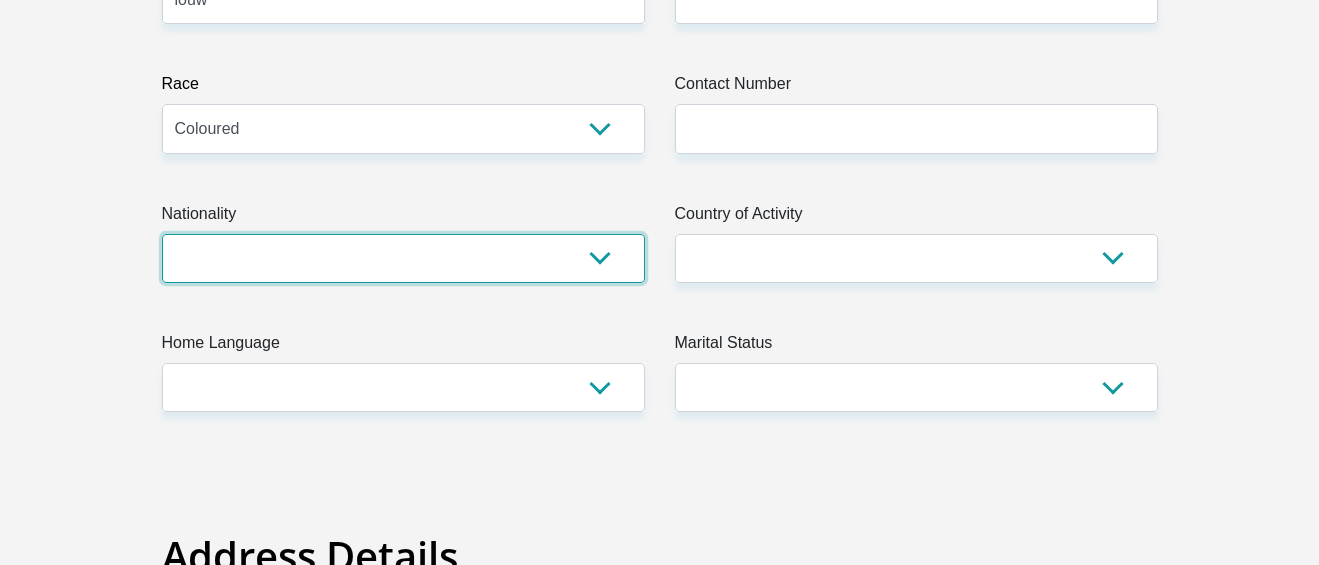 click on "South Africa
Afghanistan
Aland Islands
Albania
Algeria
America Samoa
American Virgin Islands
Andorra
Angola
Anguilla
Antarctica
Antigua and Barbuda
Argentina
Armenia
Aruba
Ascension Island
Australia
Austria
Azerbaijan
Bahamas
Bahrain
Bangladesh
Barbados
Chad" at bounding box center [403, 258] 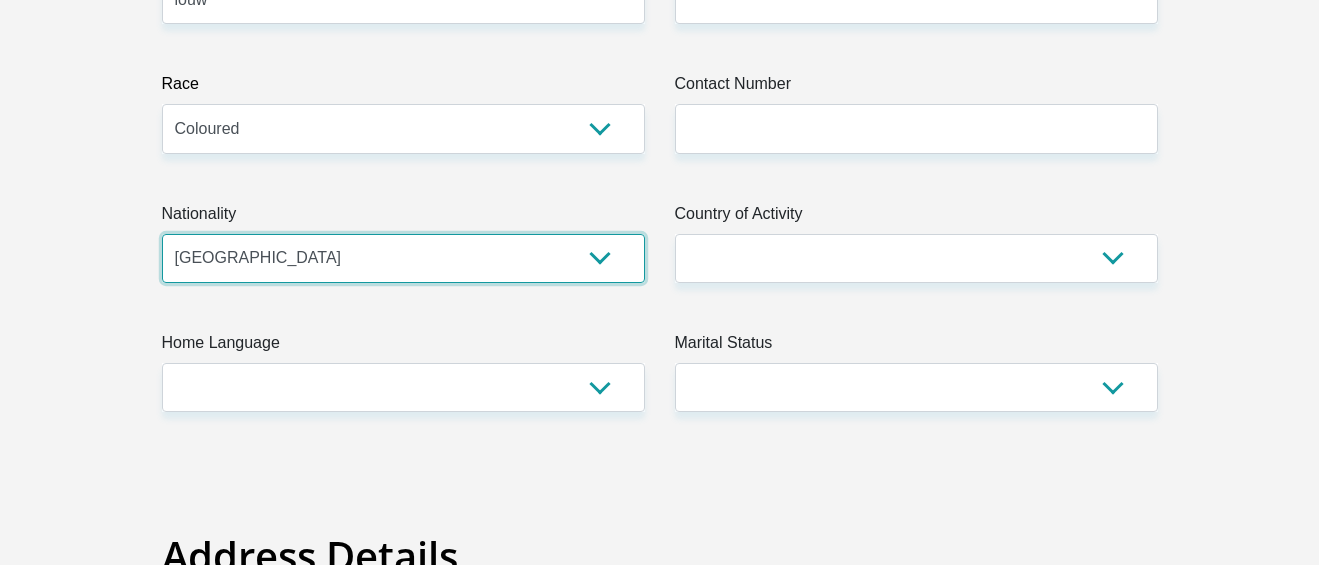 click on "South Africa
Afghanistan
Aland Islands
Albania
Algeria
America Samoa
American Virgin Islands
Andorra
Angola
Anguilla
Antarctica
Antigua and Barbuda
Argentina
Armenia
Aruba
Ascension Island
Australia
Austria
Azerbaijan
Bahamas
Bahrain
Bangladesh
Barbados
Chad" at bounding box center [403, 258] 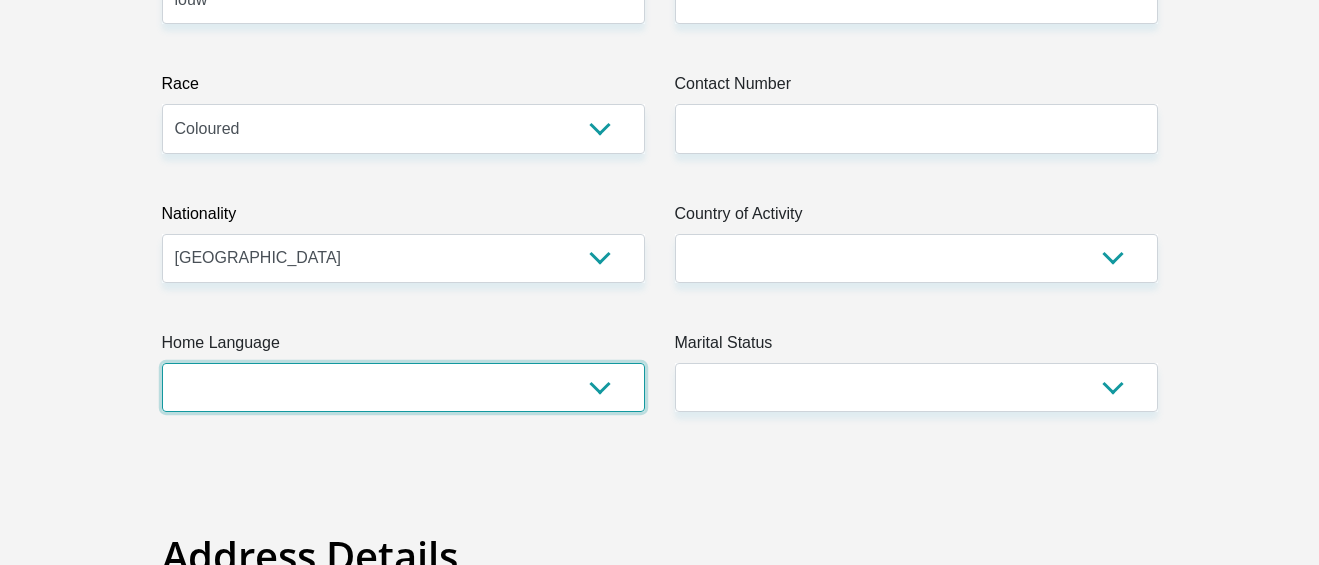 click on "Afrikaans
English
Sepedi
South Ndebele
Southern Sotho
Swati
Tsonga
Tswana
Venda
Xhosa
Zulu
Other" at bounding box center (403, 387) 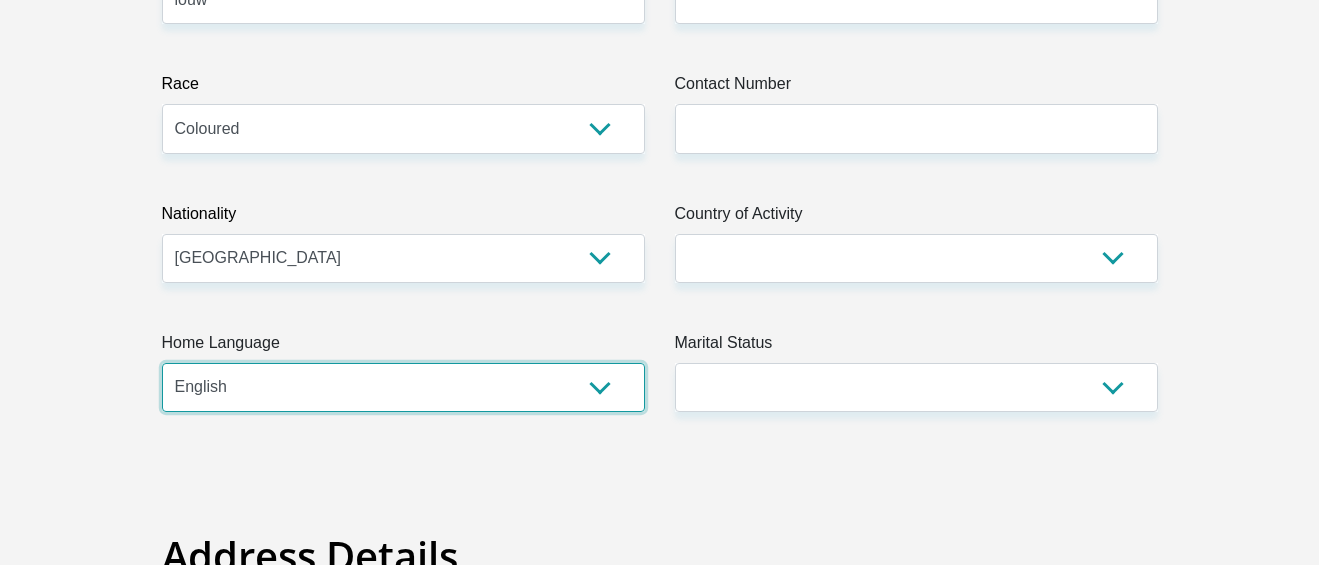 click on "Afrikaans
English
Sepedi
South Ndebele
Southern Sotho
Swati
Tsonga
Tswana
Venda
Xhosa
Zulu
Other" at bounding box center [403, 387] 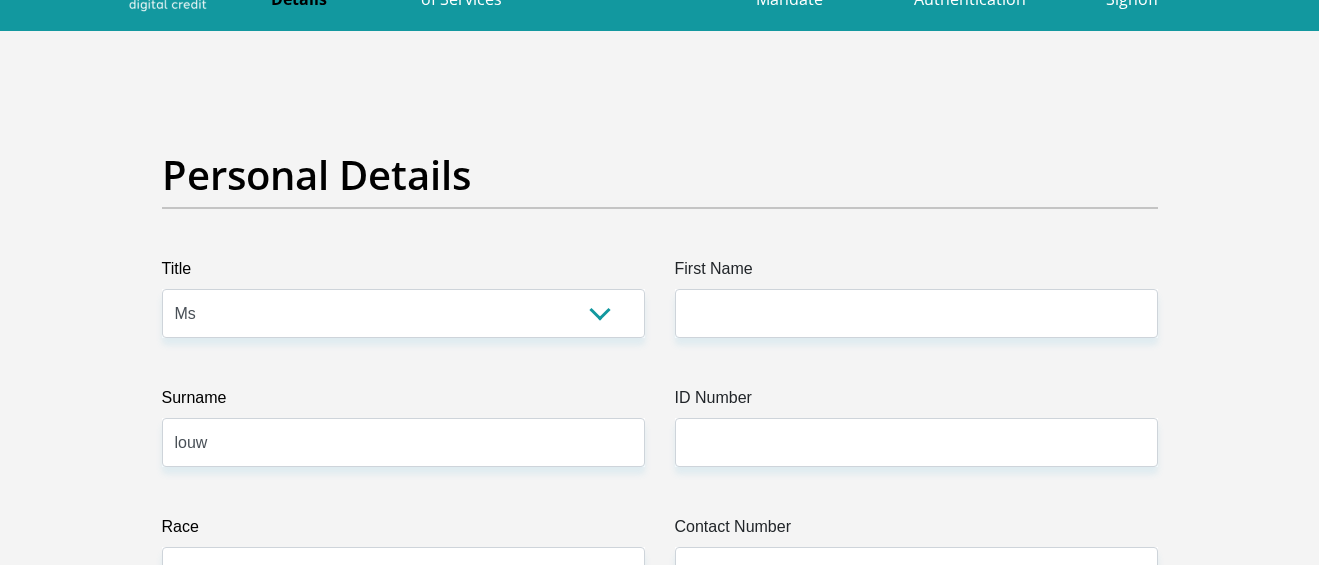 scroll, scrollTop: 0, scrollLeft: 0, axis: both 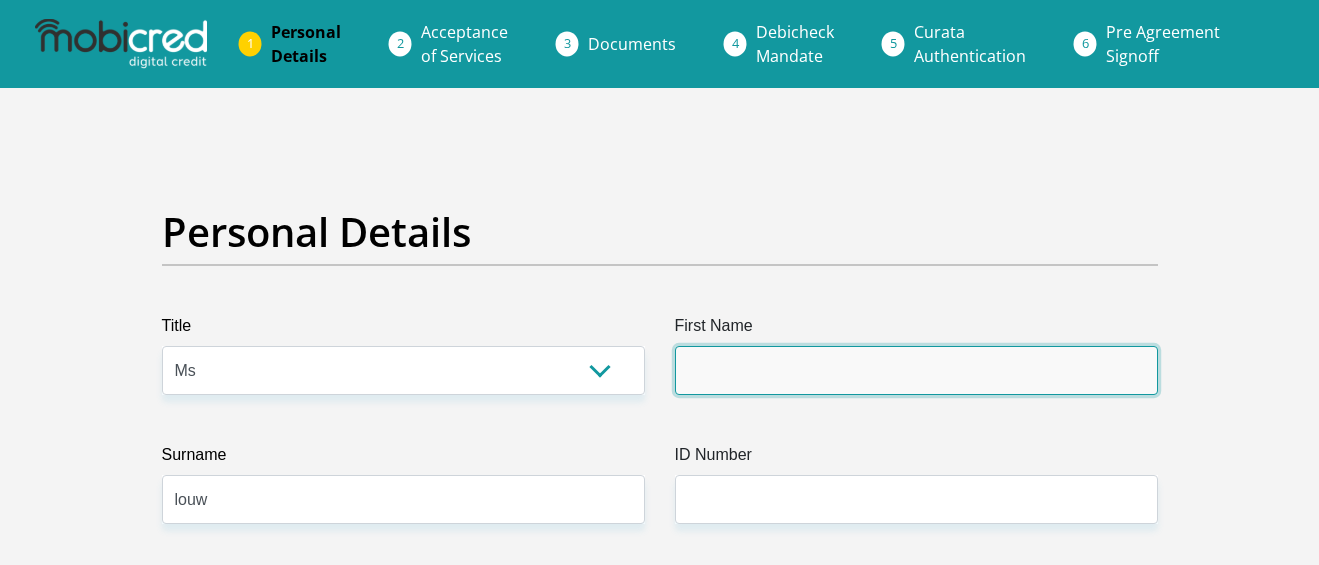 click on "First Name" at bounding box center (916, 370) 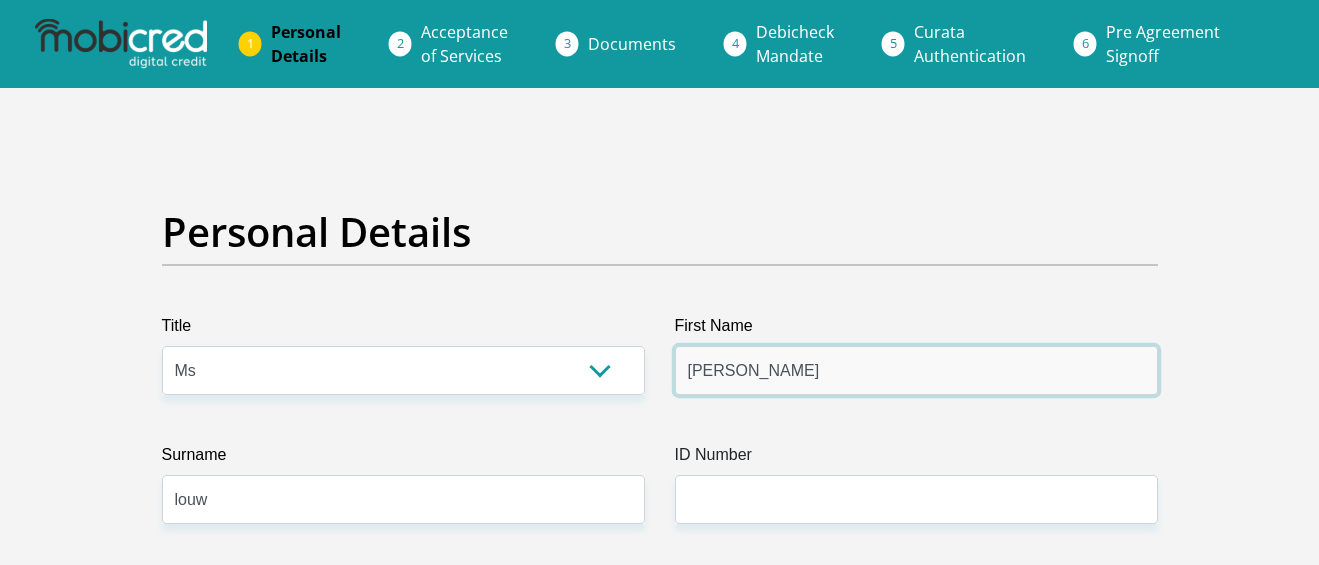 click on "rochelle" at bounding box center [916, 370] 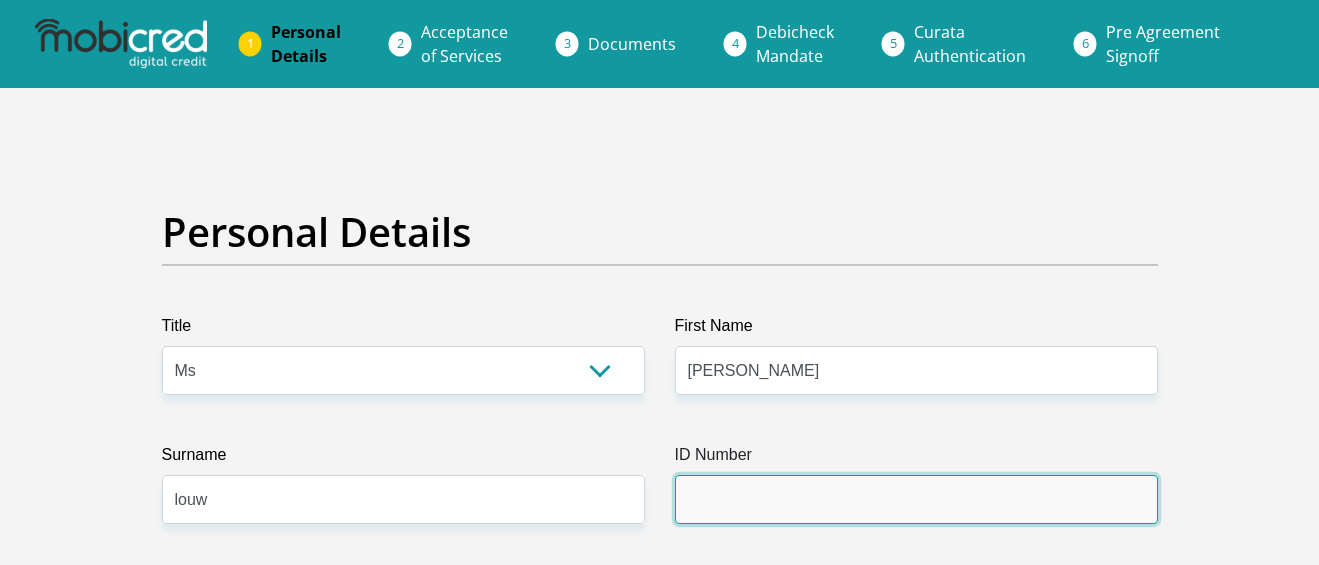 click on "ID Number" at bounding box center (916, 499) 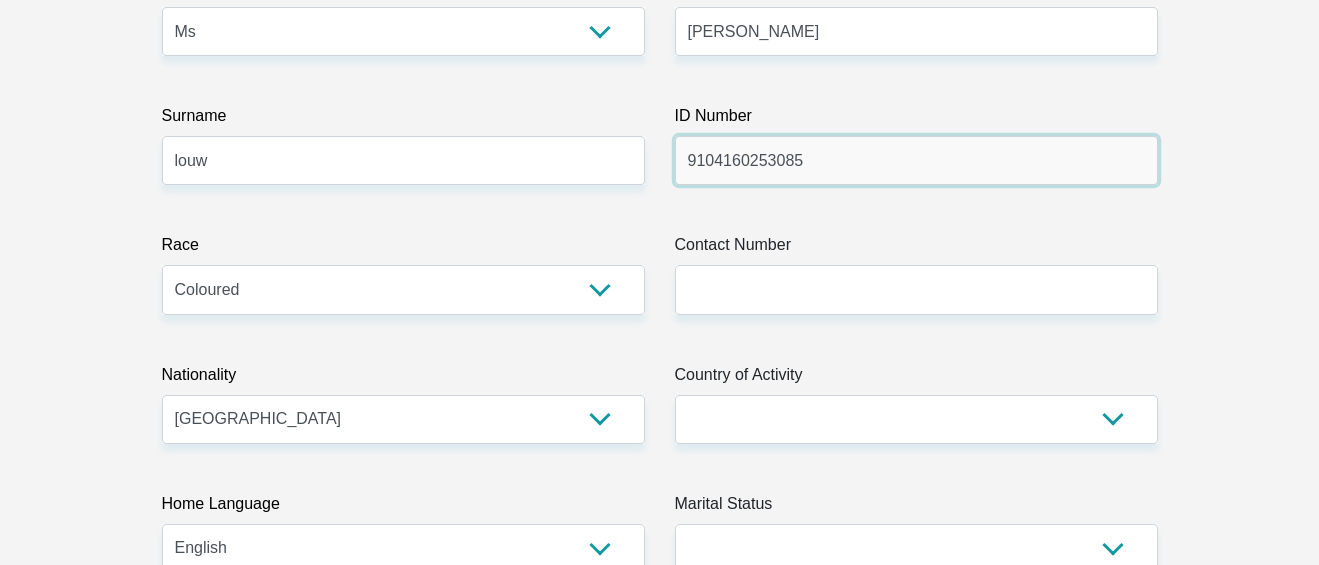 scroll, scrollTop: 400, scrollLeft: 0, axis: vertical 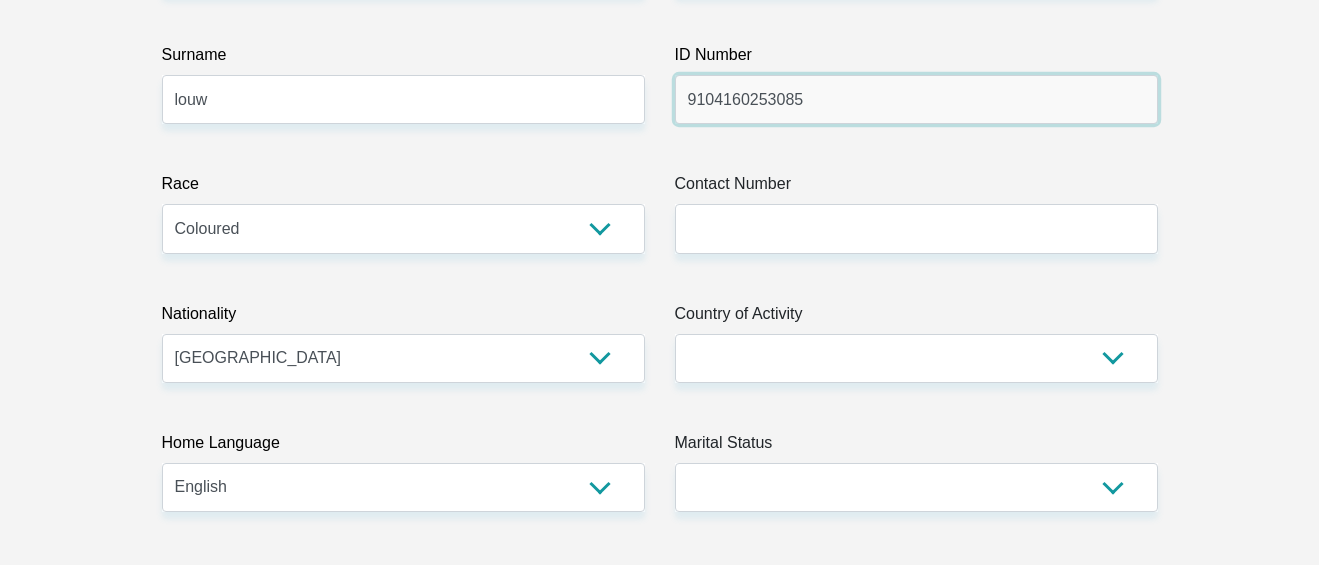 type on "9104160253085" 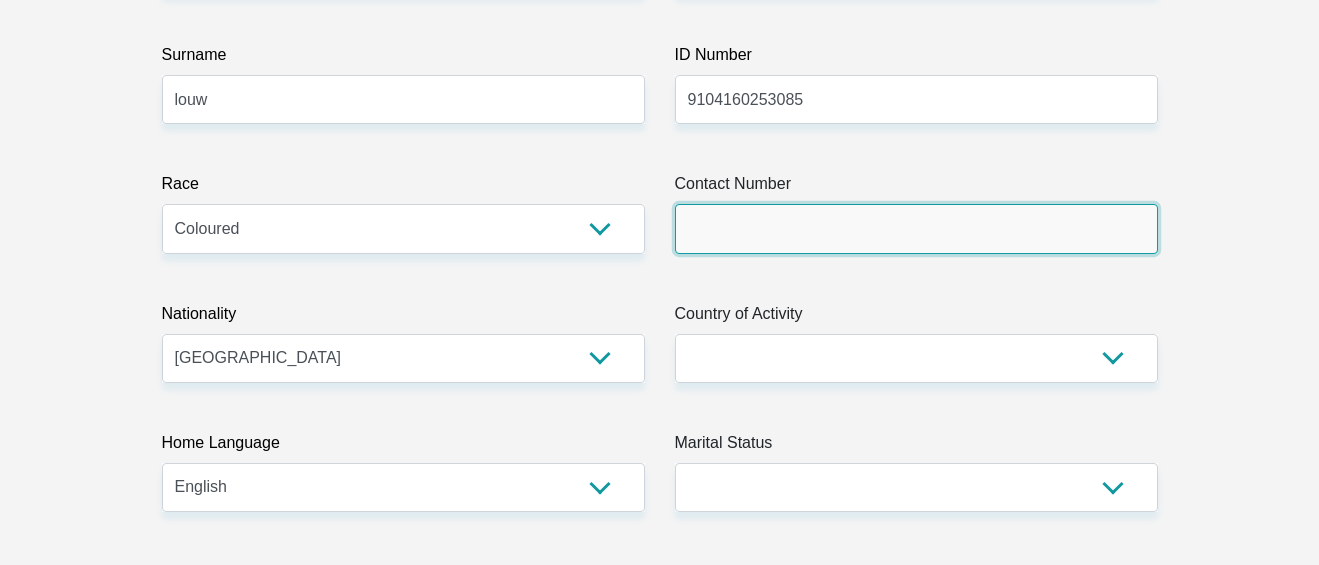 click on "Contact Number" at bounding box center (916, 228) 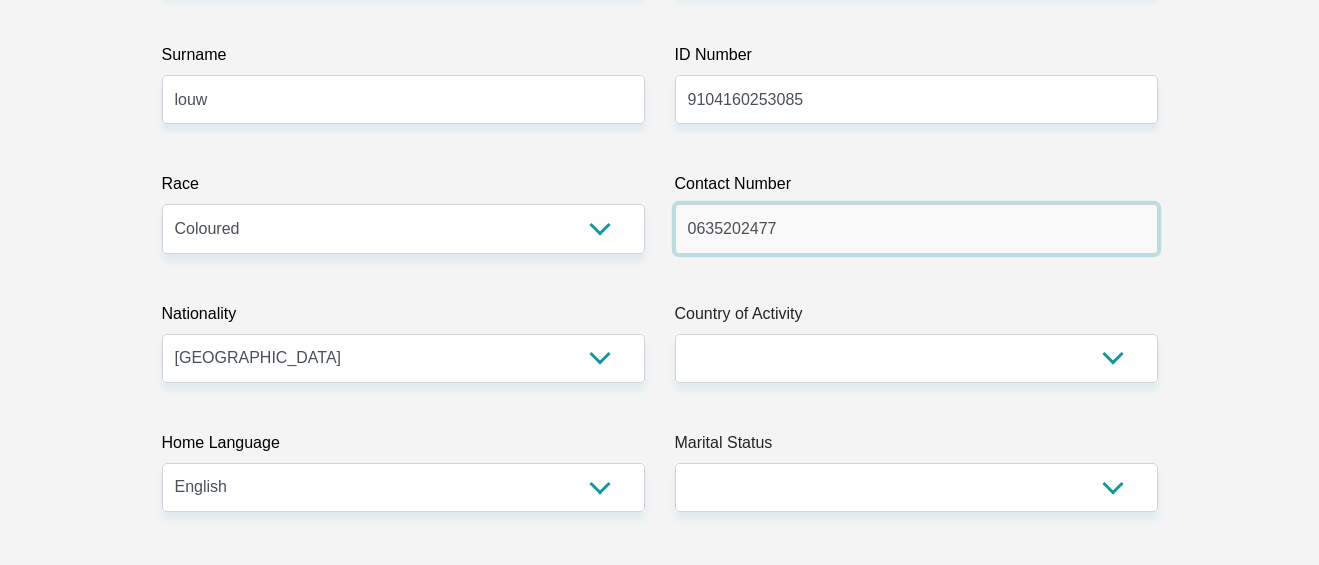 scroll, scrollTop: 700, scrollLeft: 0, axis: vertical 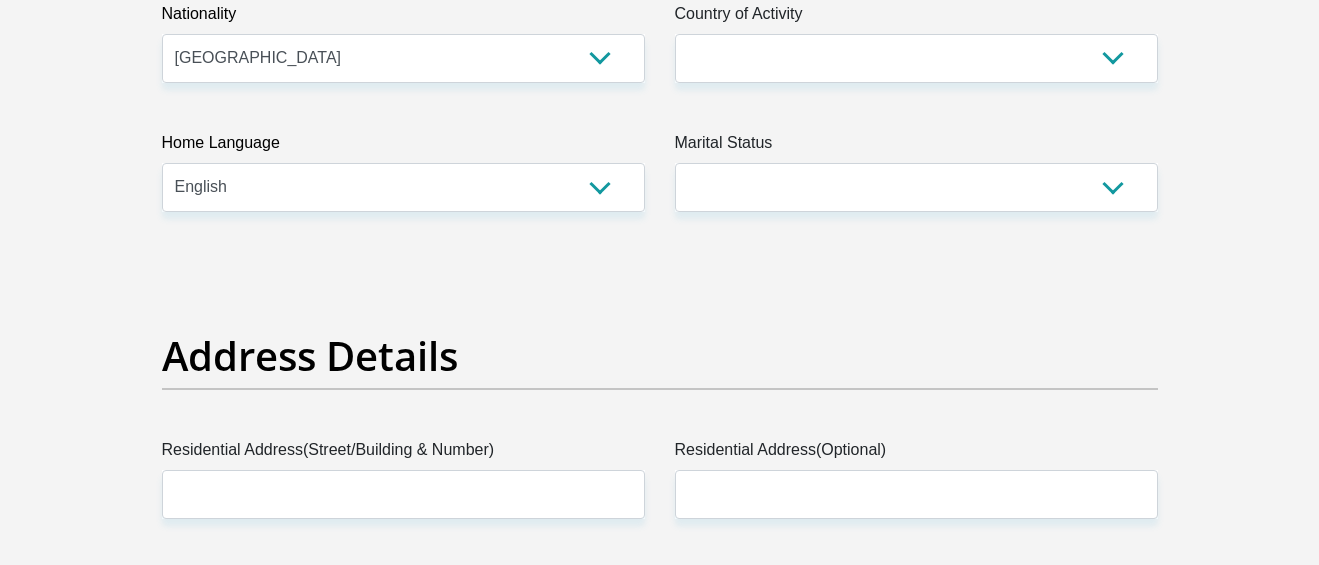type on "0635202477" 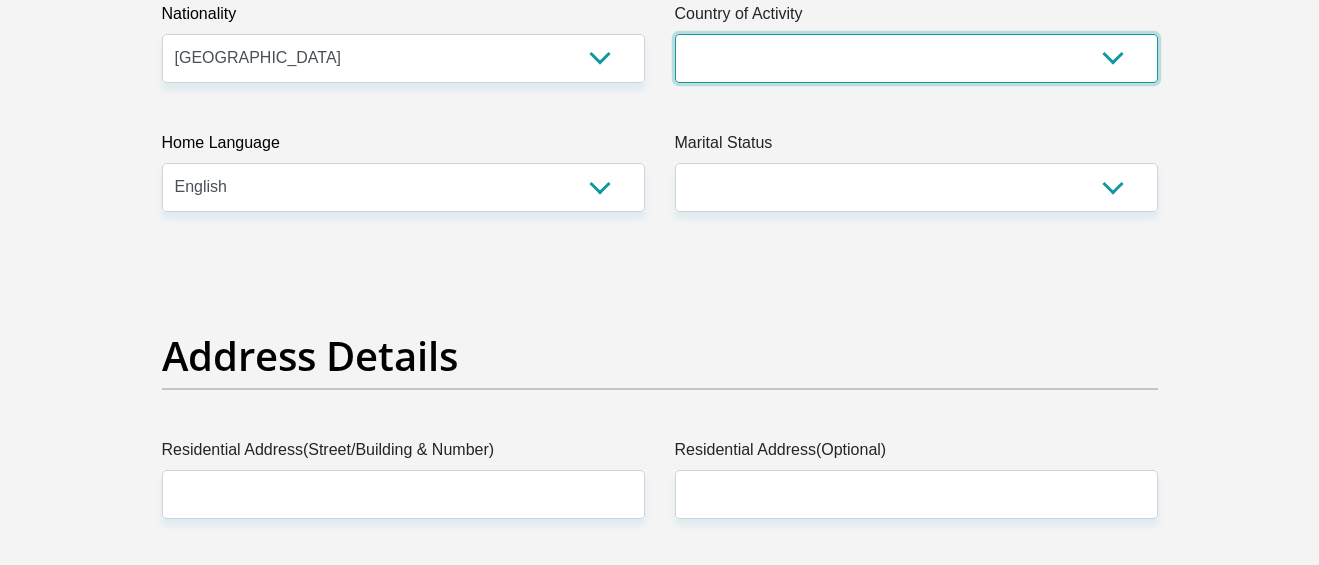 click on "South Africa
Afghanistan
Aland Islands
Albania
Algeria
America Samoa
American Virgin Islands
Andorra
Angola
Anguilla
Antarctica
Antigua and Barbuda
Argentina
Armenia
Aruba
Ascension Island
Australia
Austria
Azerbaijan
Chad" at bounding box center [916, 58] 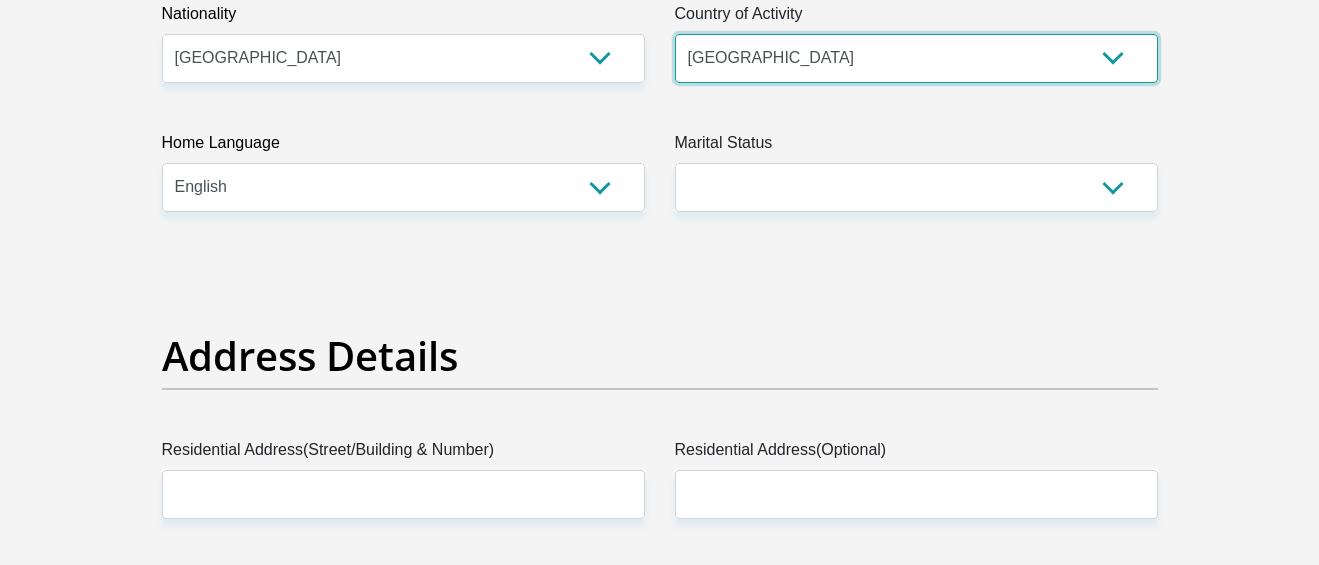 click on "South Africa
Afghanistan
Aland Islands
Albania
Algeria
America Samoa
American Virgin Islands
Andorra
Angola
Anguilla
Antarctica
Antigua and Barbuda
Argentina
Armenia
Aruba
Ascension Island
Australia
Austria
Azerbaijan
Chad" at bounding box center (916, 58) 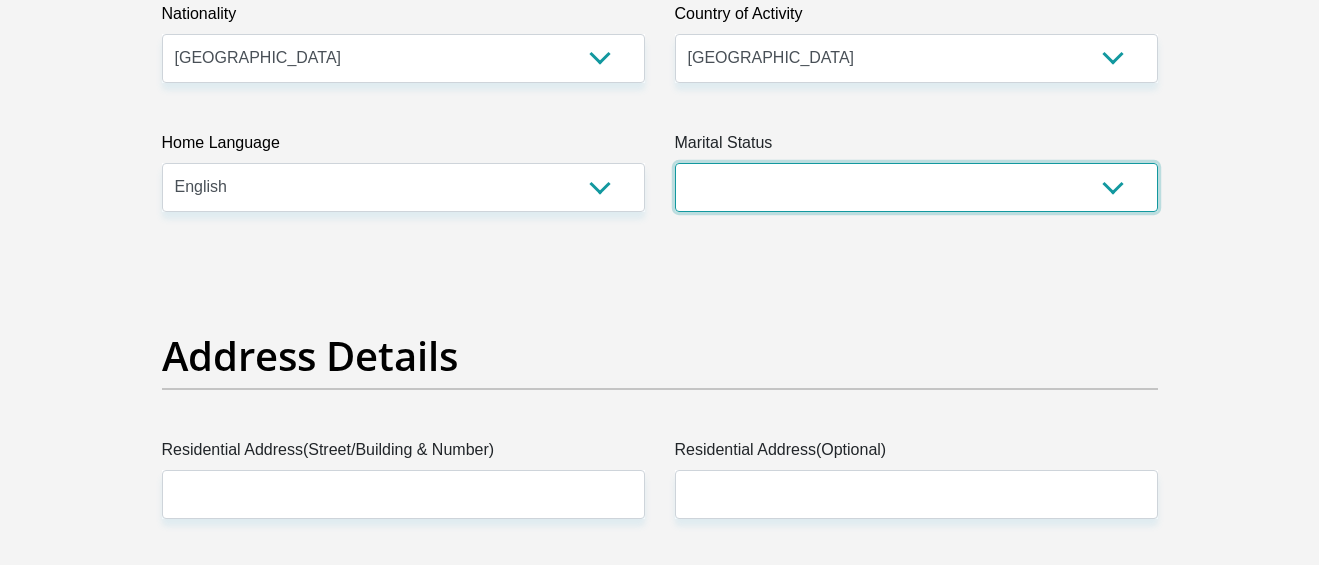 click on "Married ANC
Single
Divorced
Widowed
Married COP or Customary Law" at bounding box center [916, 187] 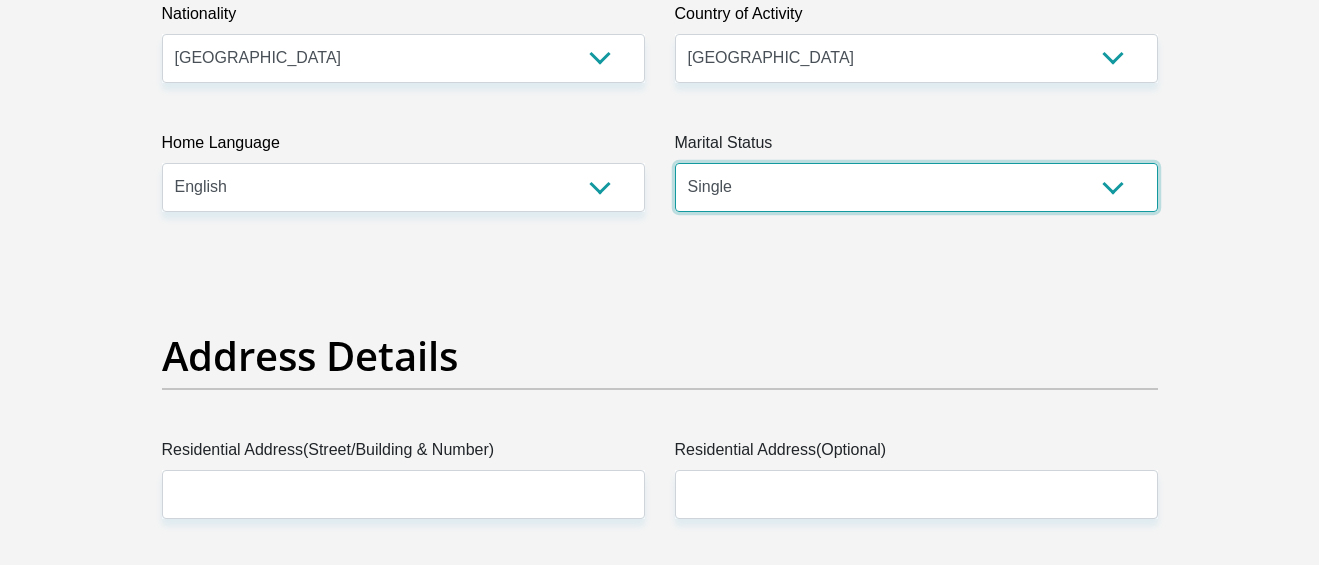 click on "Married ANC
Single
Divorced
Widowed
Married COP or Customary Law" at bounding box center (916, 187) 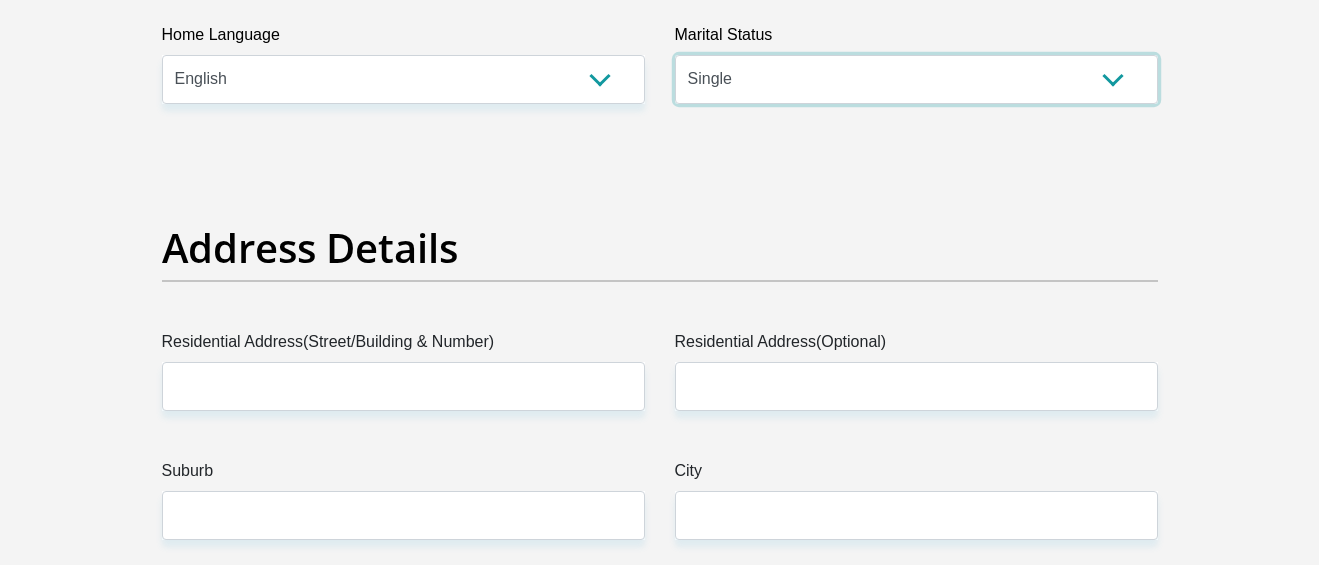 scroll, scrollTop: 900, scrollLeft: 0, axis: vertical 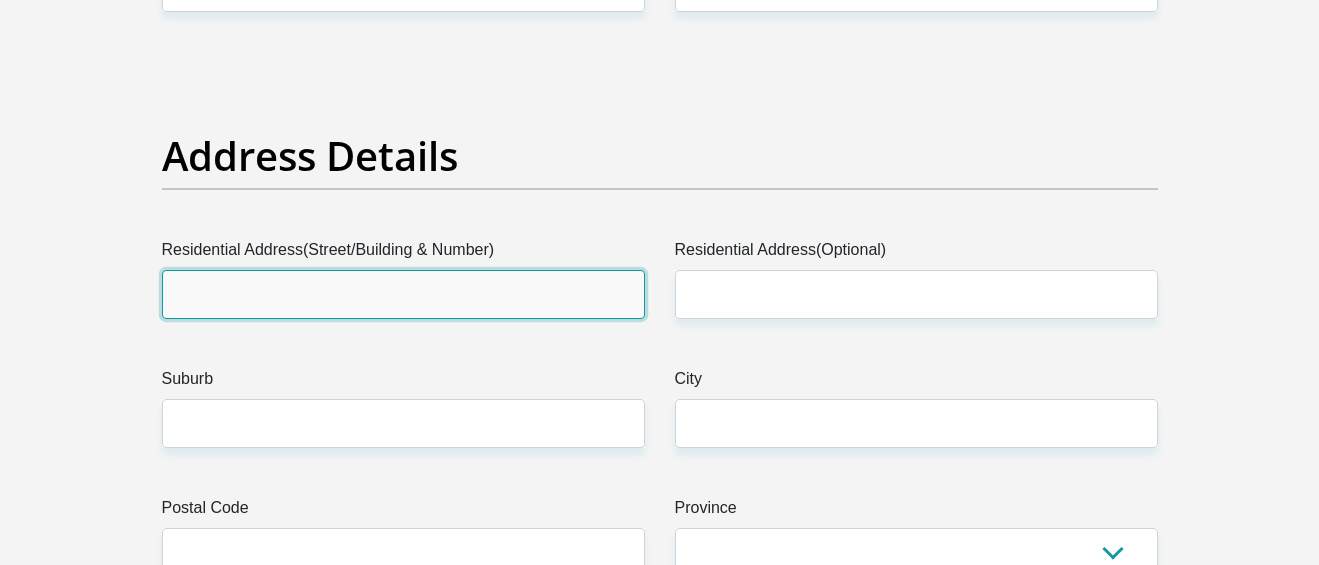 click on "Residential Address(Street/Building & Number)" at bounding box center (403, 294) 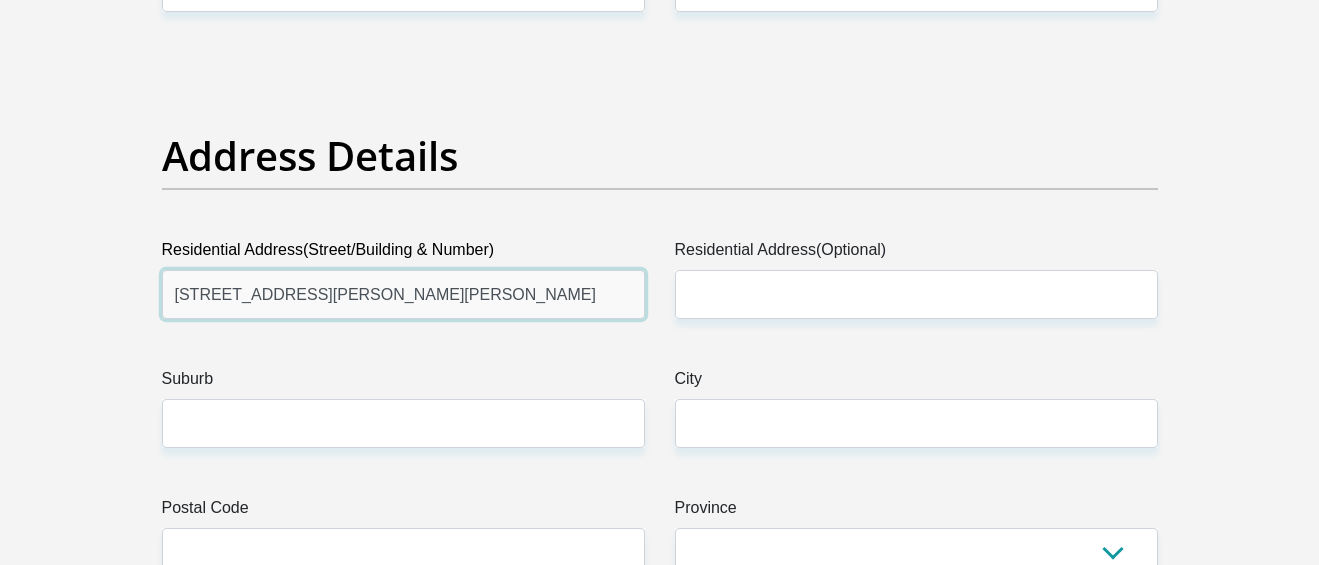 type on "22 john dory drive" 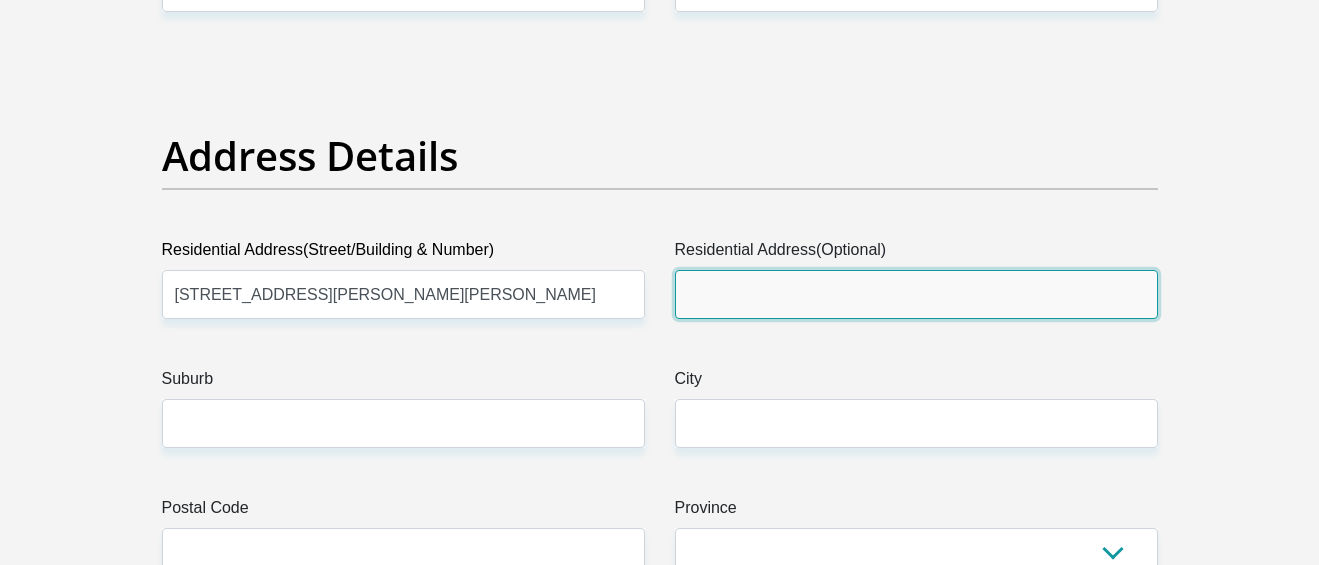 click on "Residential Address(Optional)" at bounding box center (916, 294) 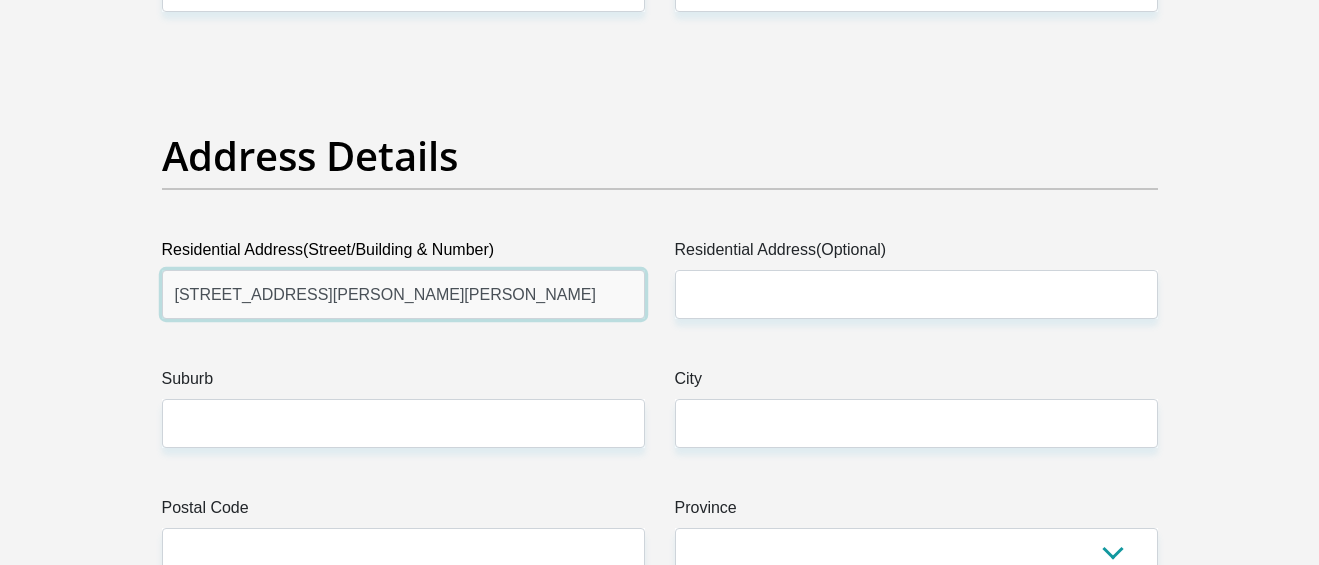 click on "22 john dory drive" at bounding box center (403, 294) 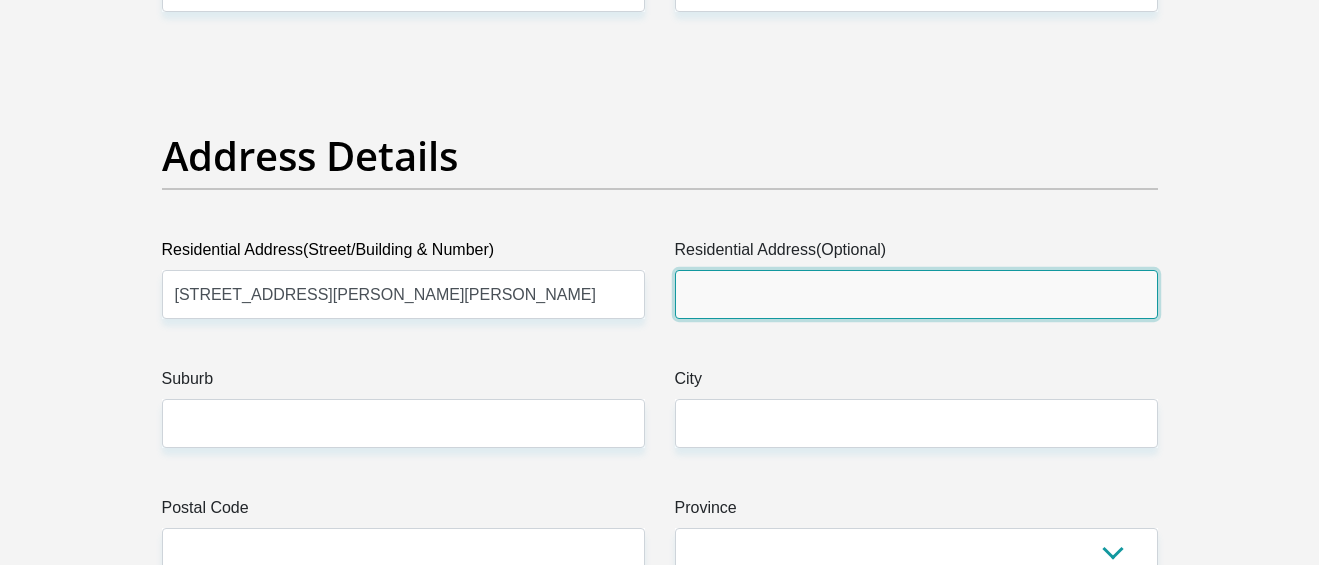click on "Residential Address(Optional)" at bounding box center (916, 294) 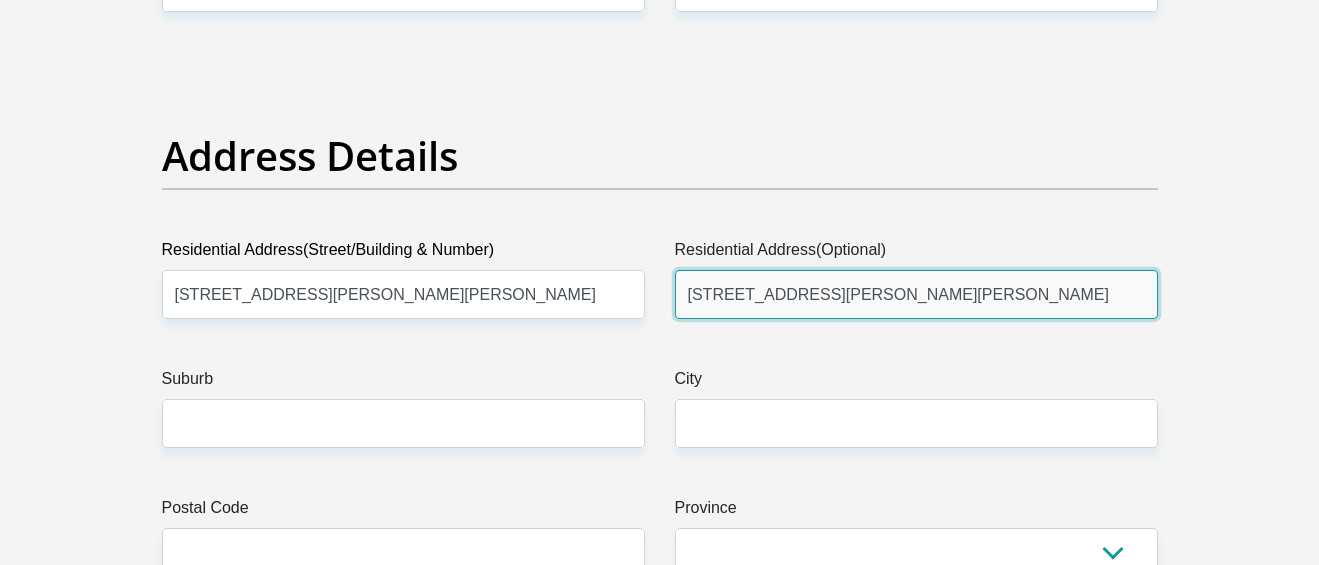 scroll, scrollTop: 1100, scrollLeft: 0, axis: vertical 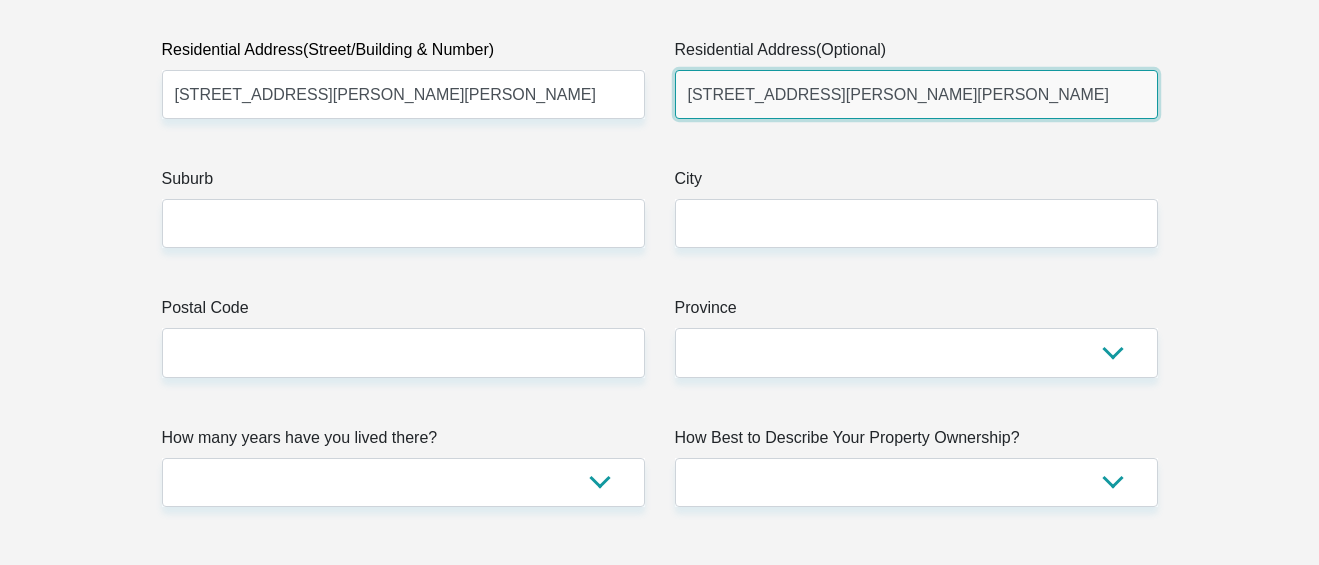 type on "22 john dory drive" 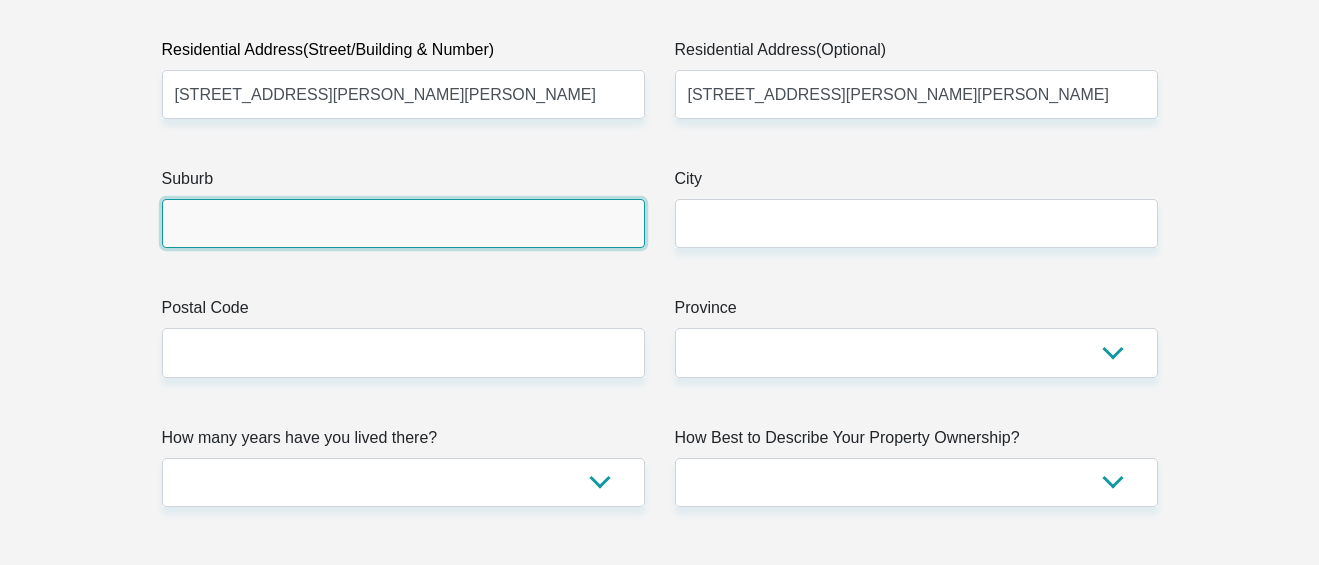 click on "Suburb" at bounding box center [403, 223] 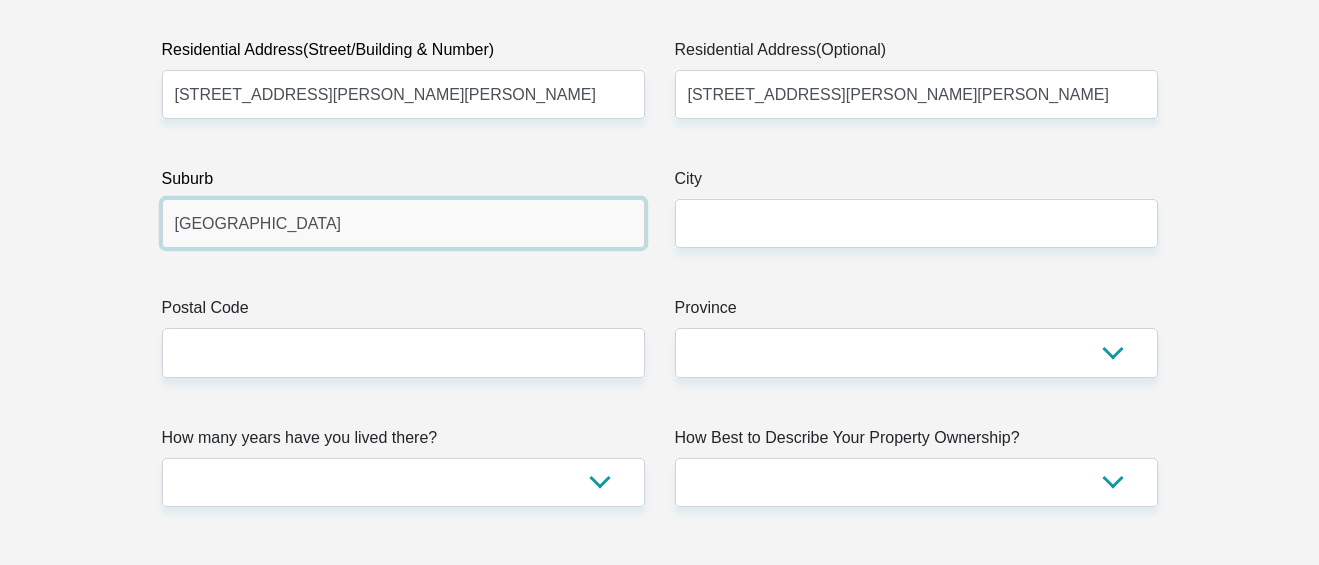 type on "newlands east" 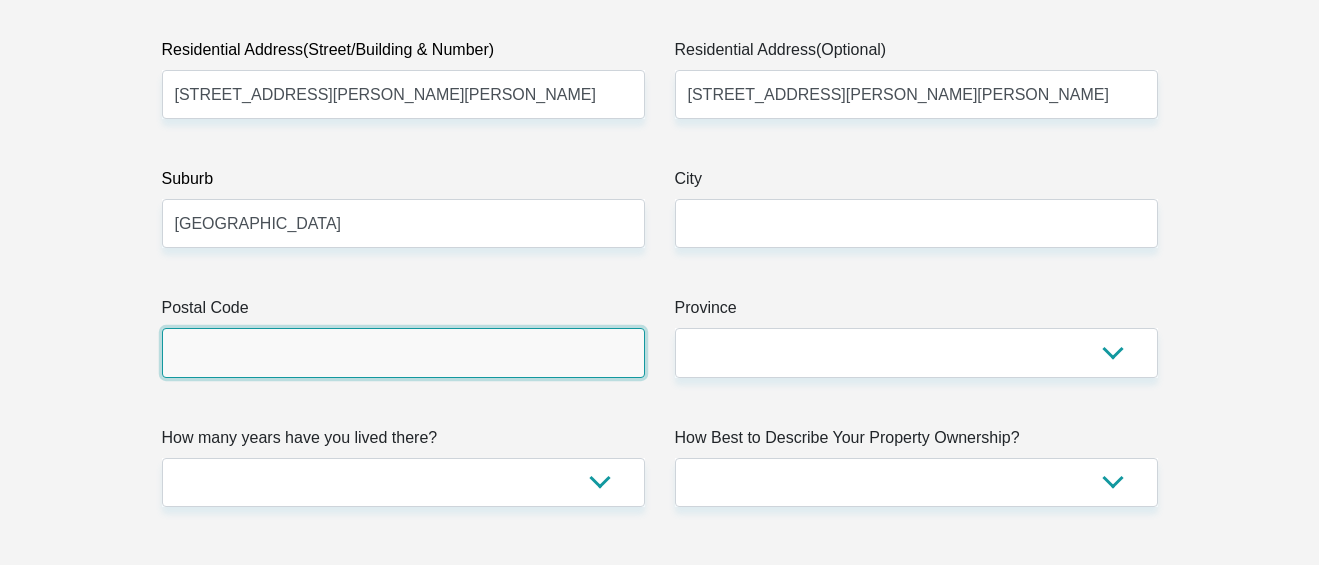 drag, startPoint x: 240, startPoint y: 348, endPoint x: 224, endPoint y: 340, distance: 17.888544 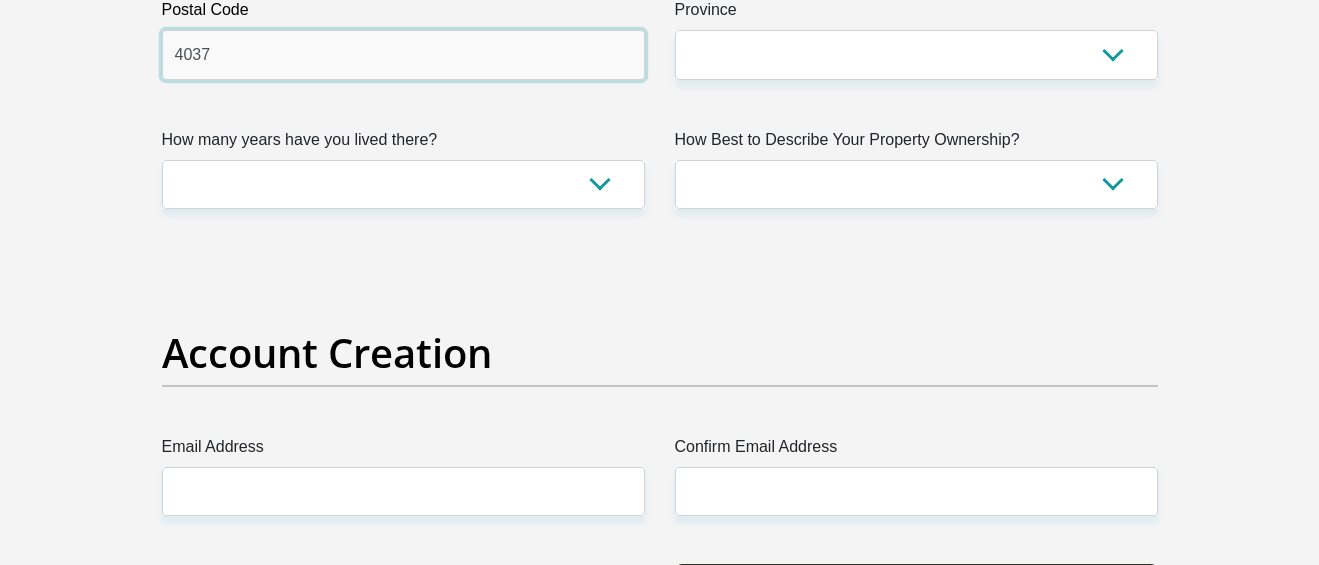 scroll, scrollTop: 1400, scrollLeft: 0, axis: vertical 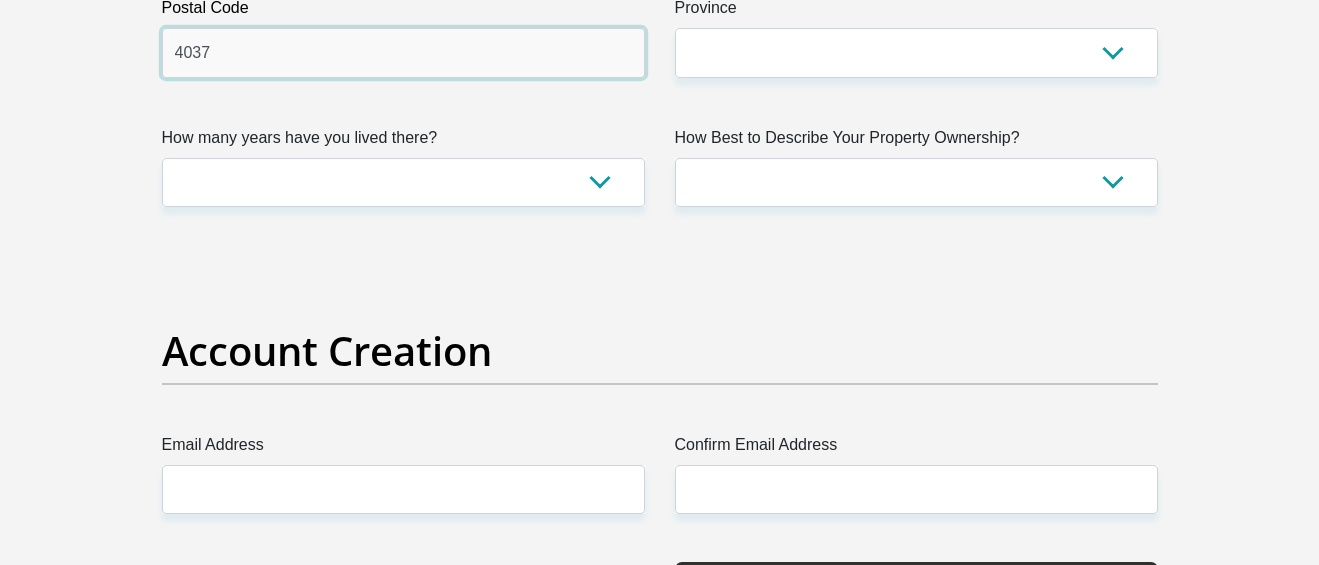 type on "4037" 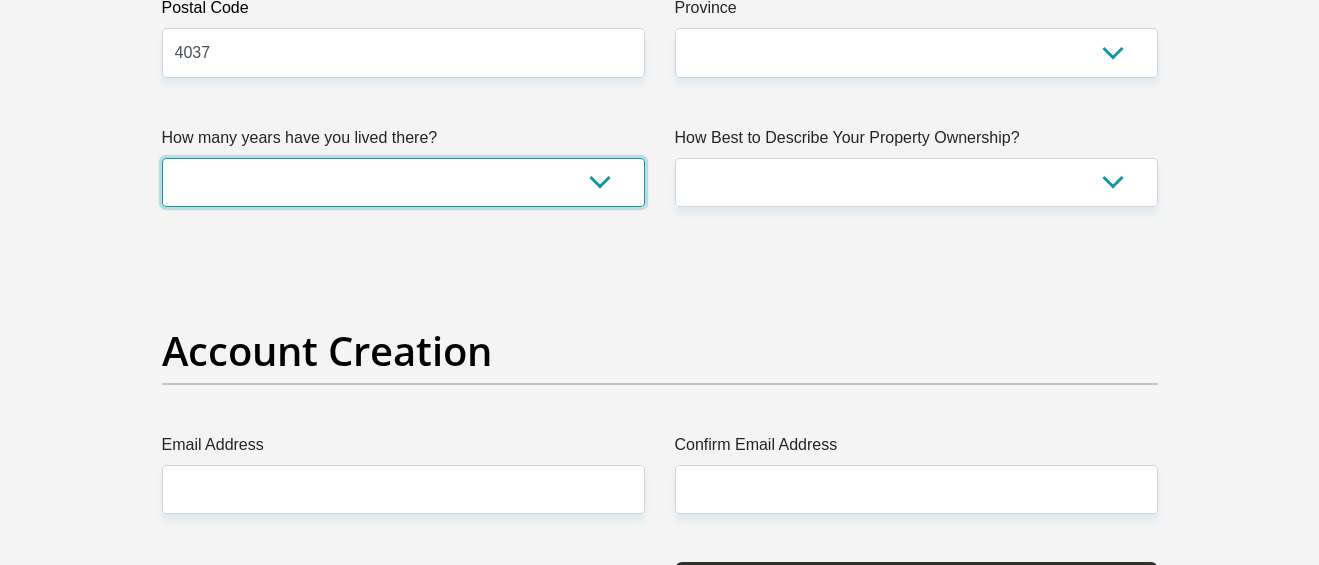 click on "less than 1 year
1-3 years
3-5 years
5+ years" at bounding box center [403, 182] 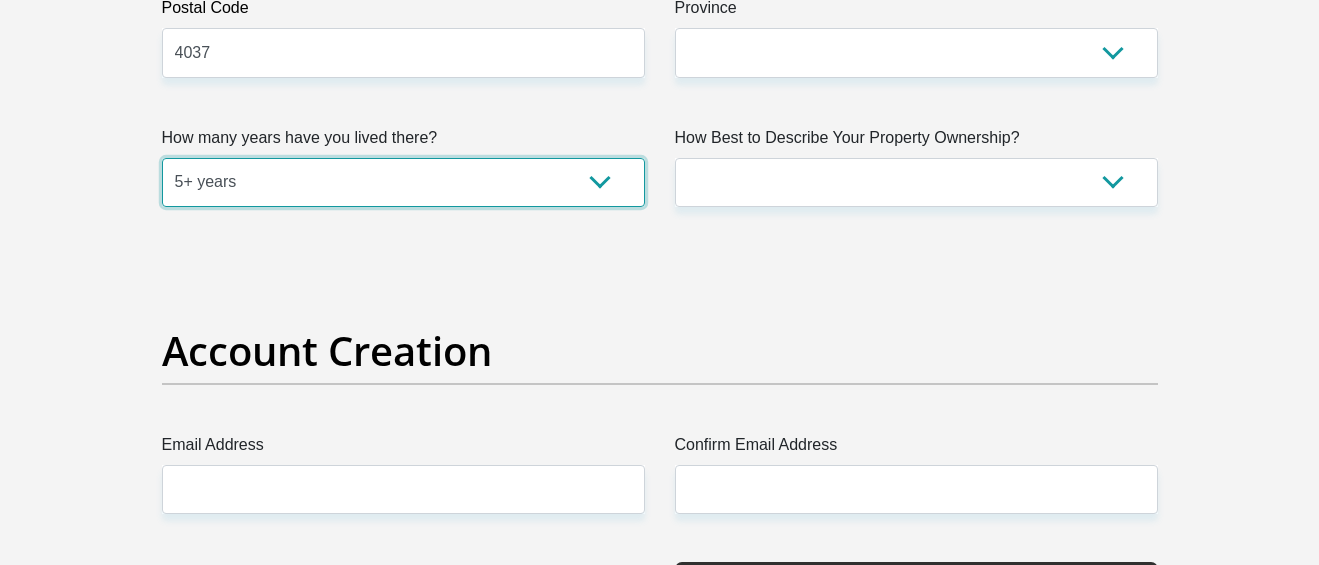 click on "less than 1 year
1-3 years
3-5 years
5+ years" at bounding box center (403, 182) 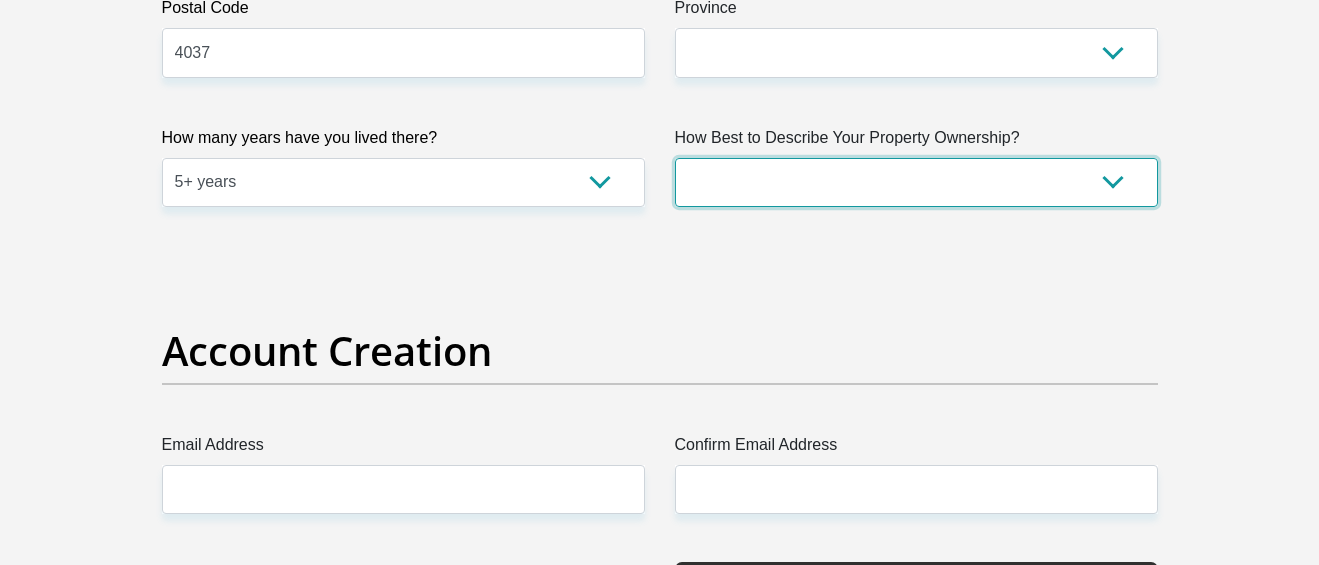 drag, startPoint x: 761, startPoint y: 192, endPoint x: 778, endPoint y: 201, distance: 19.235384 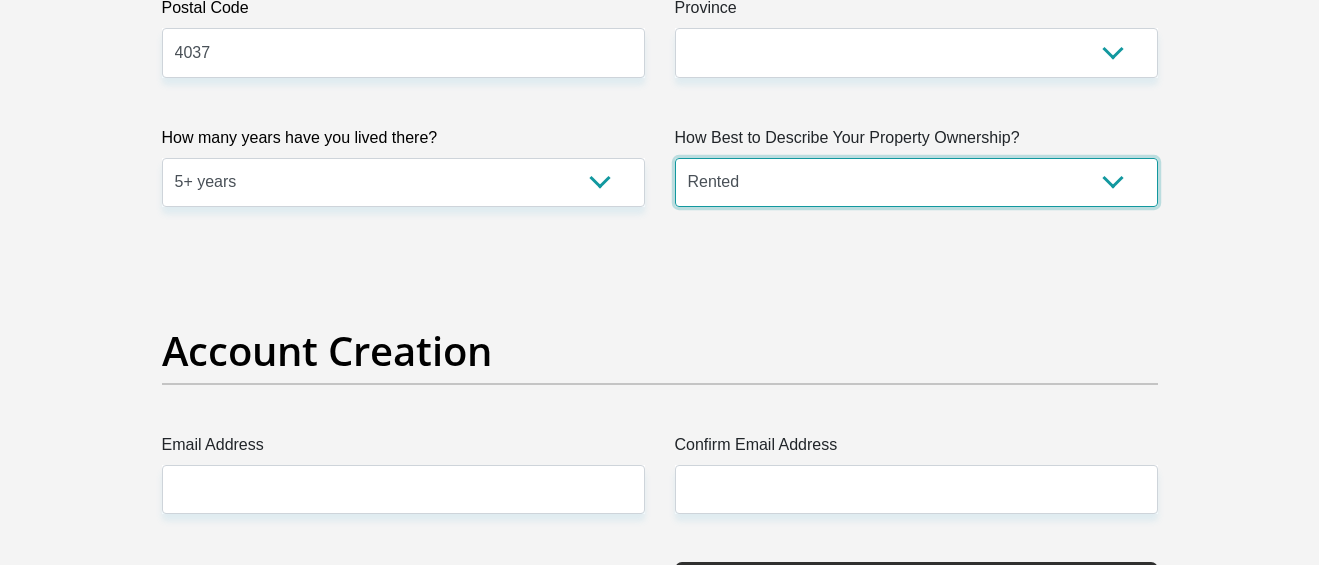 click on "Owned
Rented
Family Owned
Company Dwelling" at bounding box center (916, 182) 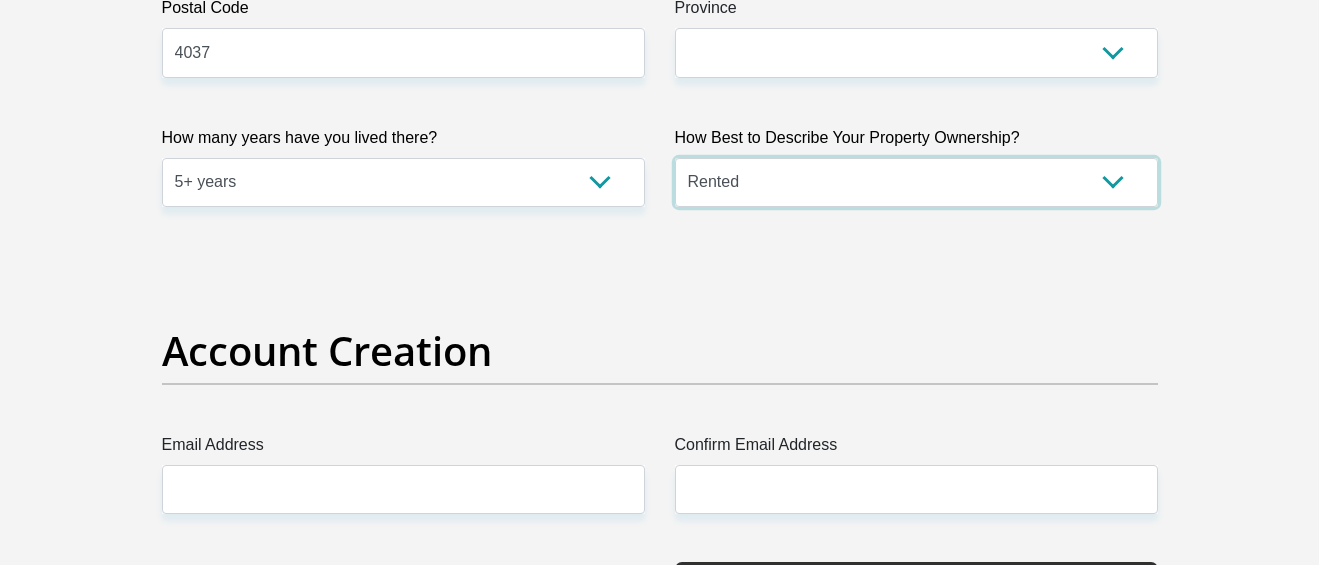 click on "Owned
Rented
Family Owned
Company Dwelling" at bounding box center (916, 182) 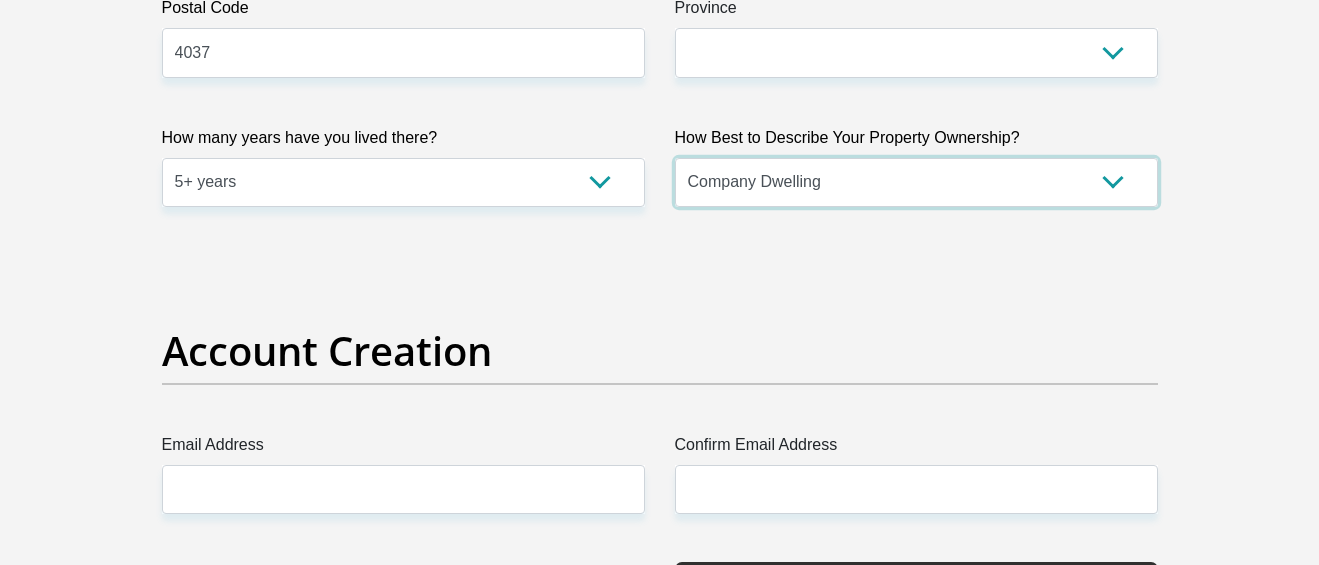 click on "Owned
Rented
Family Owned
Company Dwelling" at bounding box center (916, 182) 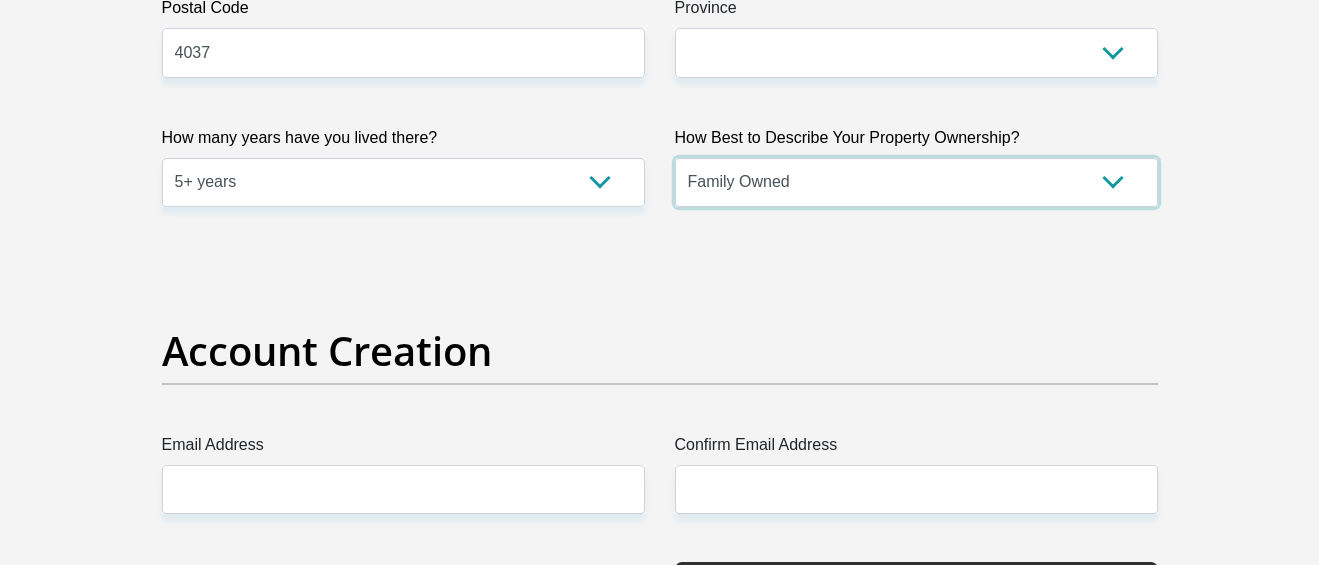 click on "Owned
Rented
Family Owned
Company Dwelling" at bounding box center [916, 182] 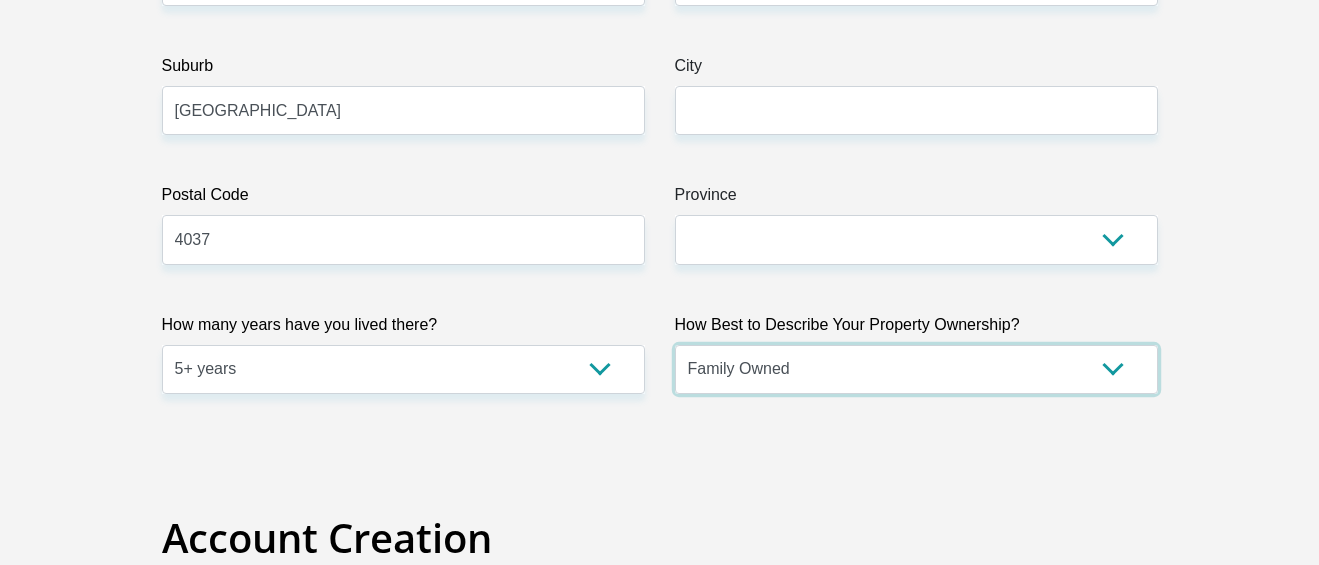 scroll, scrollTop: 1200, scrollLeft: 0, axis: vertical 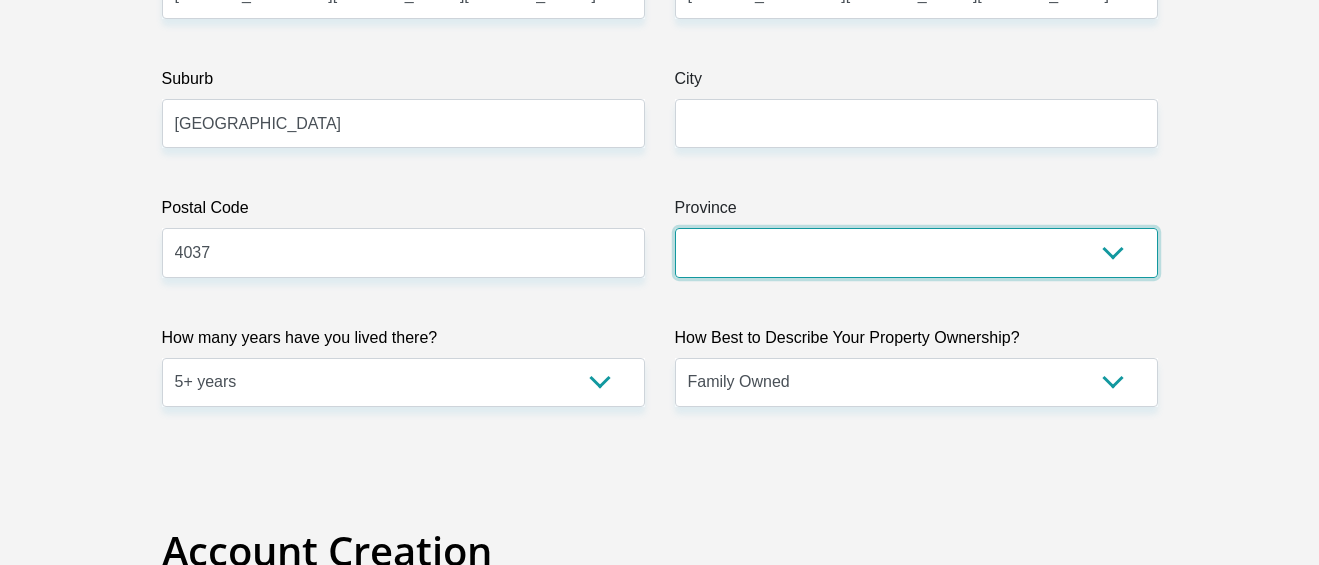 drag, startPoint x: 818, startPoint y: 260, endPoint x: 806, endPoint y: 263, distance: 12.369317 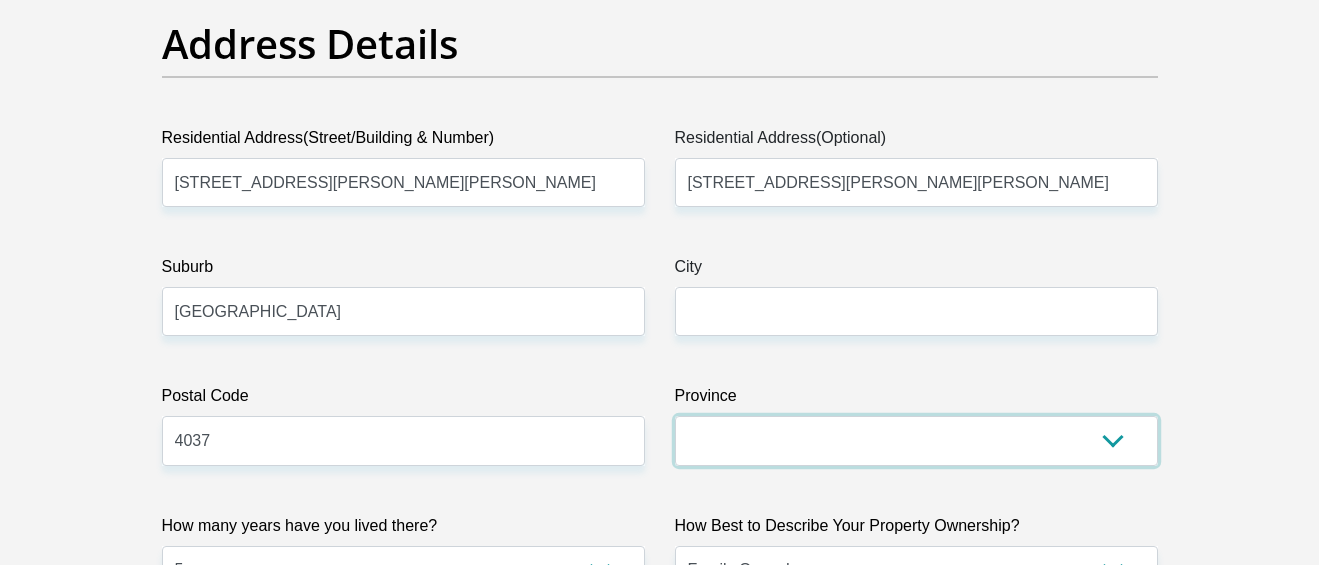 scroll, scrollTop: 900, scrollLeft: 0, axis: vertical 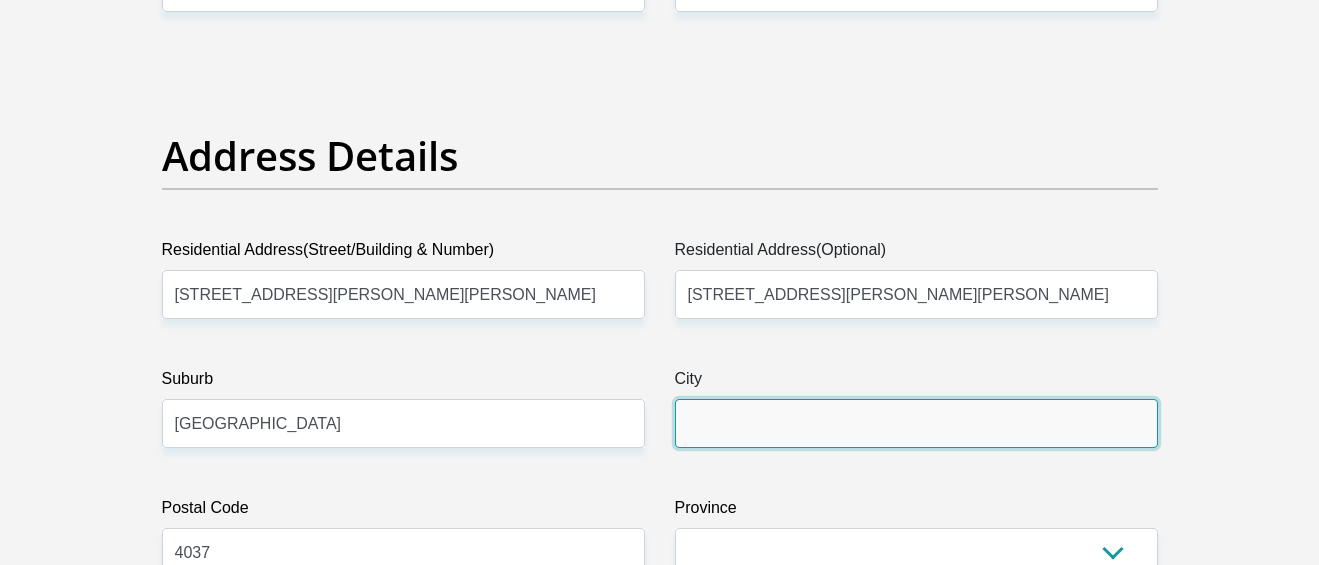 click on "City" at bounding box center [916, 423] 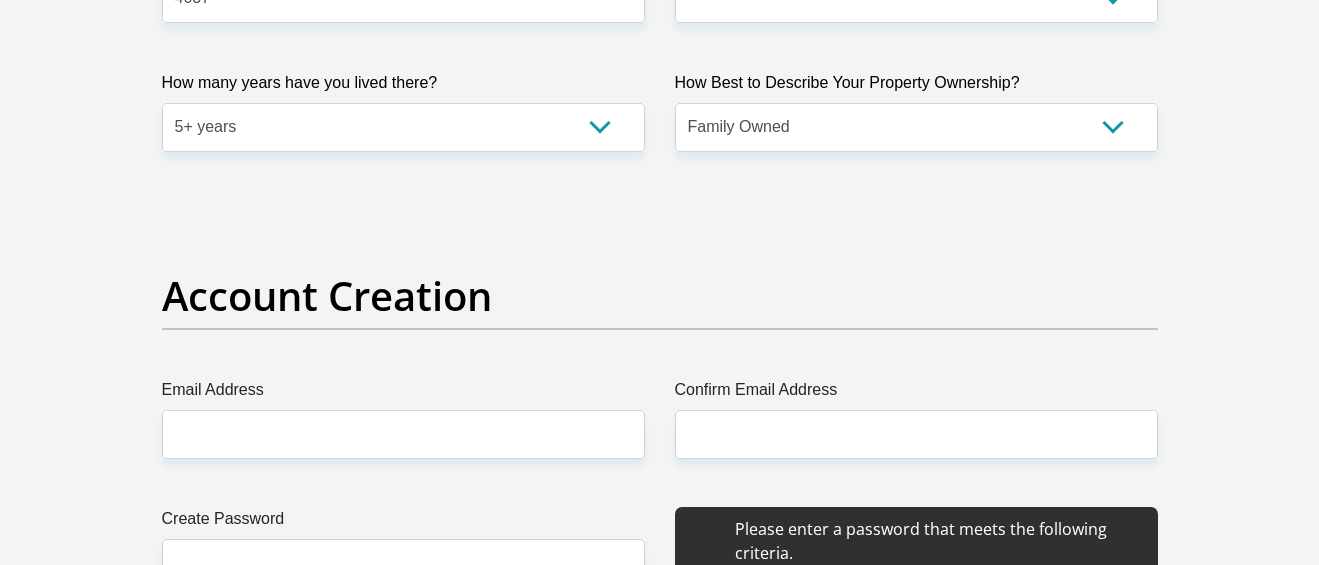 scroll, scrollTop: 1700, scrollLeft: 0, axis: vertical 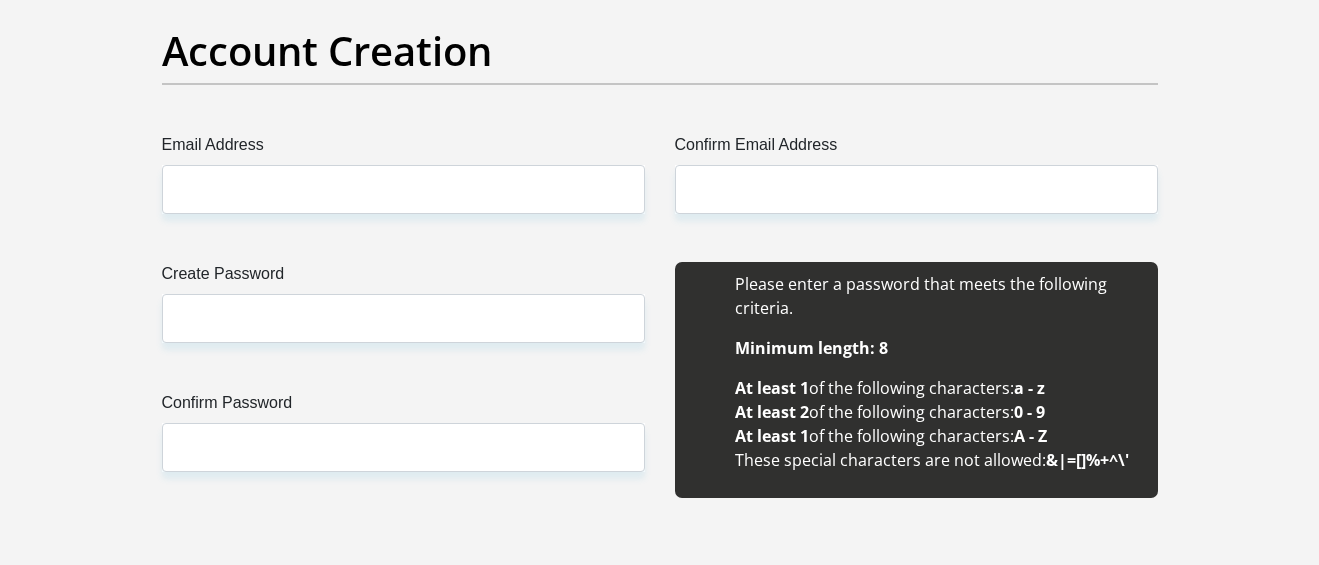 type on "durban" 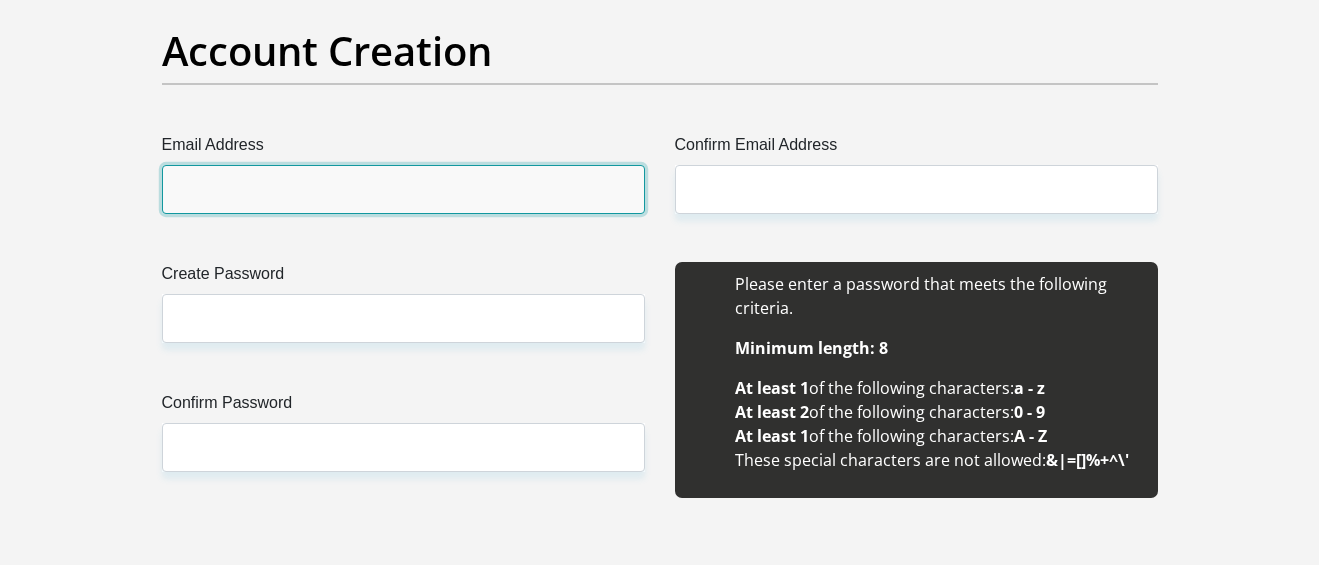 click on "Email Address" at bounding box center (403, 189) 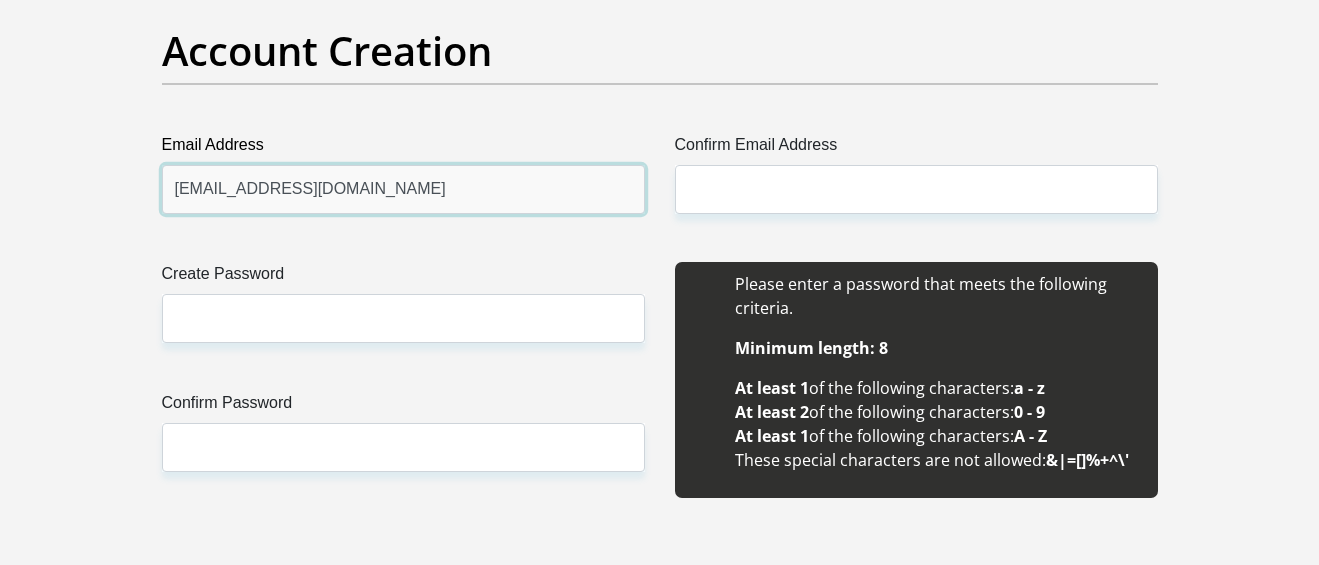 type on "rochellelouw122@gmail.com" 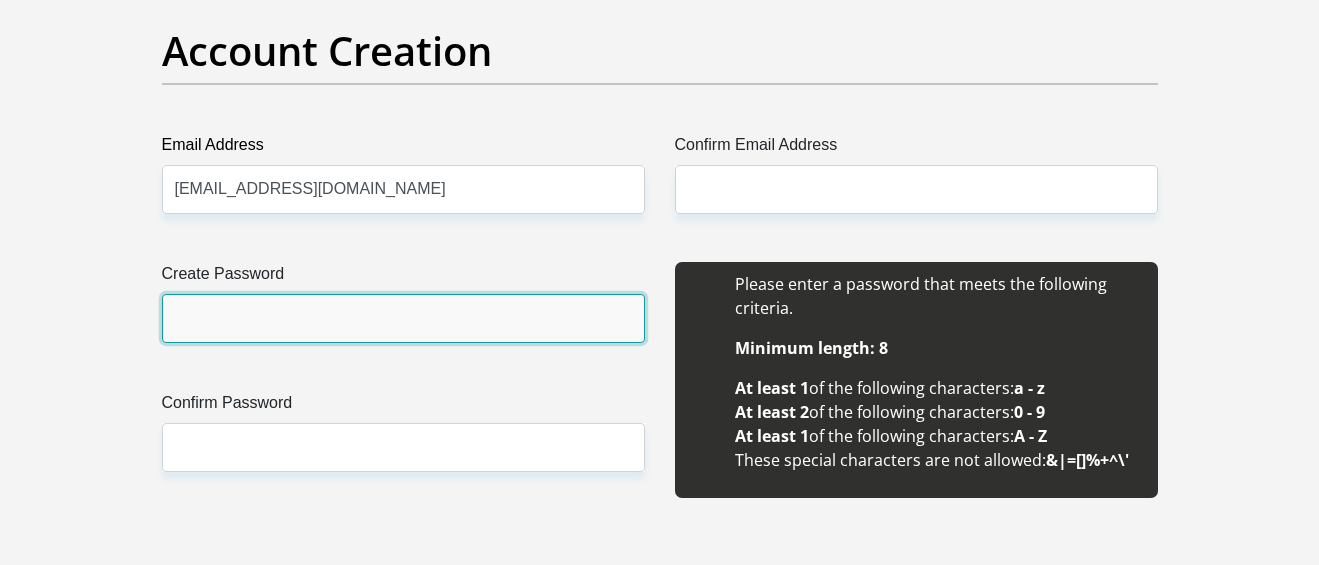 click on "Create Password" at bounding box center (403, 318) 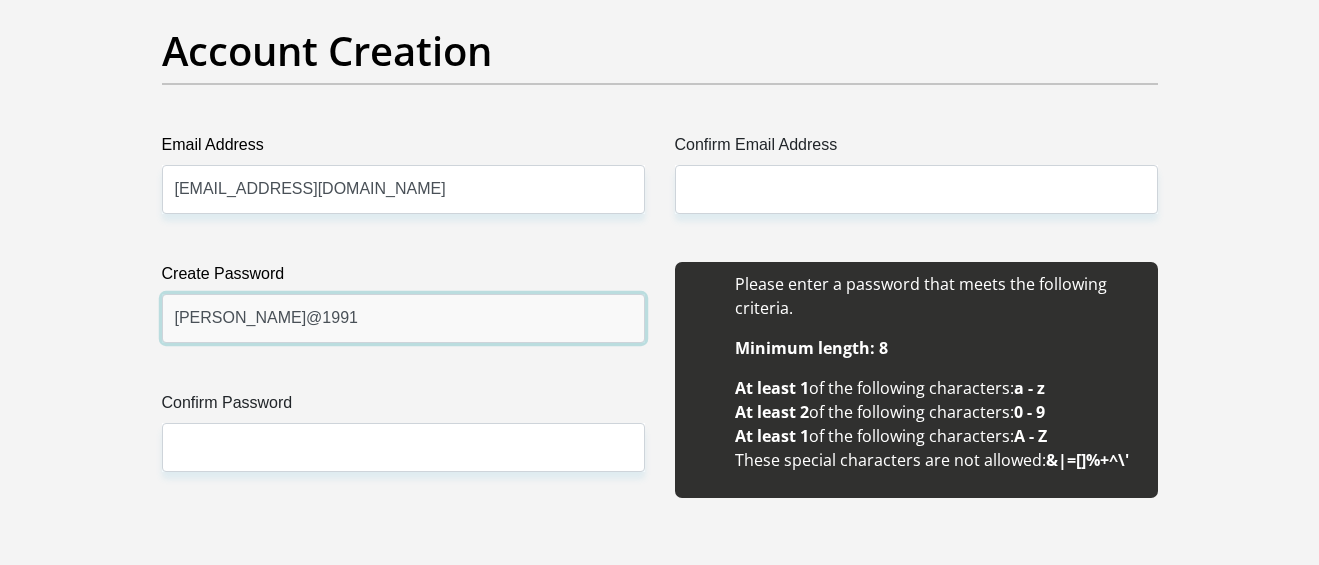 type on "Rochelle@1991" 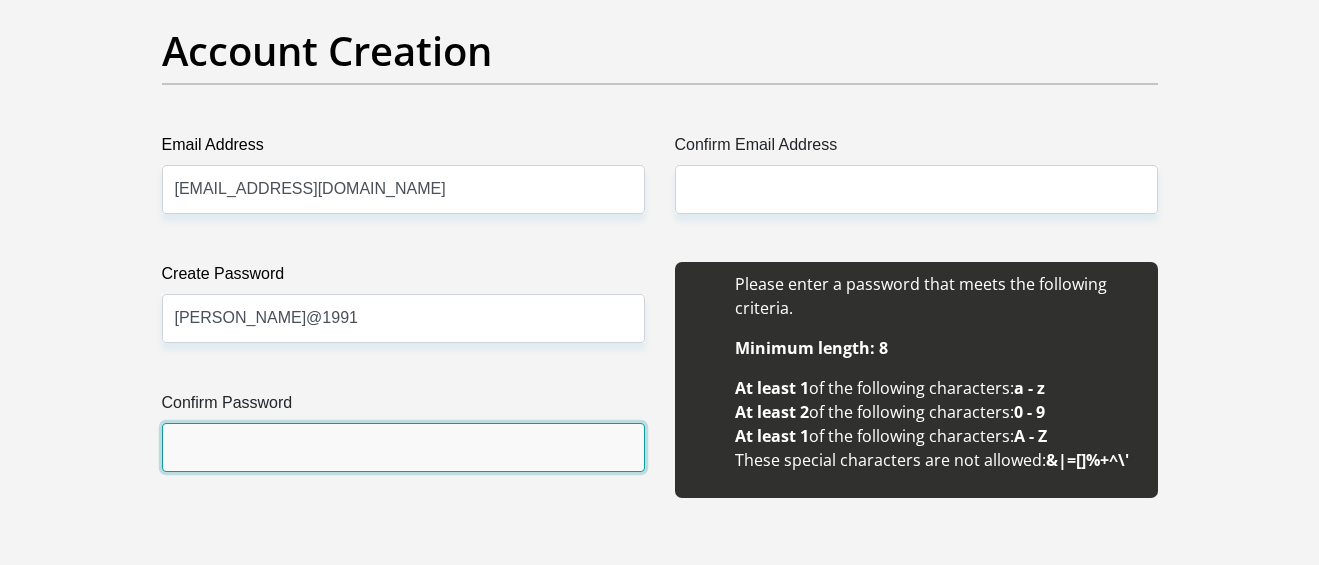 click on "Confirm Password" at bounding box center [403, 447] 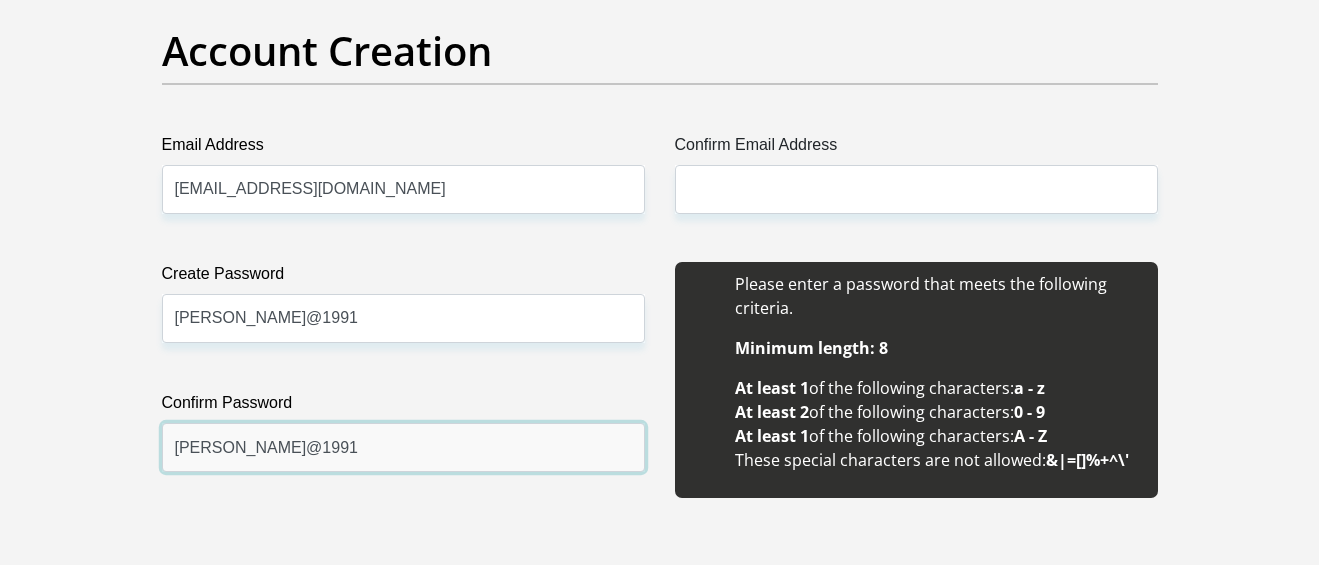 type on "Rochelle@1991" 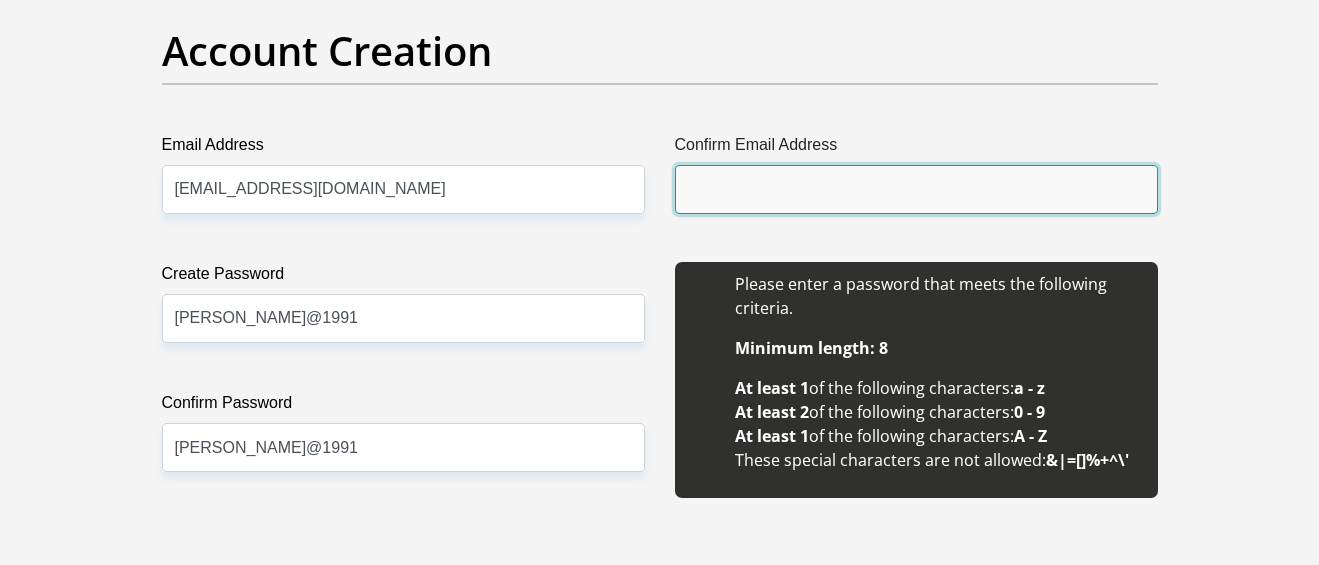 click on "Confirm Email Address" at bounding box center [916, 189] 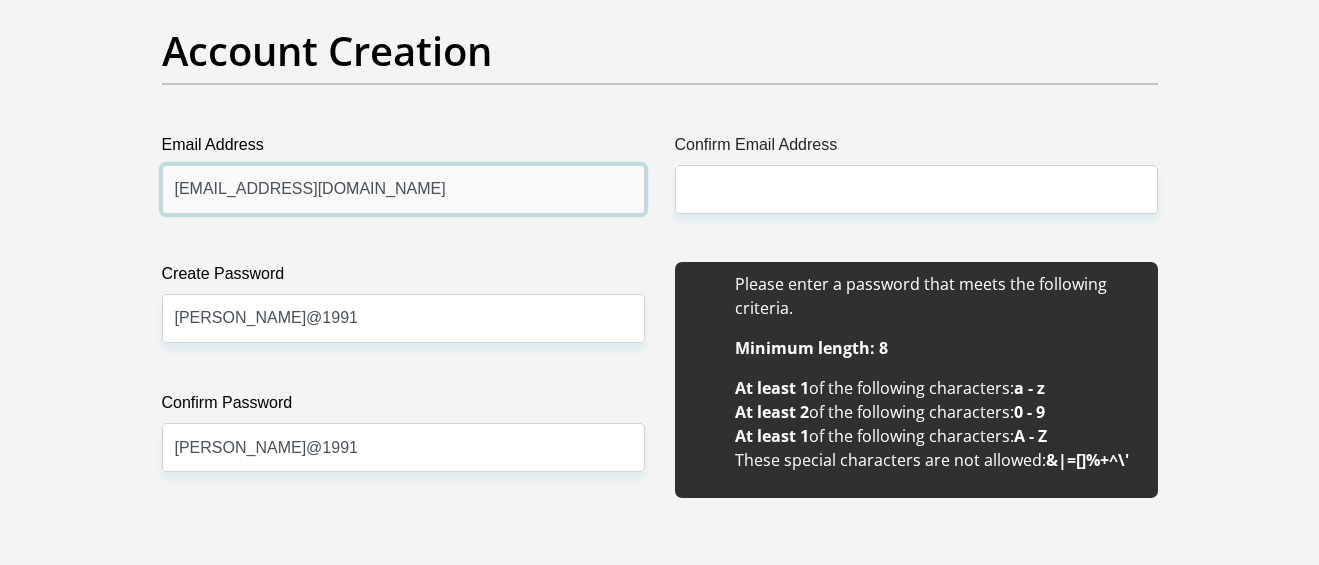 click on "rochellelouw122@gmail.com" at bounding box center [403, 189] 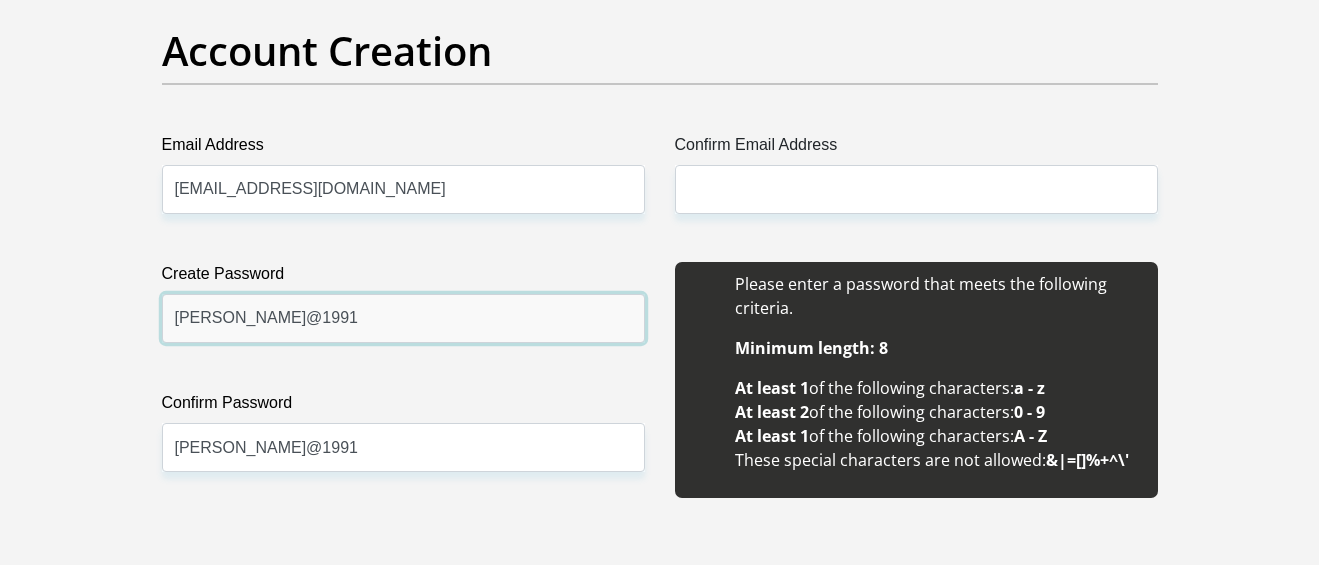 drag, startPoint x: 326, startPoint y: 198, endPoint x: 412, endPoint y: 322, distance: 150.90395 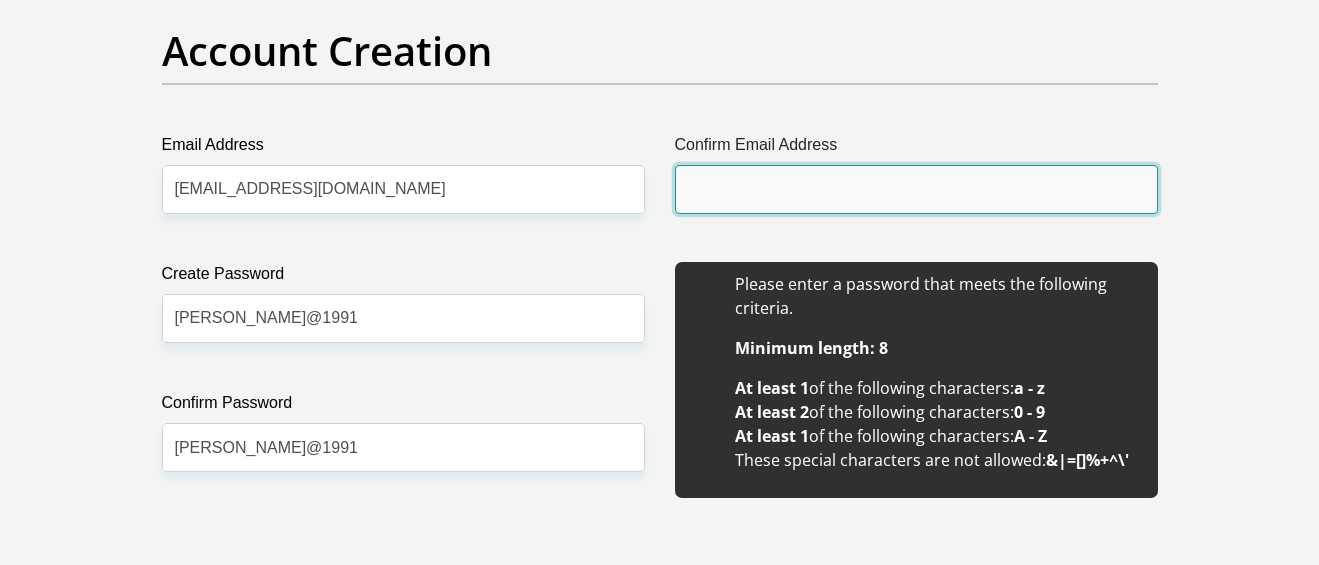 click on "Confirm Email Address" at bounding box center (916, 189) 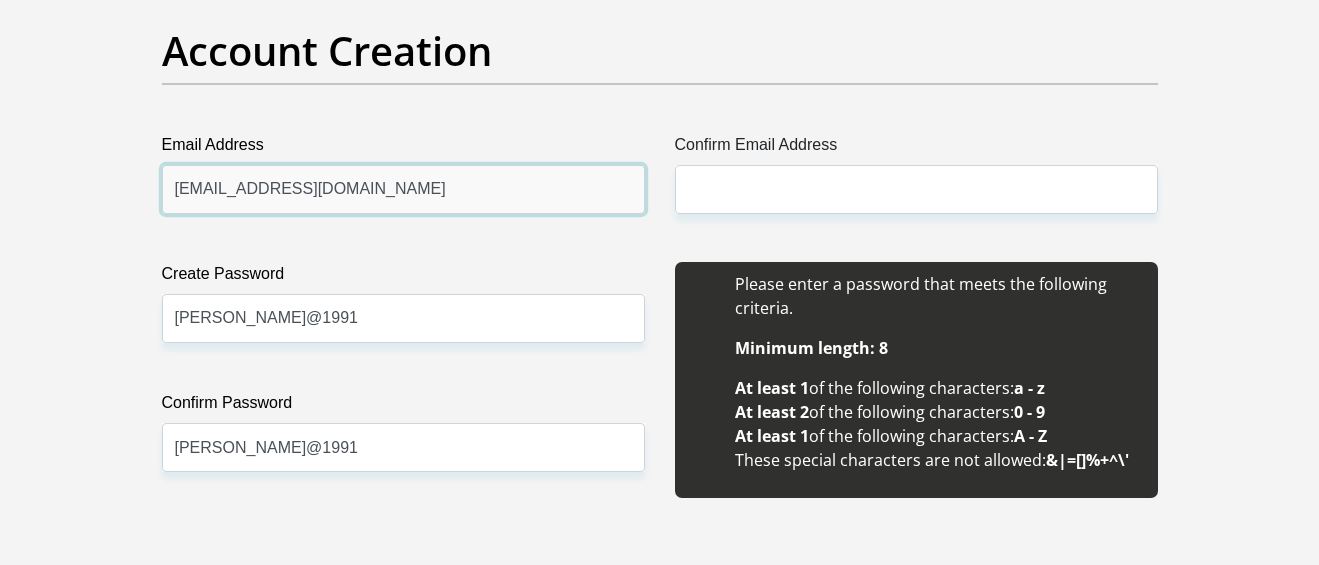 click on "rochellelouw122@gmail.com" at bounding box center [403, 189] 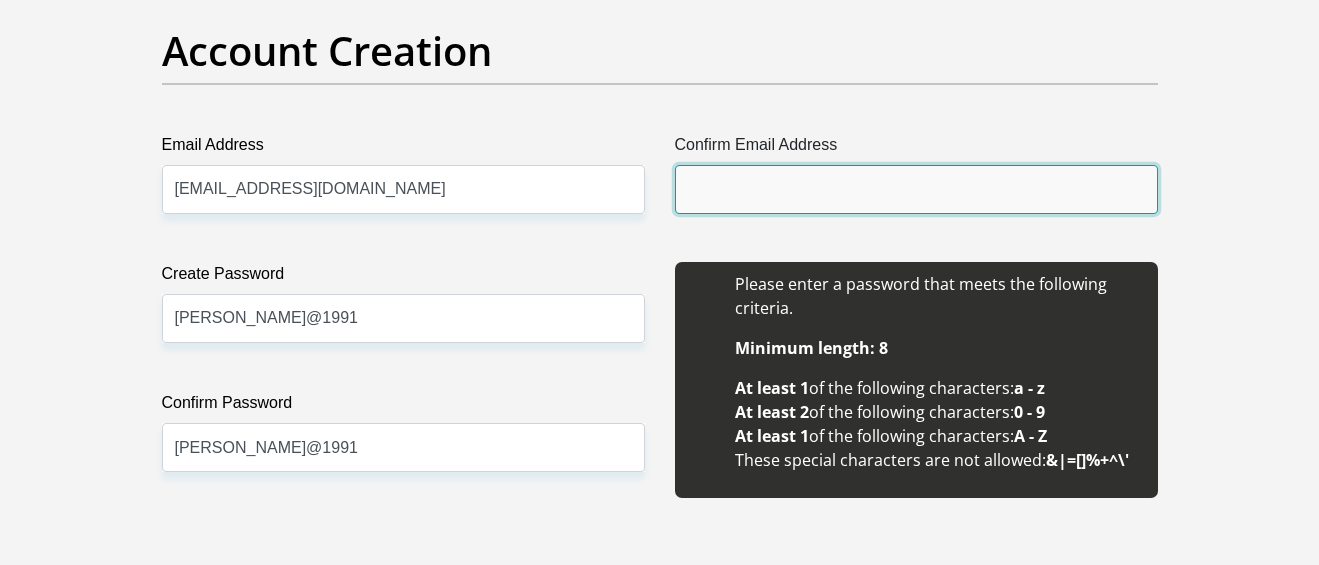 click on "Confirm Email Address" at bounding box center [916, 189] 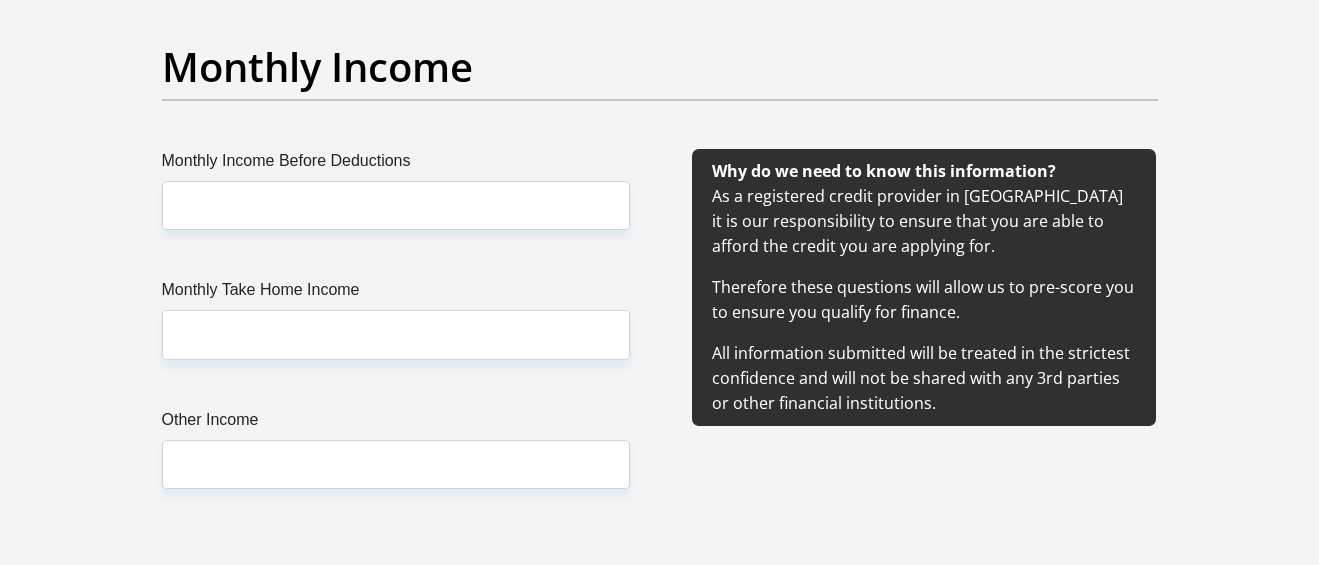 scroll, scrollTop: 2300, scrollLeft: 0, axis: vertical 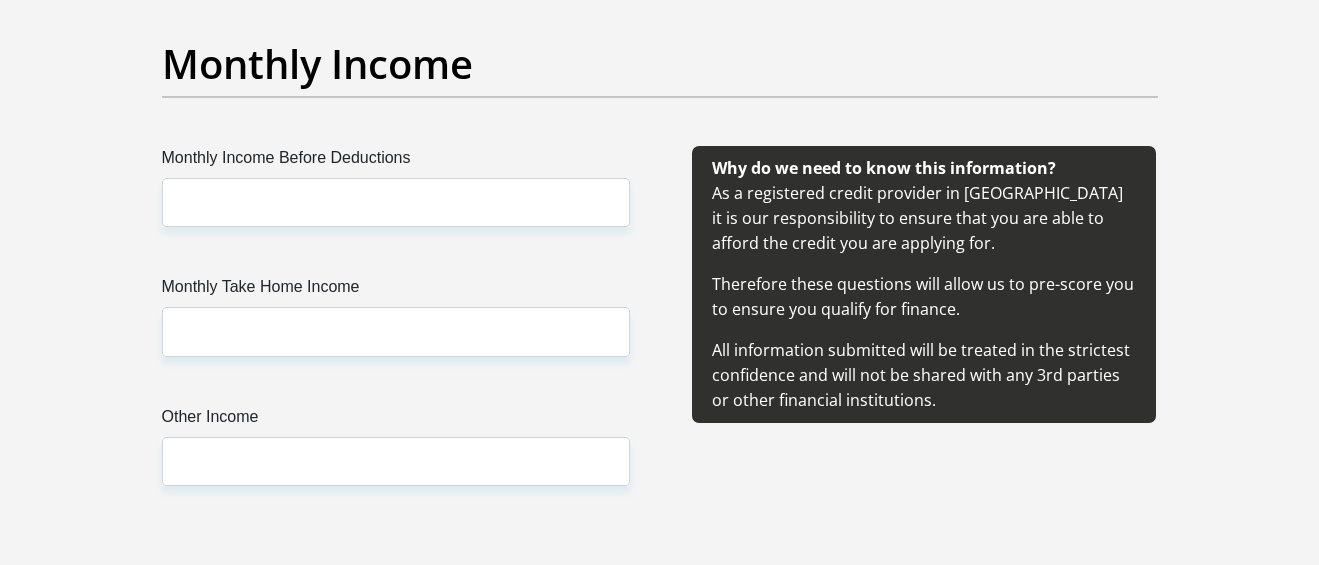 type on "rochellelouw122@gmail.com" 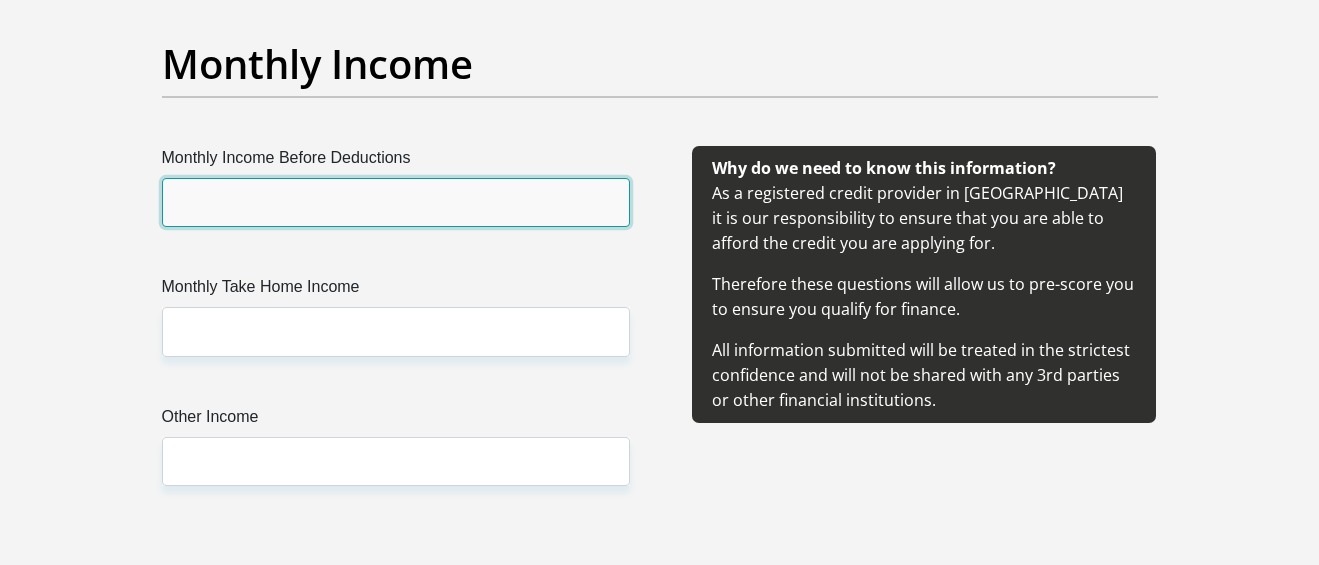 click on "Monthly Income Before Deductions" at bounding box center (396, 202) 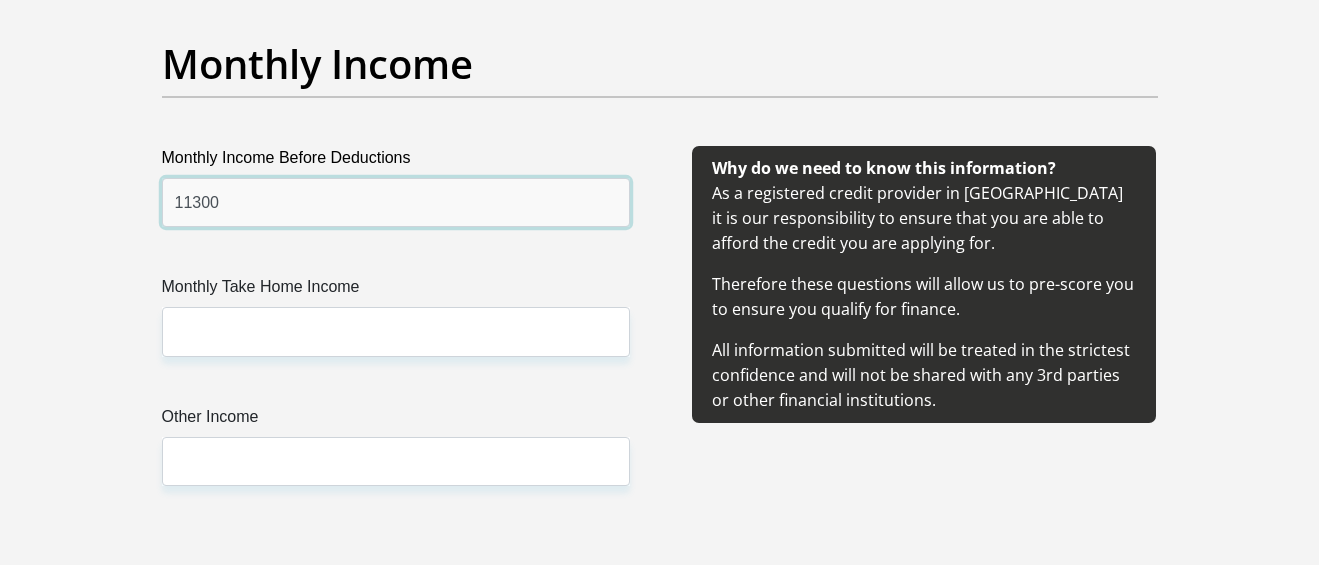 click on "11300" at bounding box center (396, 202) 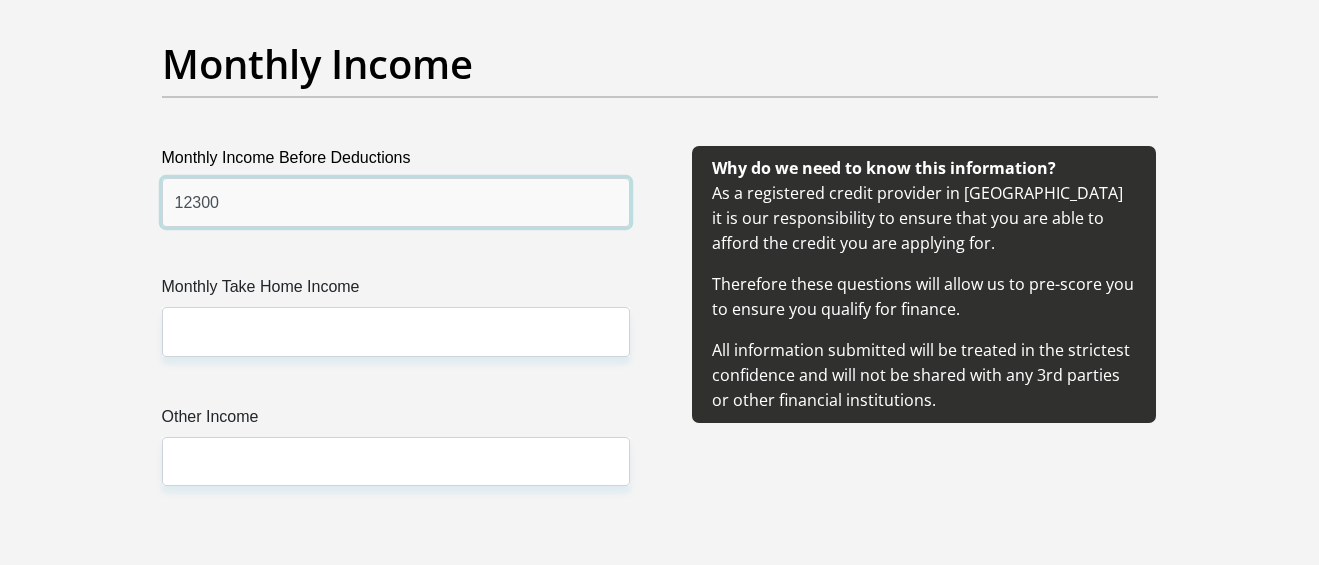 type on "12300" 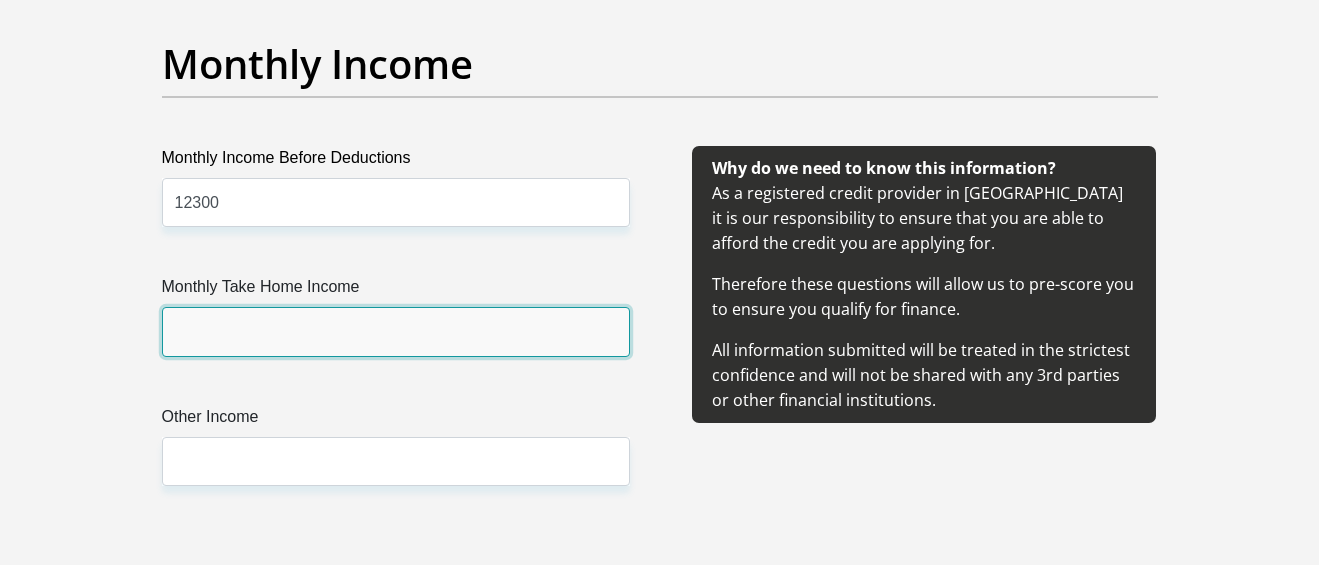 click on "Monthly Take Home Income" at bounding box center (396, 331) 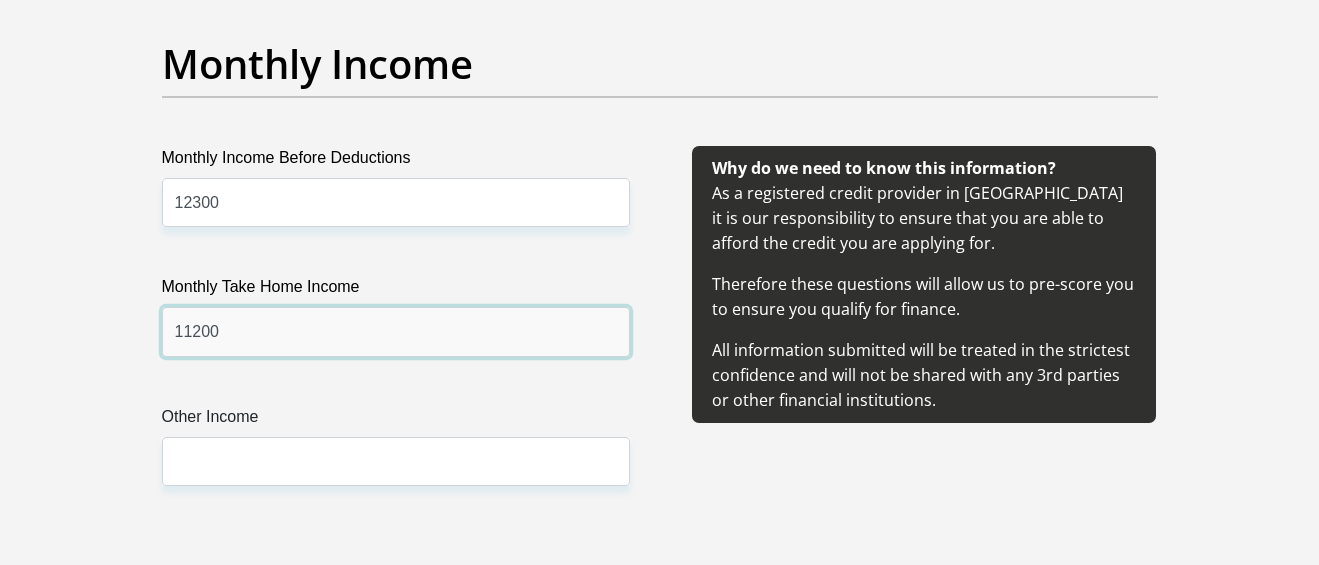 type on "11200" 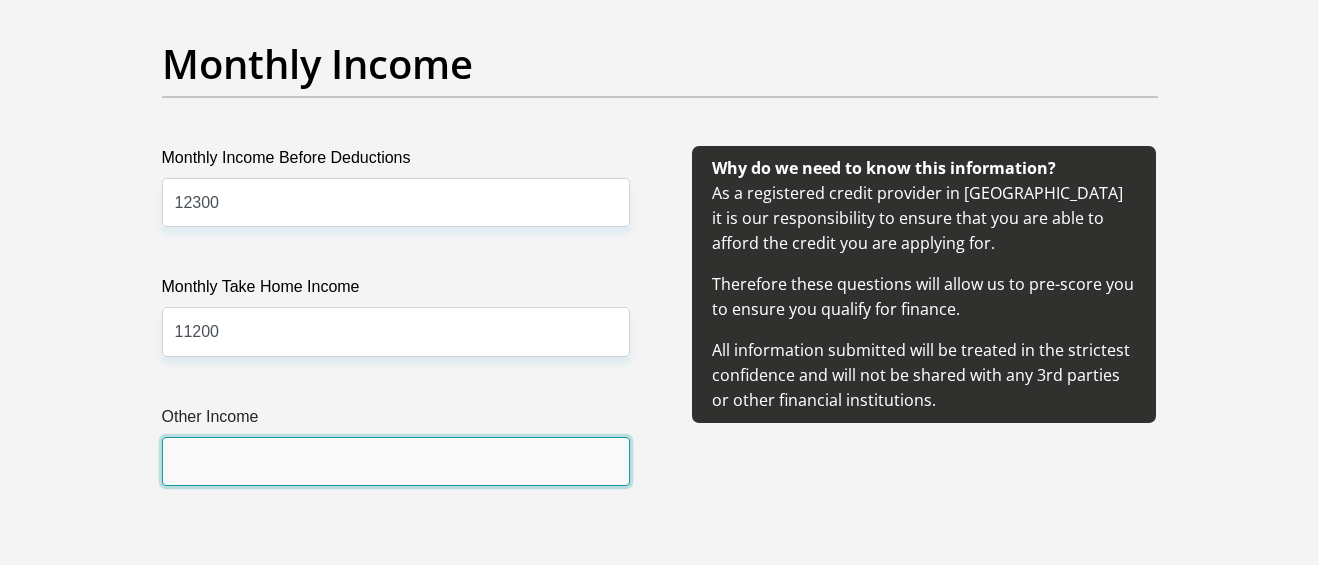 click on "Other Income" at bounding box center [396, 461] 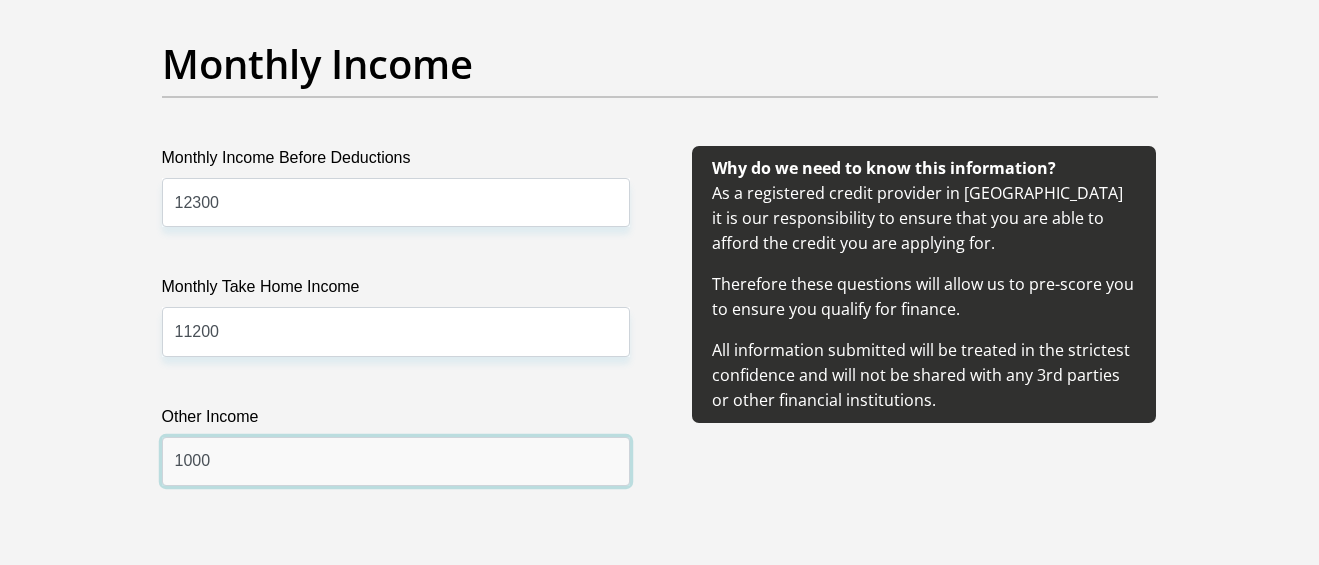 type on "1000" 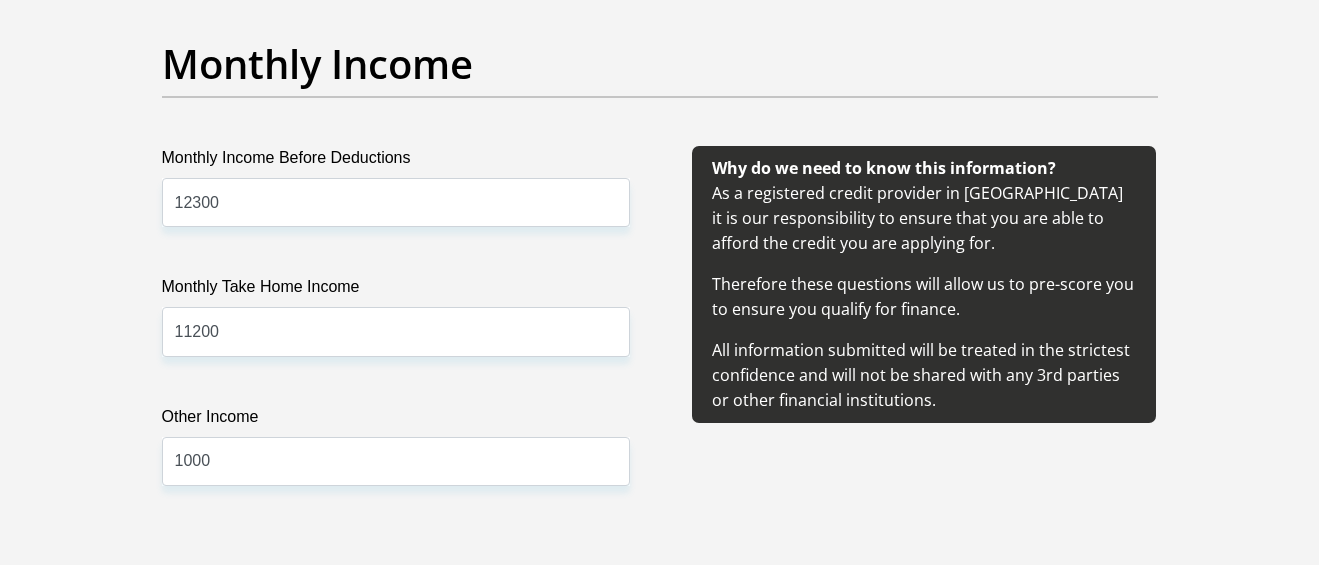 click on "Why do we need to know this information?
As a registered credit provider in South Africa it is our responsibility
to ensure that you are able to afford the credit you are applying for.
Therefore these questions will allow us to pre-score you to ensure you qualify for finance.
All information submitted will be treated in the strictest confidence
and will not be shared with any 3rd parties or other financial institutions." at bounding box center [924, 340] 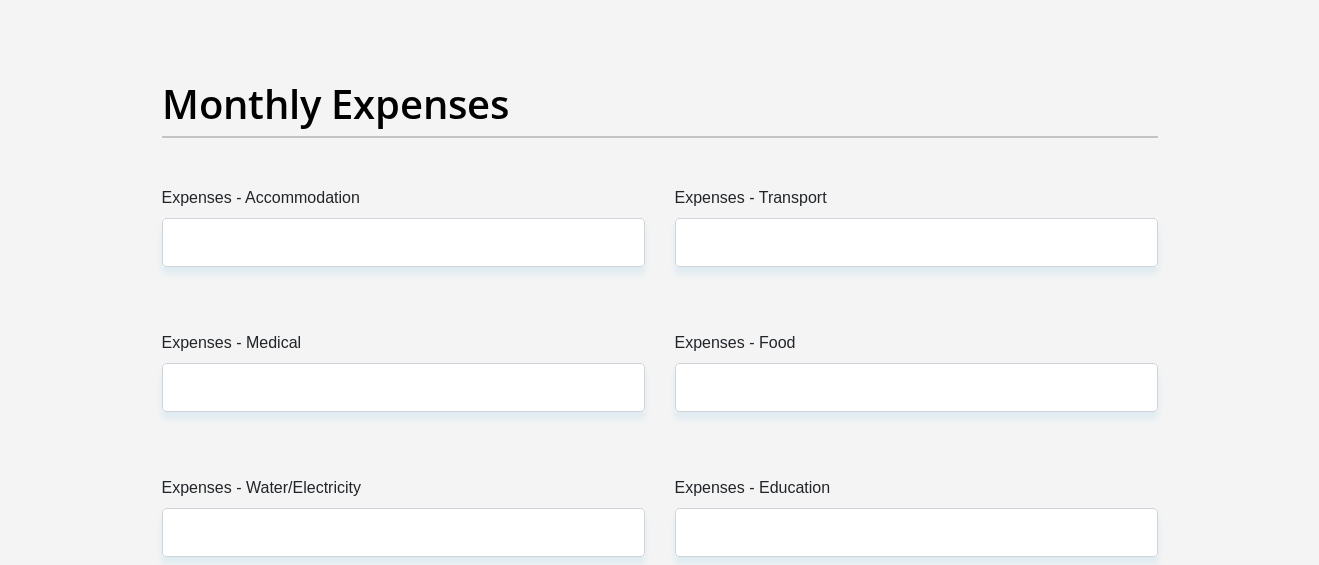 scroll, scrollTop: 2900, scrollLeft: 0, axis: vertical 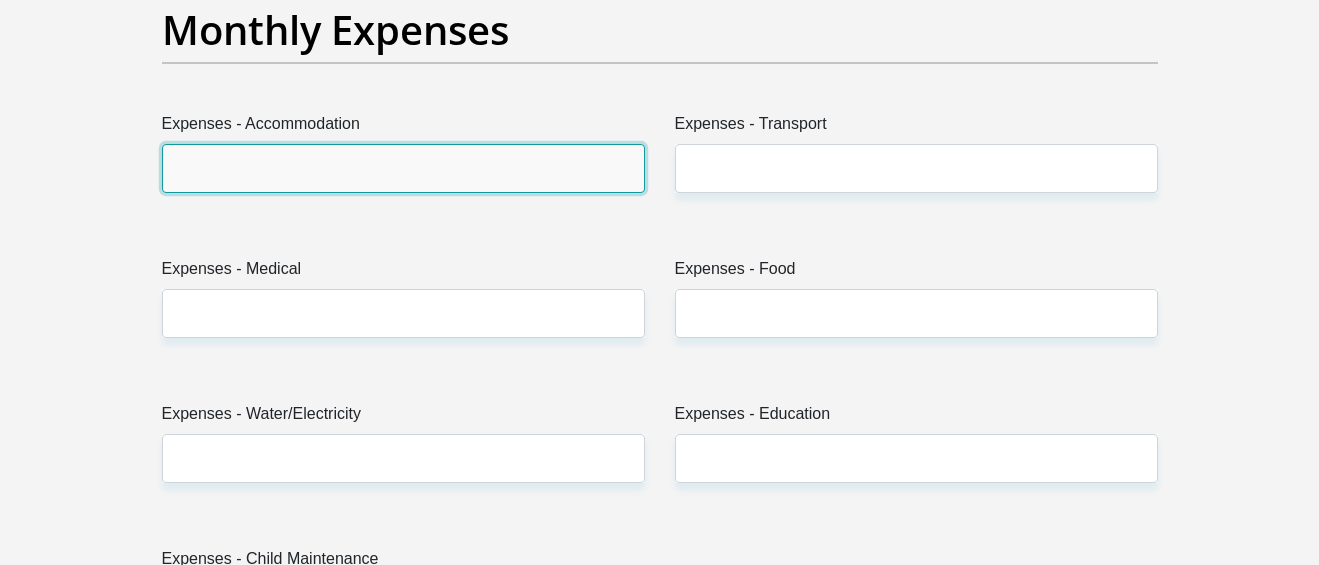 click on "Expenses - Accommodation" at bounding box center (403, 168) 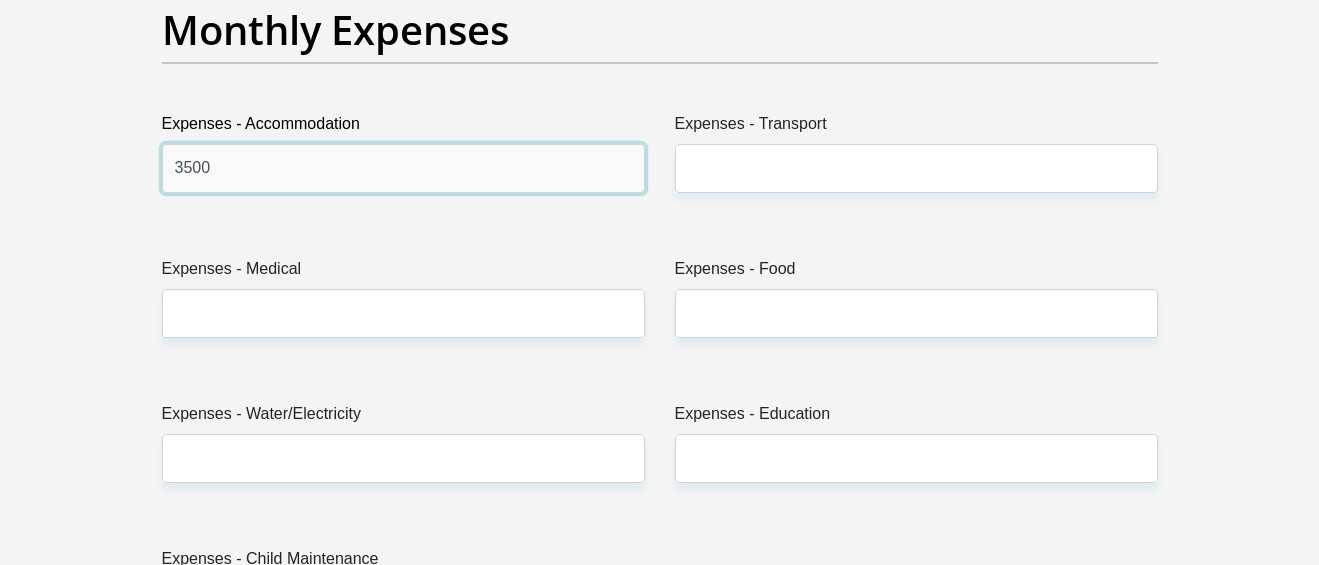 type on "3500" 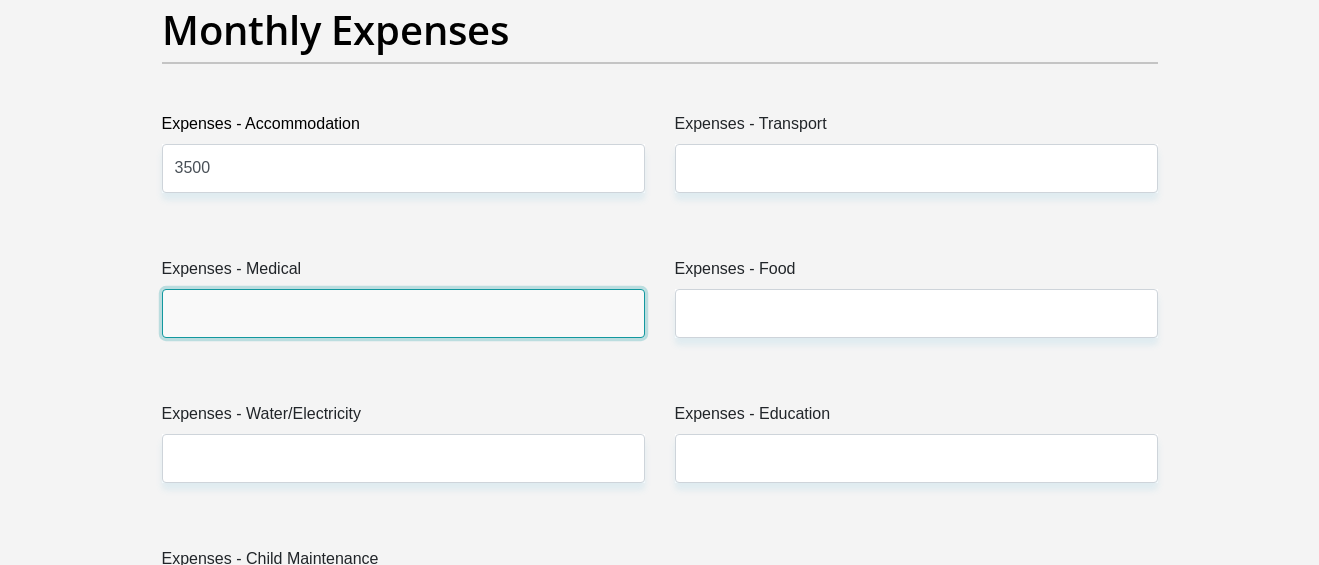 click on "Expenses - Medical" at bounding box center (403, 313) 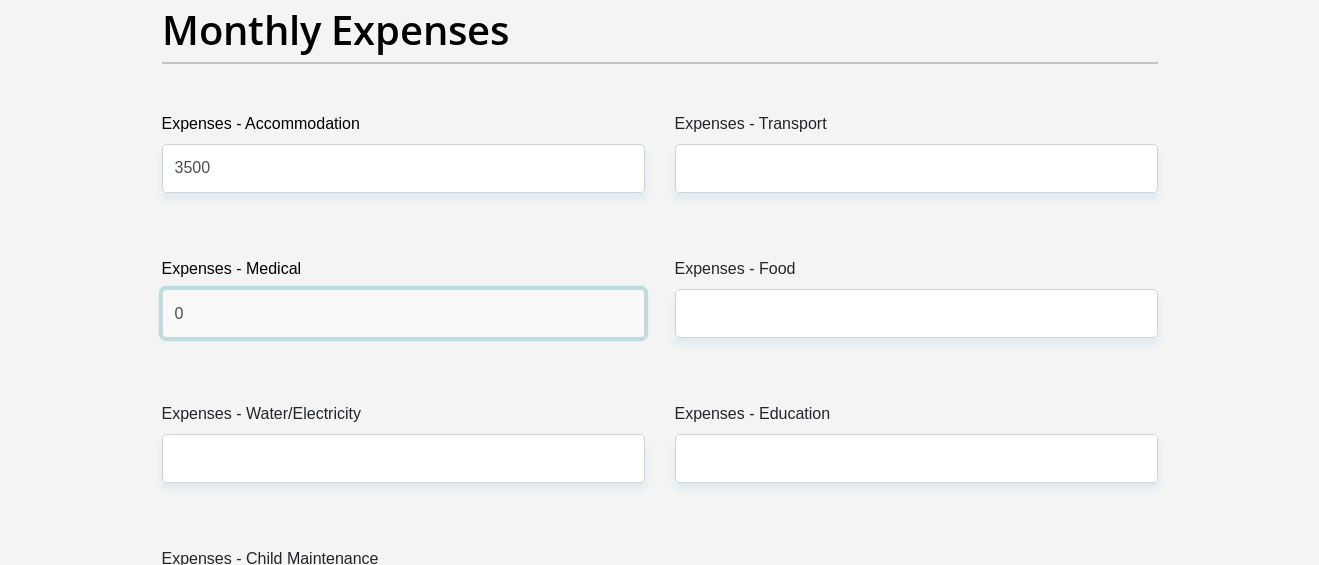 type on "0" 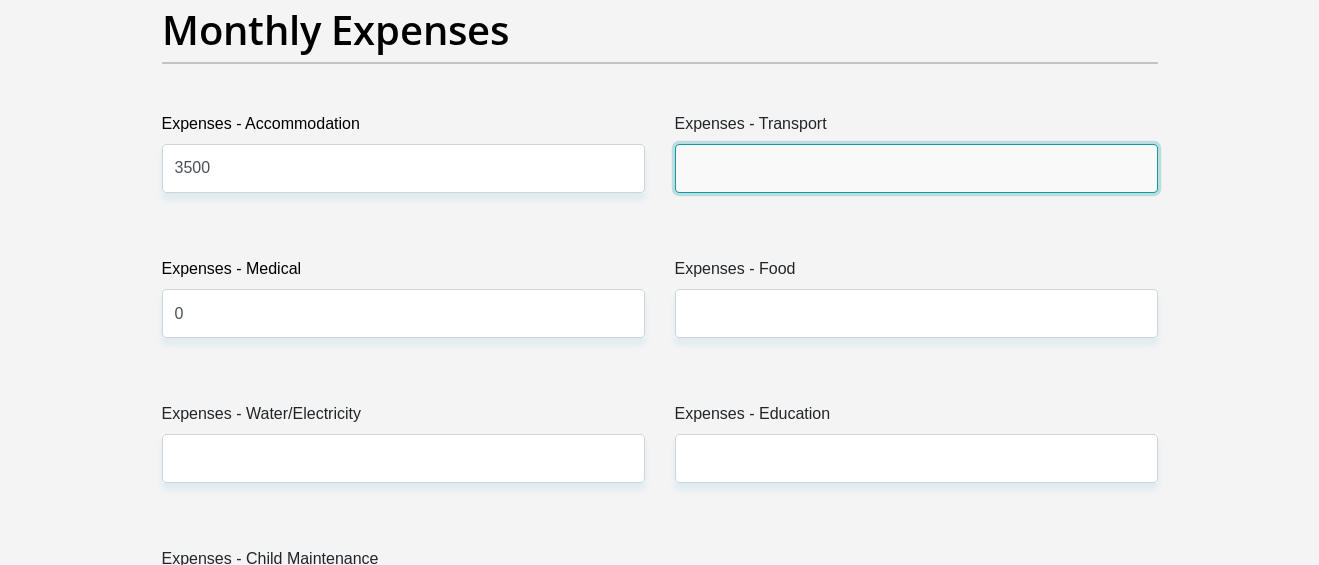 drag, startPoint x: 724, startPoint y: 186, endPoint x: 716, endPoint y: 165, distance: 22.472204 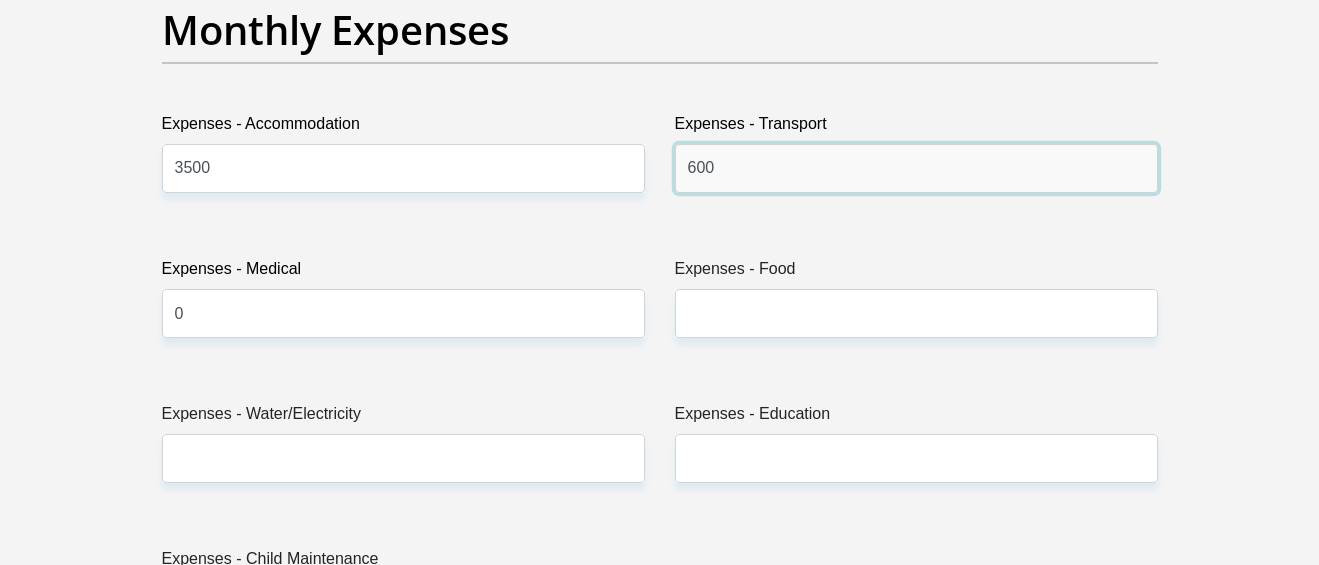 type on "600" 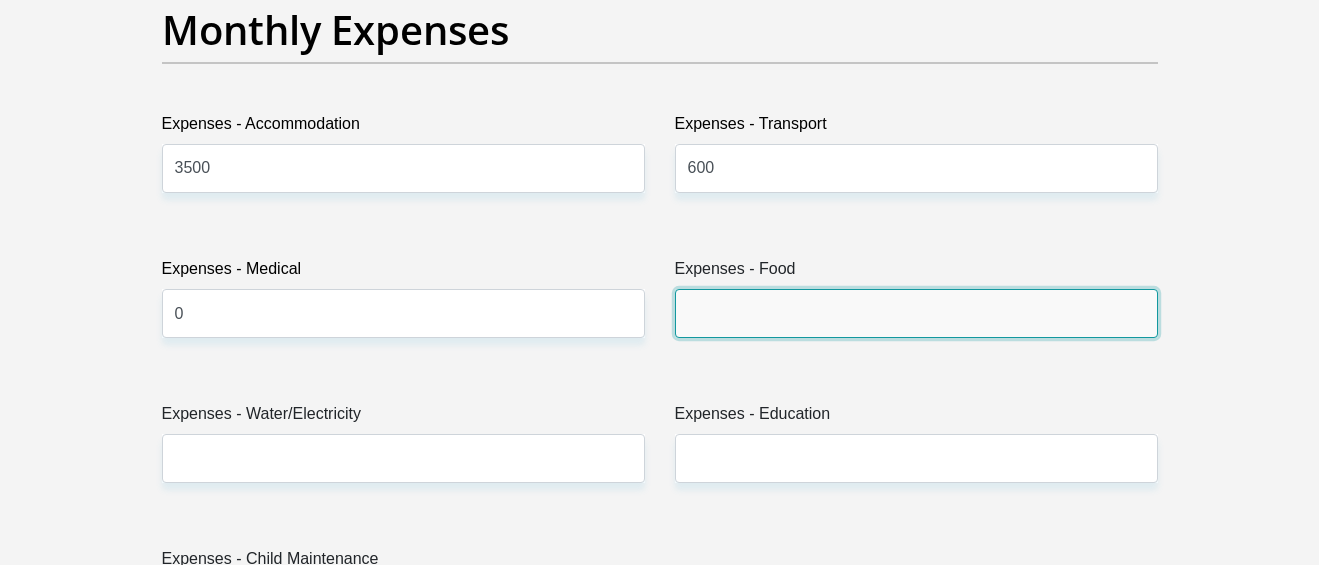 click on "Expenses - Food" at bounding box center [916, 313] 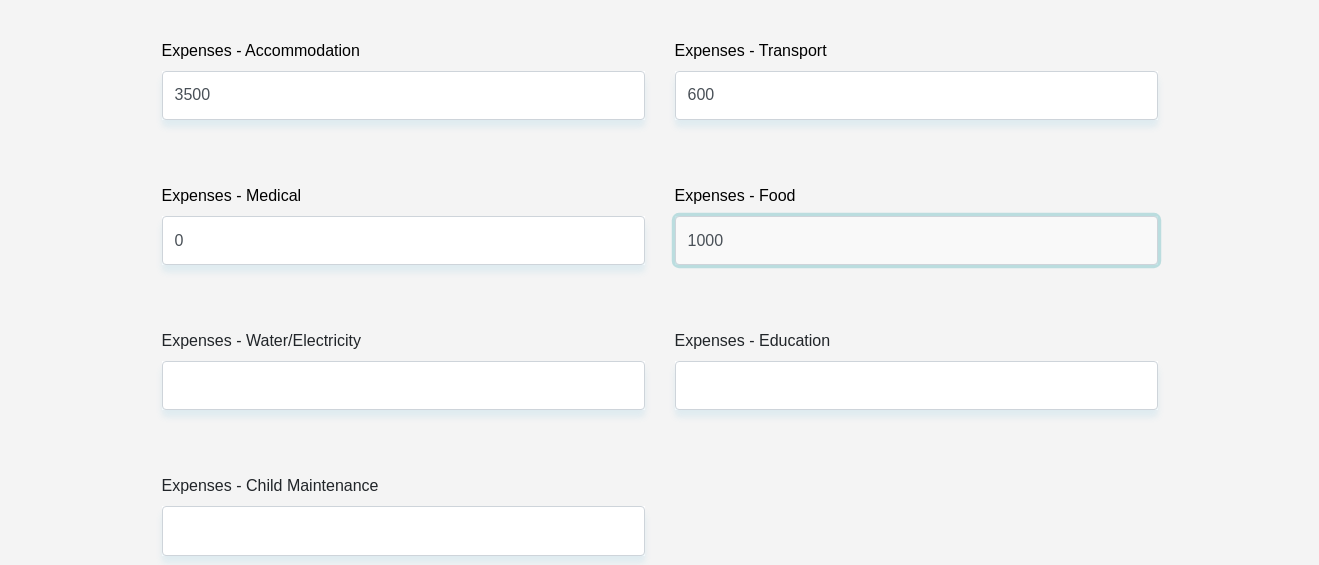 scroll, scrollTop: 3000, scrollLeft: 0, axis: vertical 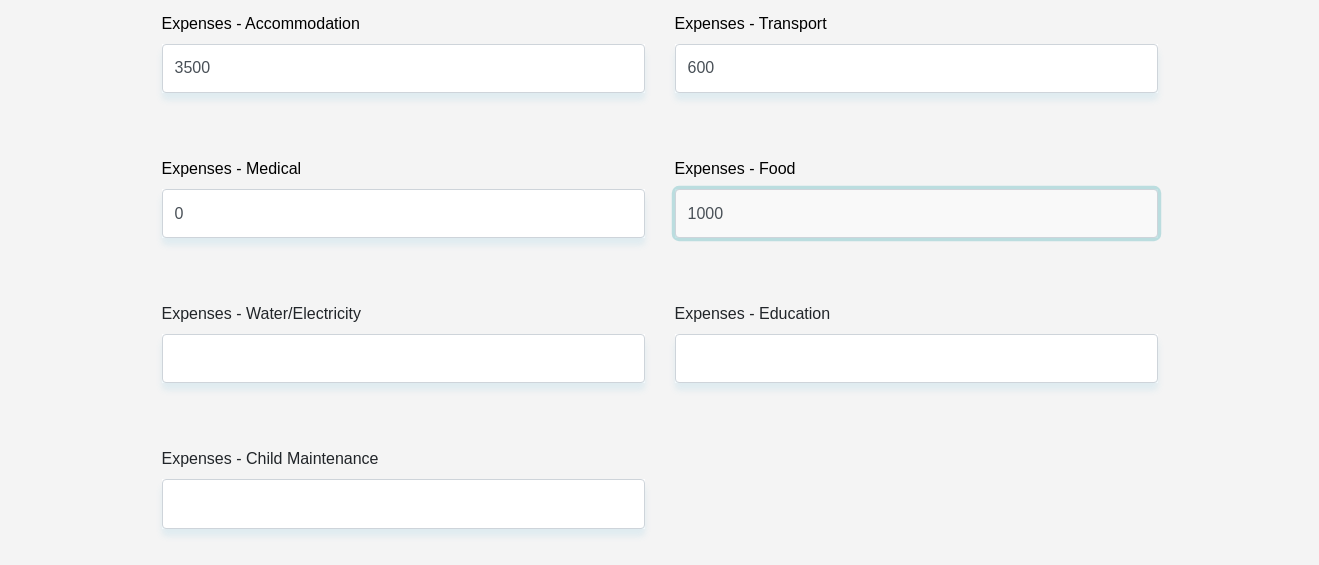 type on "1000" 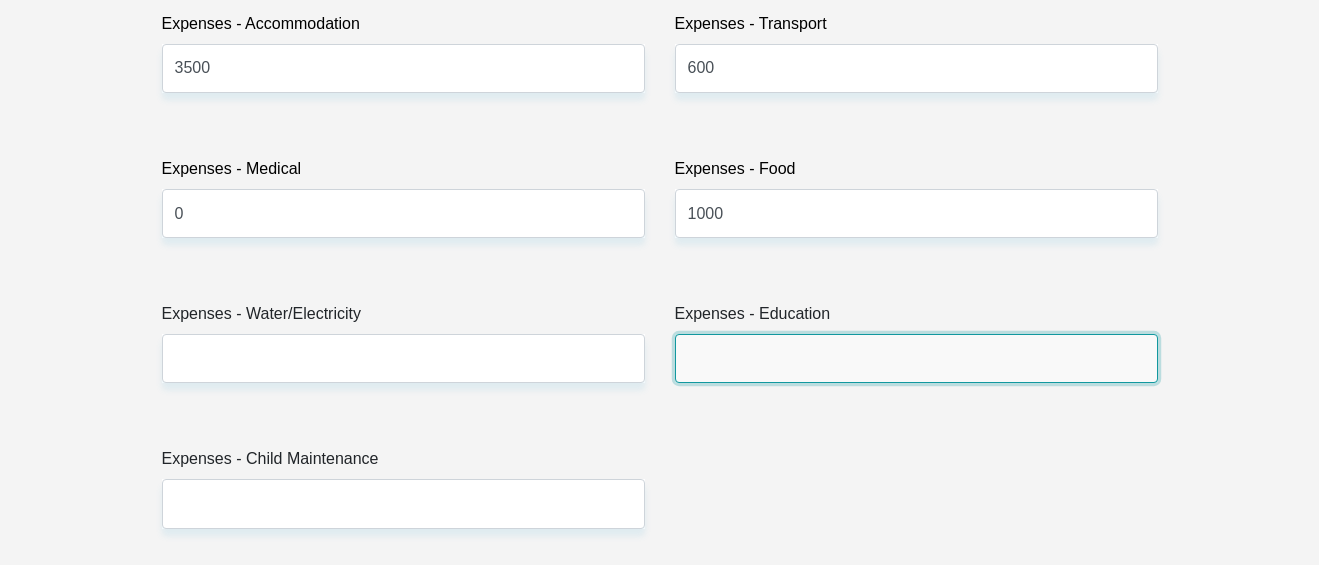 click on "Expenses - Education" at bounding box center (916, 358) 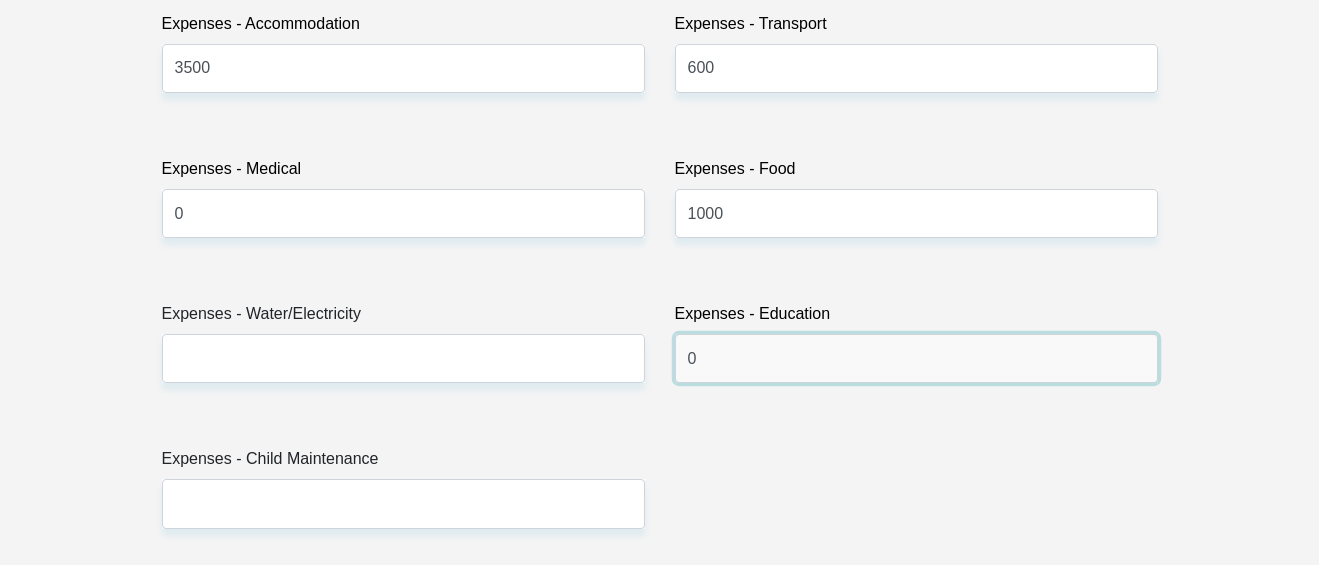 type on "0" 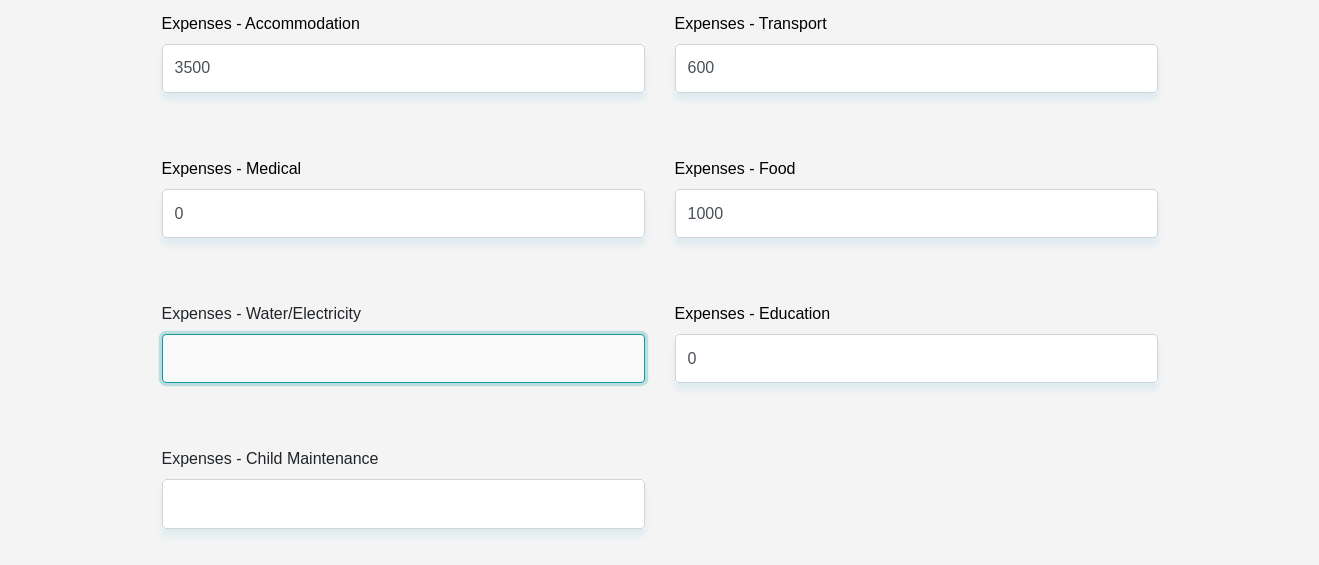click on "Expenses - Water/Electricity" at bounding box center [403, 358] 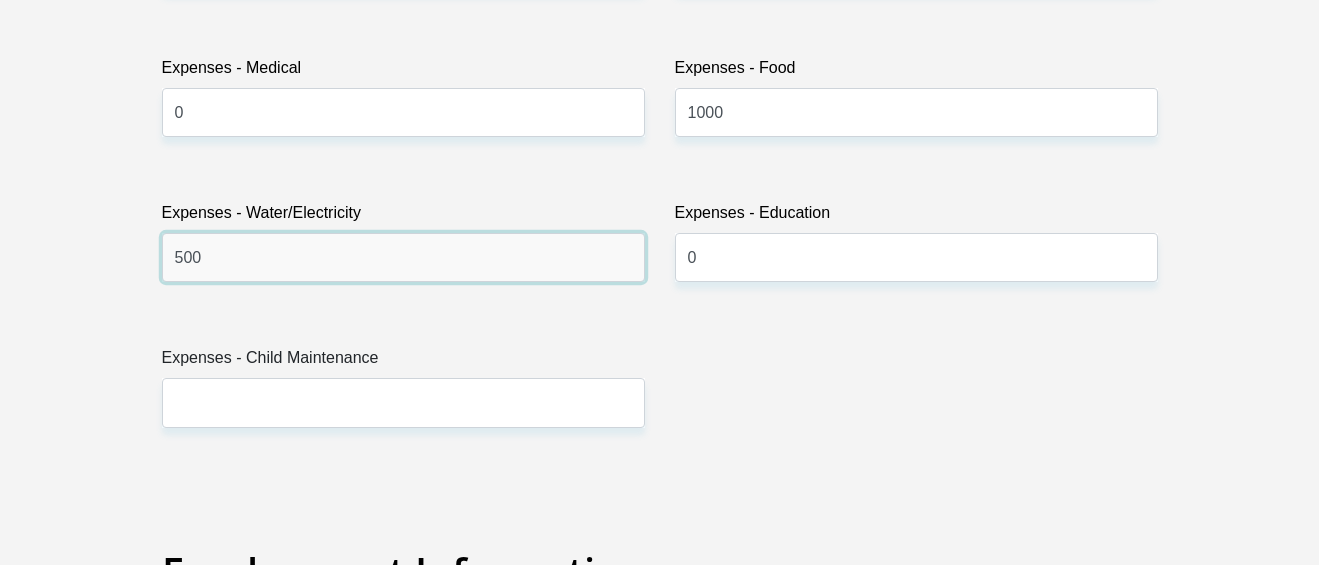 scroll, scrollTop: 3300, scrollLeft: 0, axis: vertical 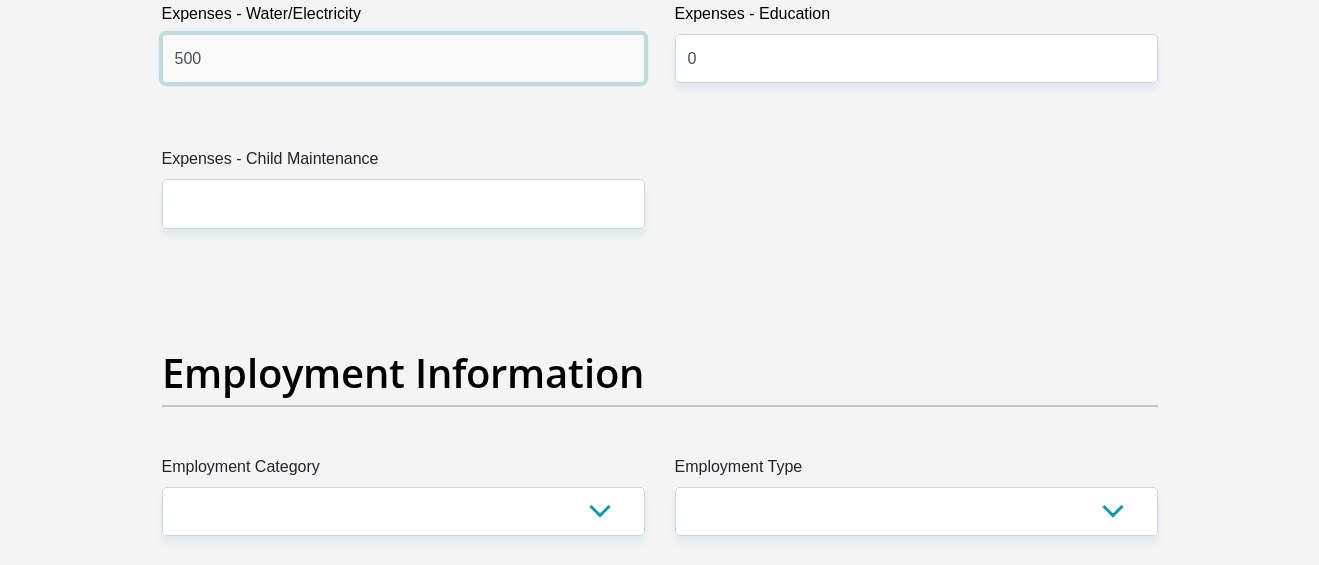 type on "500" 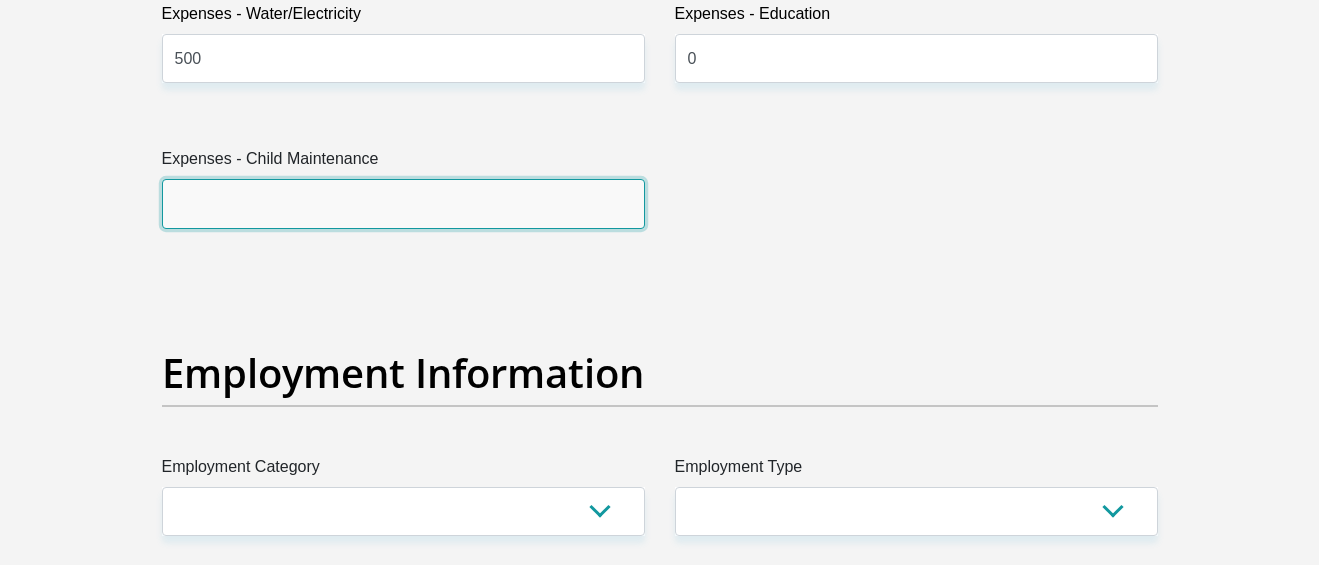 click on "Expenses - Child Maintenance" at bounding box center [403, 203] 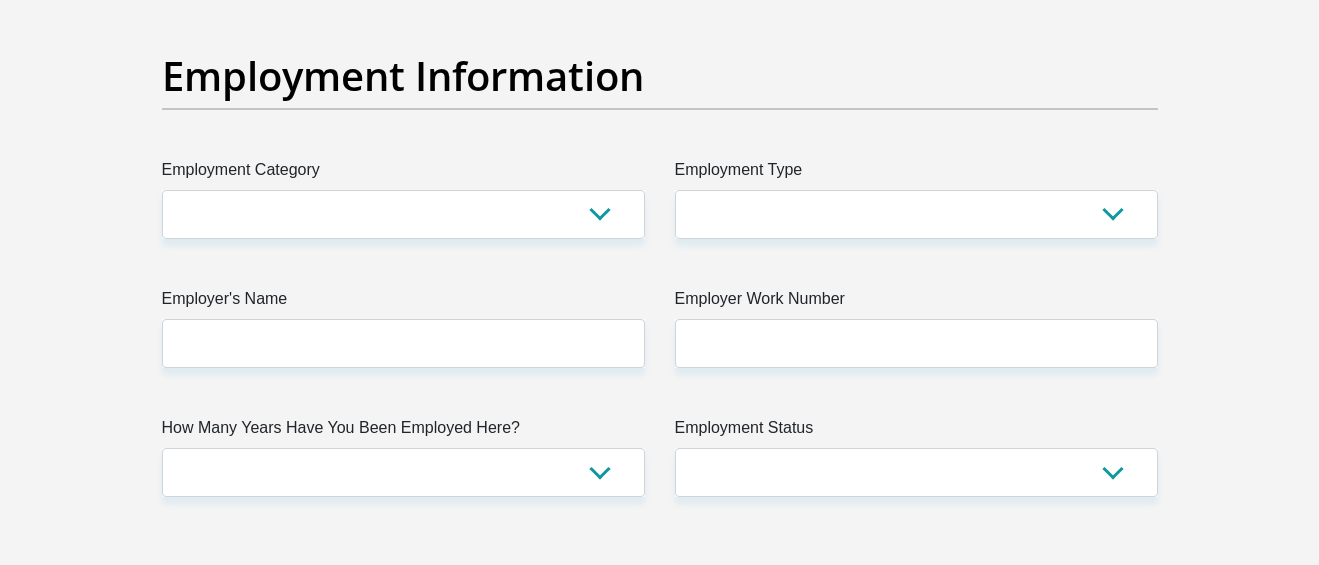 scroll, scrollTop: 3600, scrollLeft: 0, axis: vertical 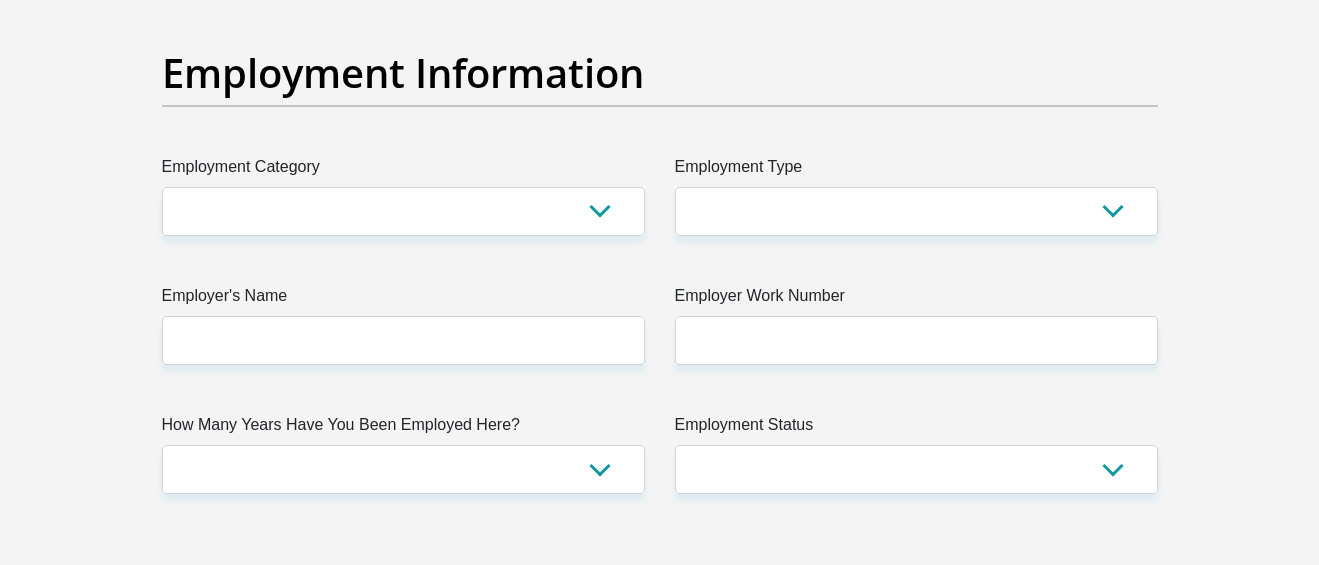 type on "0" 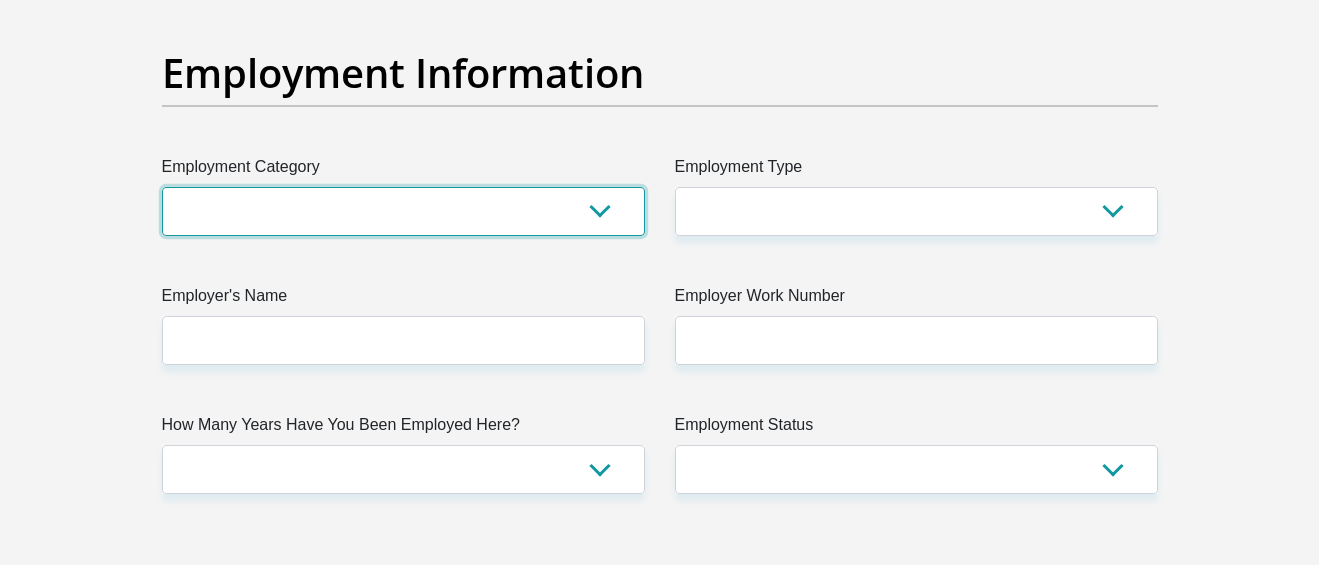 click on "AGRICULTURE
ALCOHOL & TOBACCO
CONSTRUCTION MATERIALS
METALLURGY
EQUIPMENT FOR RENEWABLE ENERGY
SPECIALIZED CONTRACTORS
CAR
GAMING (INCL. INTERNET
OTHER WHOLESALE
UNLICENSED PHARMACEUTICALS
CURRENCY EXCHANGE HOUSES
OTHER FINANCIAL INSTITUTIONS & INSURANCE
REAL ESTATE AGENTS
OIL & GAS
OTHER MATERIALS (E.G. IRON ORE)
PRECIOUS STONES & PRECIOUS METALS
POLITICAL ORGANIZATIONS
RELIGIOUS ORGANIZATIONS(NOT SECTS)
ACTI. HAVING BUSINESS DEAL WITH PUBLIC ADMINISTRATION
LAUNDROMATS" at bounding box center (403, 211) 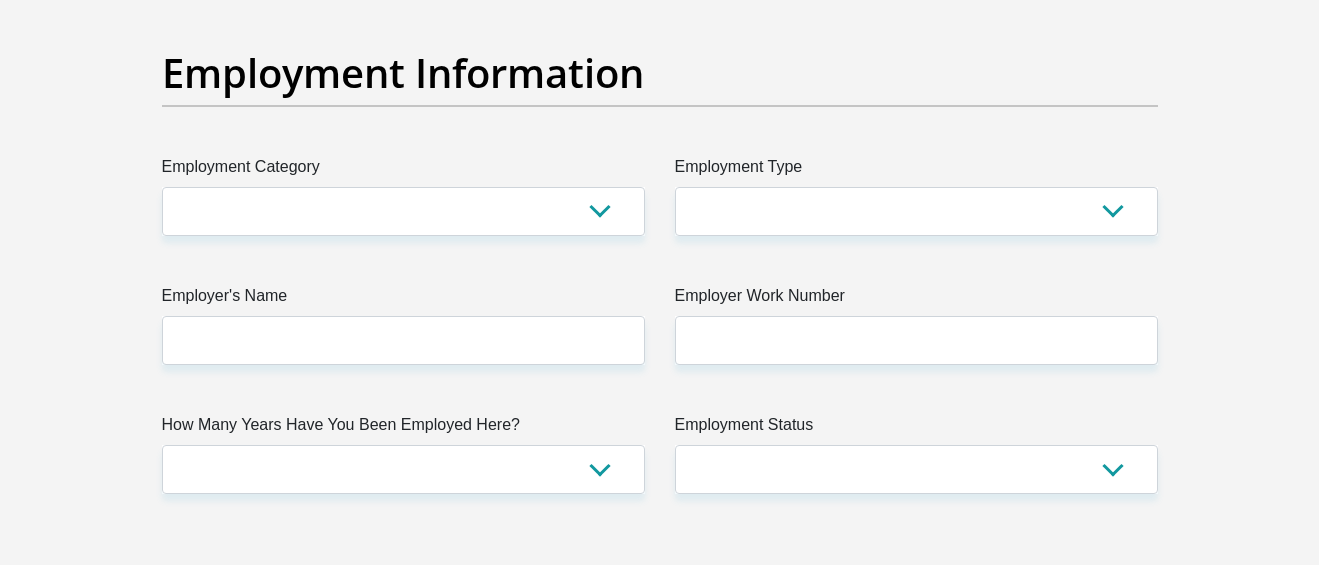 click on "Employer's Name" at bounding box center (403, 300) 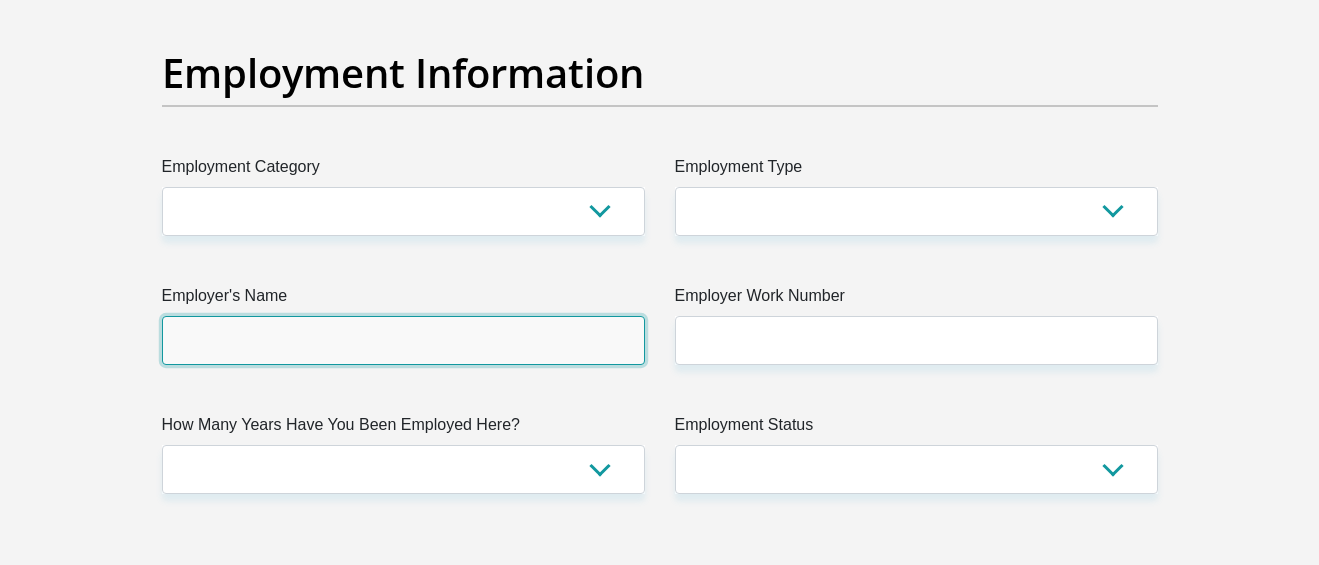 click on "Employer's Name" at bounding box center [403, 340] 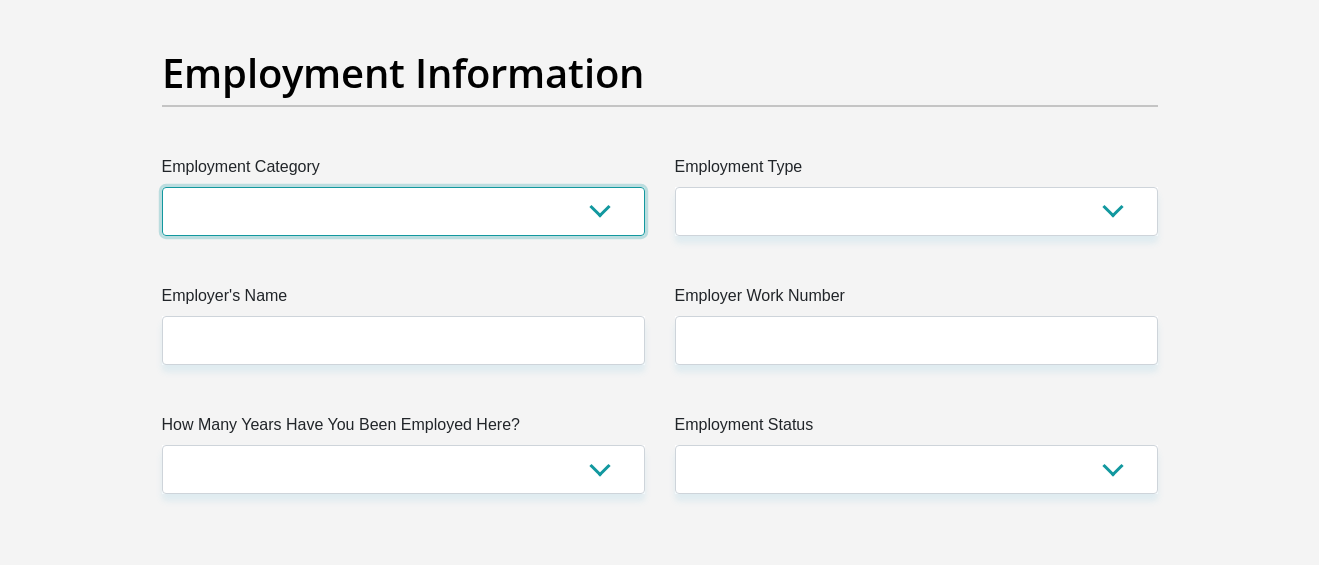 click on "AGRICULTURE
ALCOHOL & TOBACCO
CONSTRUCTION MATERIALS
METALLURGY
EQUIPMENT FOR RENEWABLE ENERGY
SPECIALIZED CONTRACTORS
CAR
GAMING (INCL. INTERNET
OTHER WHOLESALE
UNLICENSED PHARMACEUTICALS
CURRENCY EXCHANGE HOUSES
OTHER FINANCIAL INSTITUTIONS & INSURANCE
REAL ESTATE AGENTS
OIL & GAS
OTHER MATERIALS (E.G. IRON ORE)
PRECIOUS STONES & PRECIOUS METALS
POLITICAL ORGANIZATIONS
RELIGIOUS ORGANIZATIONS(NOT SECTS)
ACTI. HAVING BUSINESS DEAL WITH PUBLIC ADMINISTRATION
LAUNDROMATS" at bounding box center [403, 211] 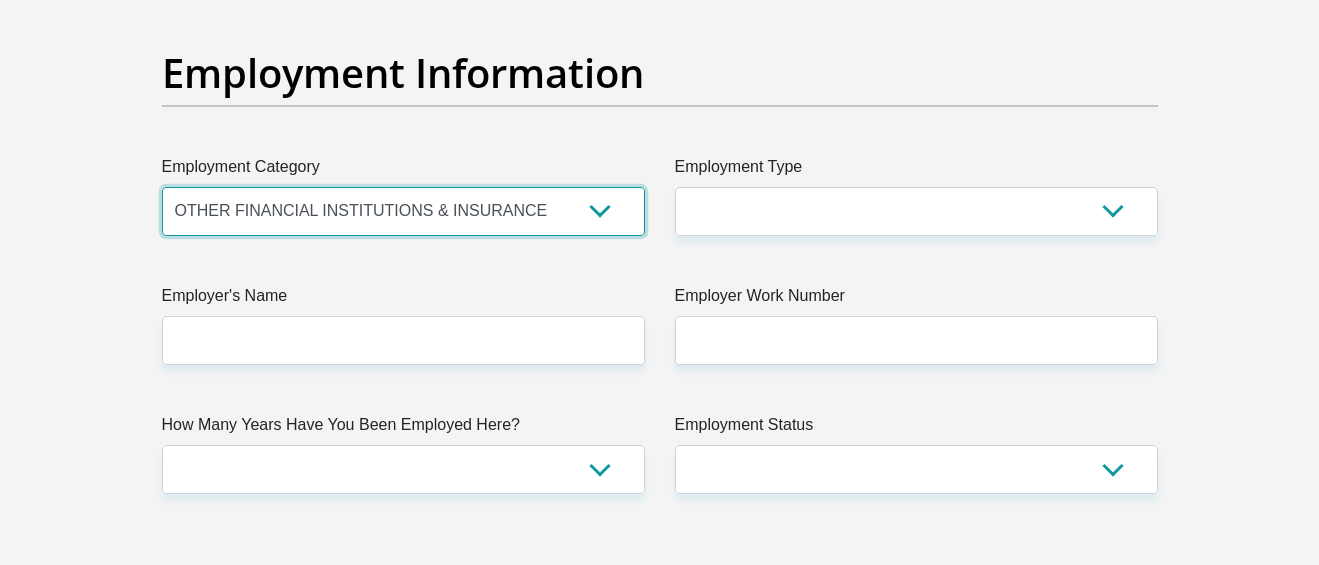 click on "AGRICULTURE
ALCOHOL & TOBACCO
CONSTRUCTION MATERIALS
METALLURGY
EQUIPMENT FOR RENEWABLE ENERGY
SPECIALIZED CONTRACTORS
CAR
GAMING (INCL. INTERNET
OTHER WHOLESALE
UNLICENSED PHARMACEUTICALS
CURRENCY EXCHANGE HOUSES
OTHER FINANCIAL INSTITUTIONS & INSURANCE
REAL ESTATE AGENTS
OIL & GAS
OTHER MATERIALS (E.G. IRON ORE)
PRECIOUS STONES & PRECIOUS METALS
POLITICAL ORGANIZATIONS
RELIGIOUS ORGANIZATIONS(NOT SECTS)
ACTI. HAVING BUSINESS DEAL WITH PUBLIC ADMINISTRATION
LAUNDROMATS" at bounding box center (403, 211) 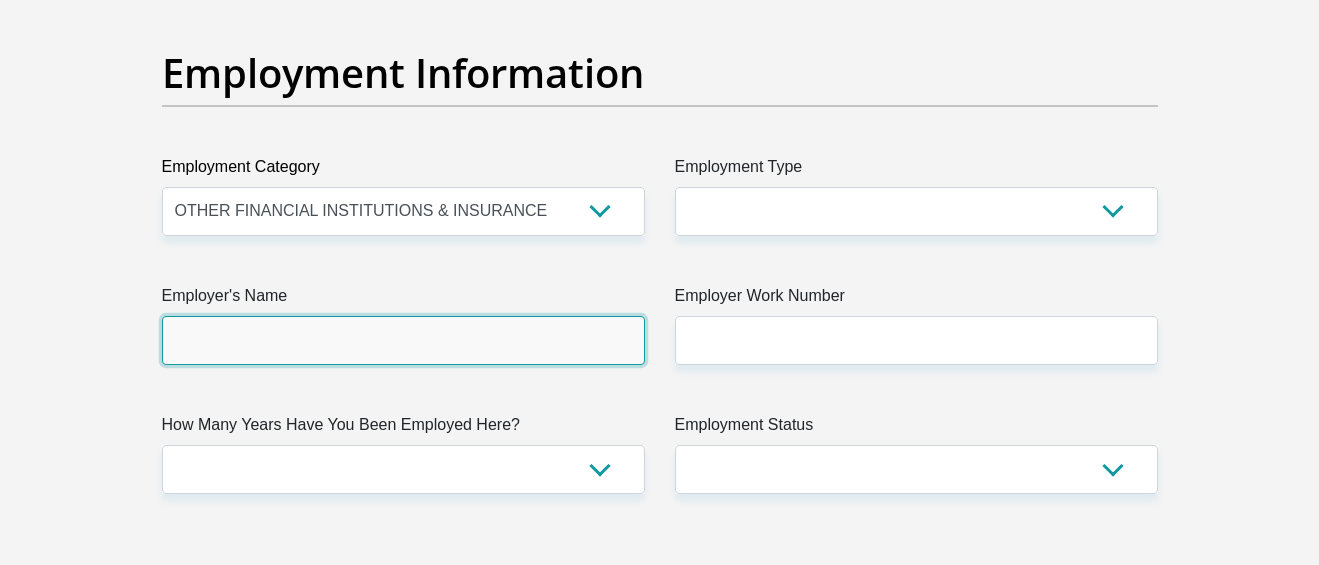 click on "Employer's Name" at bounding box center (403, 340) 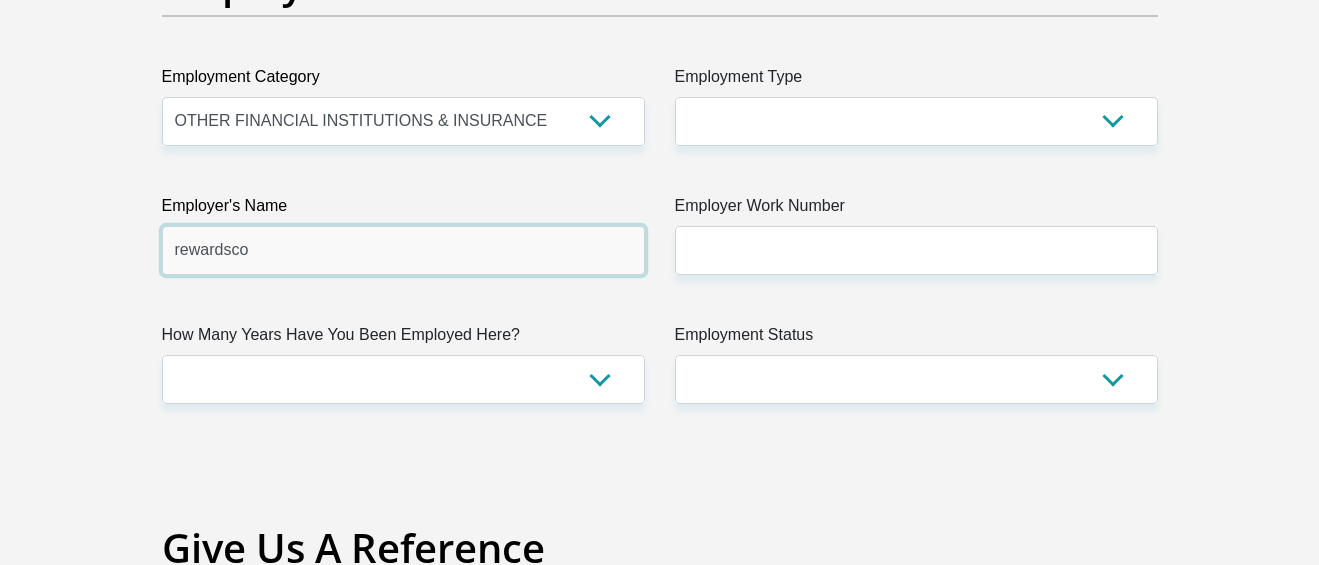 scroll, scrollTop: 3800, scrollLeft: 0, axis: vertical 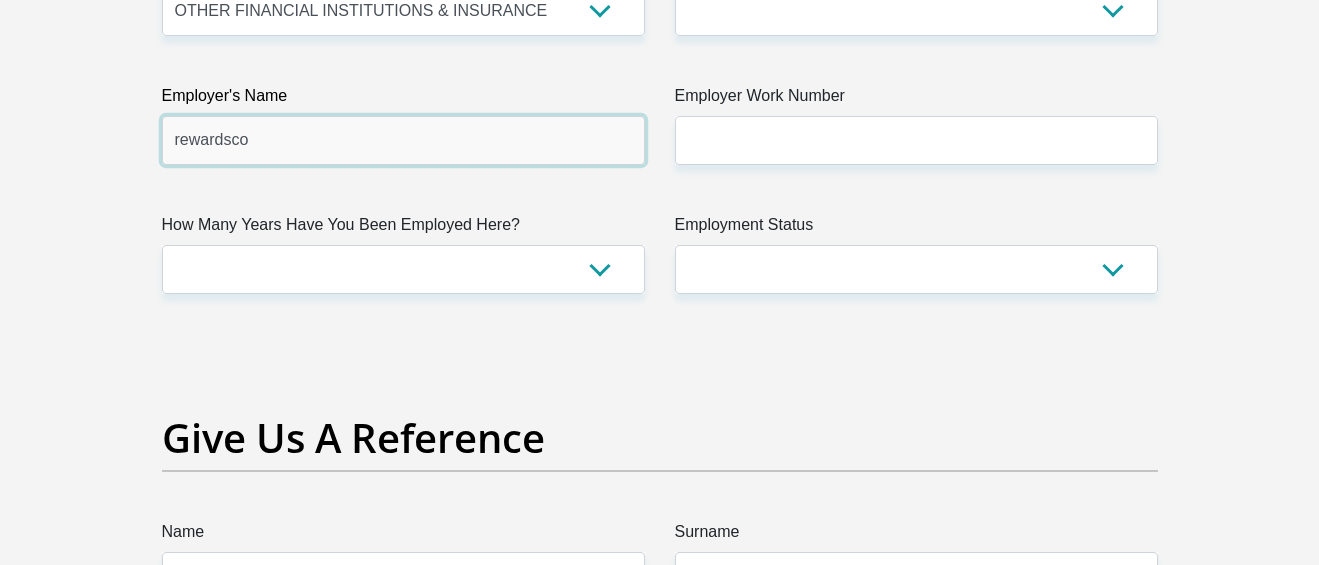 type on "rewardsco" 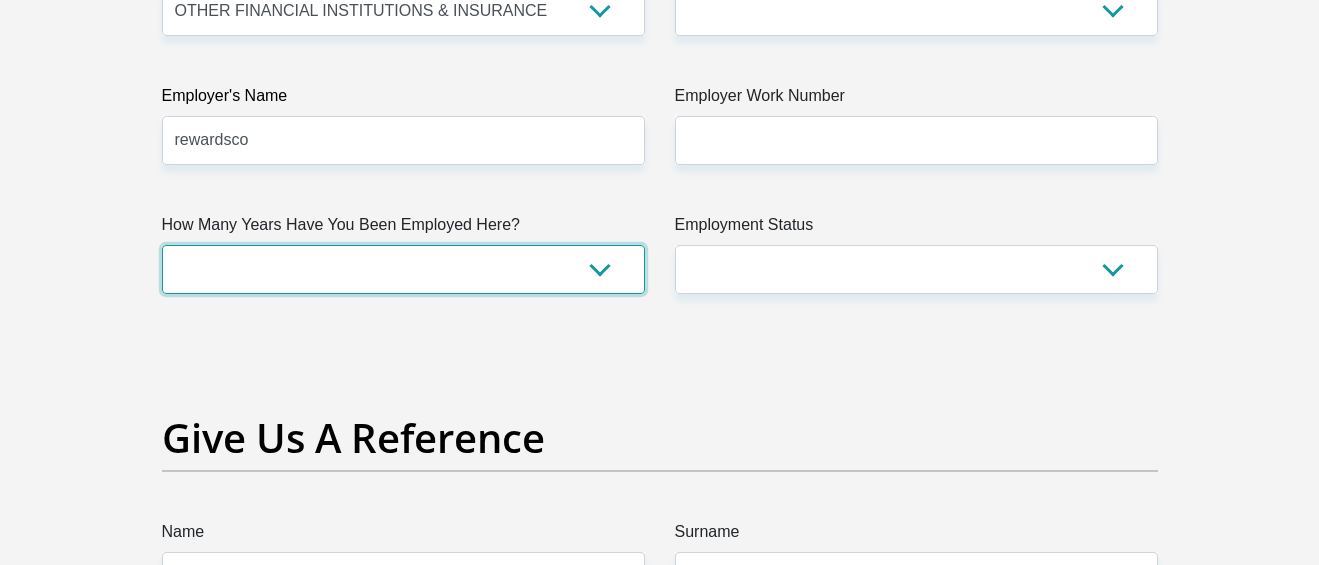 click on "less than 1 year
1-3 years
3-5 years
5+ years" at bounding box center [403, 269] 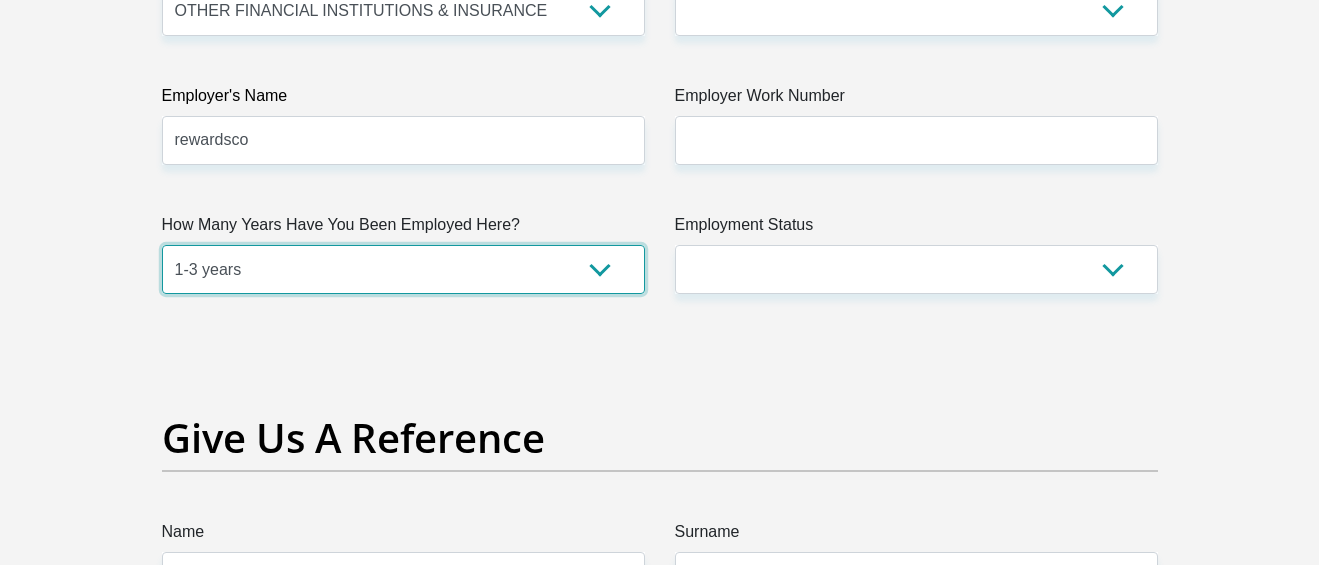 click on "less than 1 year
1-3 years
3-5 years
5+ years" at bounding box center (403, 269) 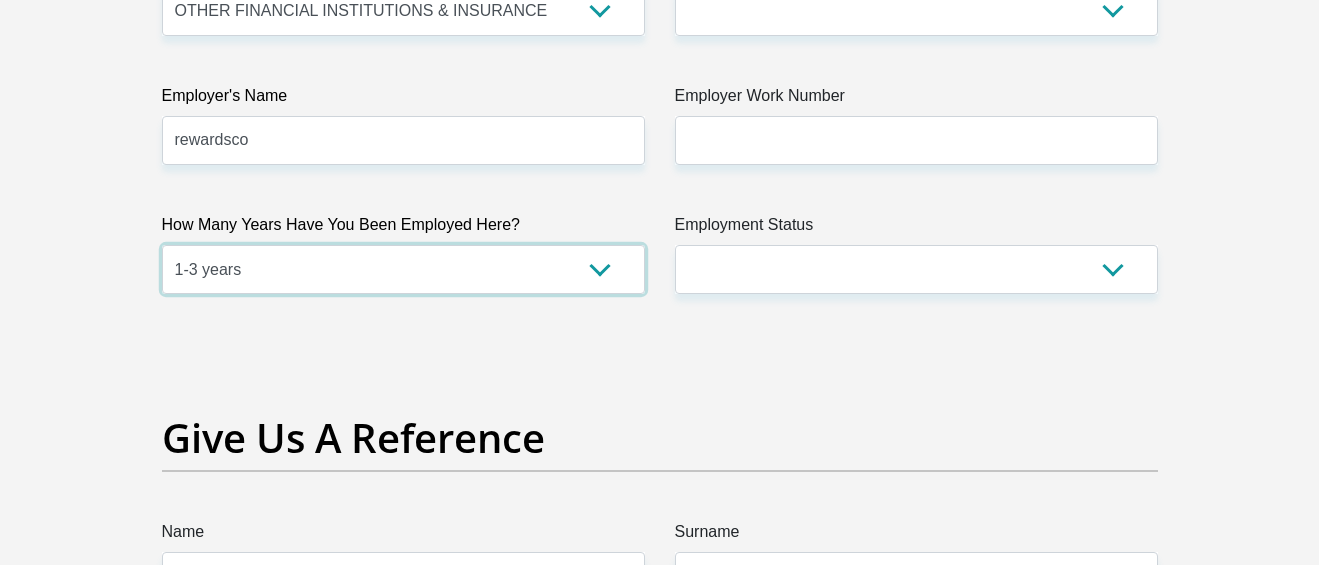 click on "less than 1 year
1-3 years
3-5 years
5+ years" at bounding box center [403, 269] 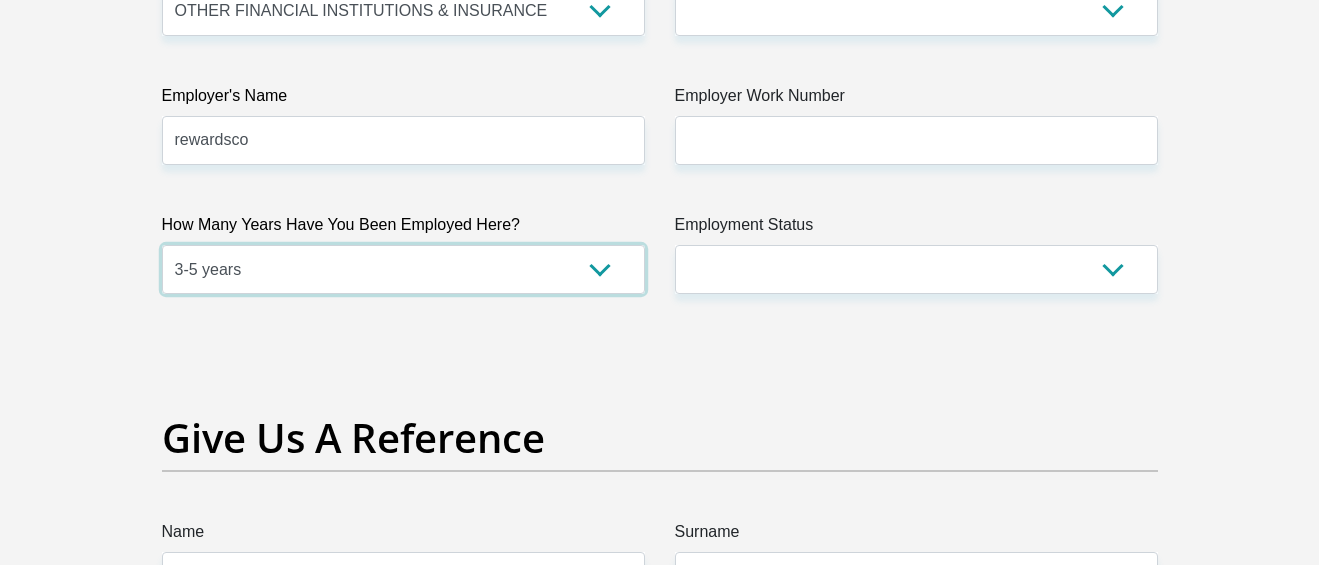 click on "less than 1 year
1-3 years
3-5 years
5+ years" at bounding box center (403, 269) 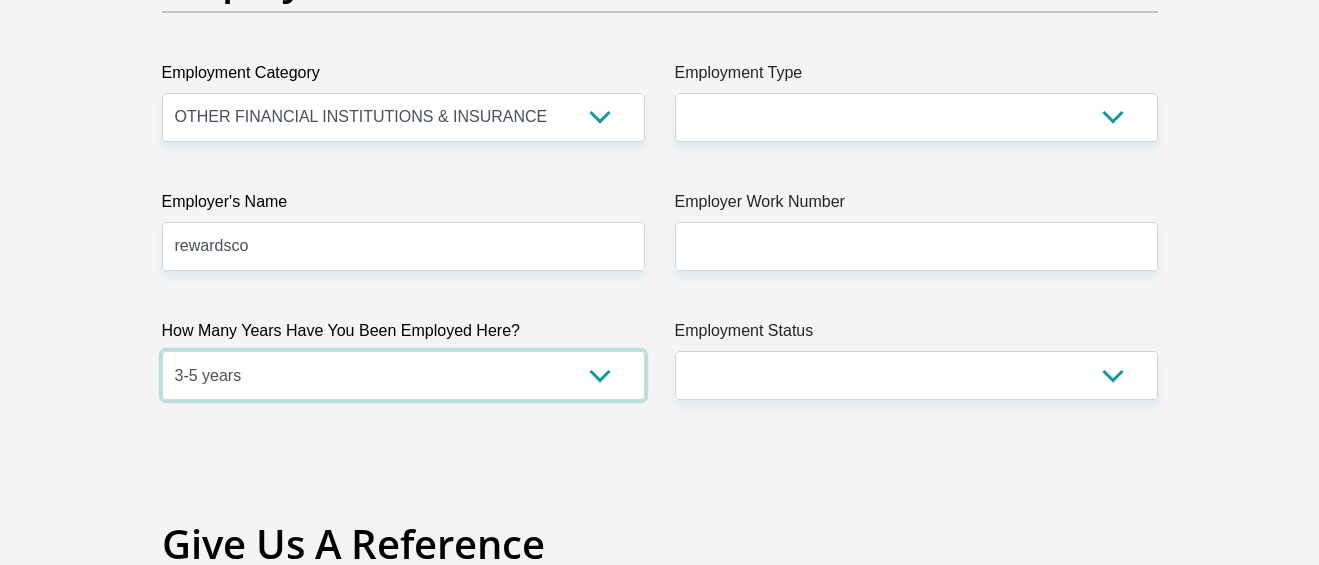 scroll, scrollTop: 3600, scrollLeft: 0, axis: vertical 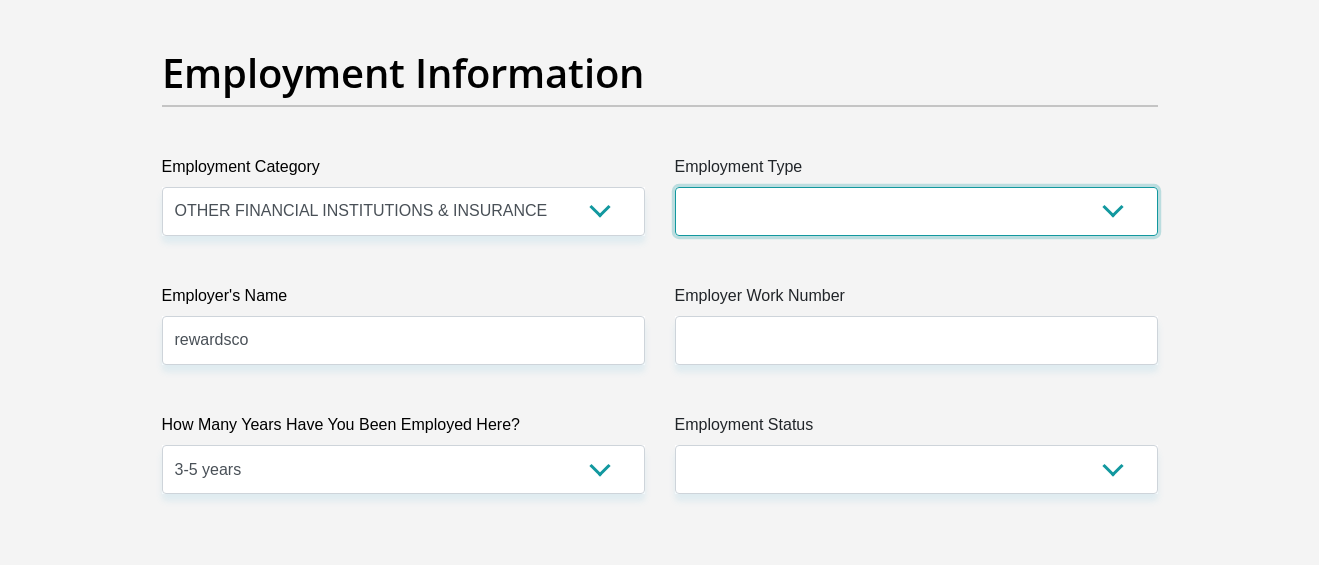 click on "College/Lecturer
Craft Seller
Creative
Driver
Executive
Farmer
Forces - Non Commissioned
Forces - Officer
Hawker
Housewife
Labourer
Licenced Professional
Manager
Miner
Non Licenced Professional
Office Staff/Clerk
Outside Worker
Pensioner
Permanent Teacher
Production/Manufacturing
Sales
Self-Employed
Semi-Professional Worker
Service Industry  Social Worker  Student" at bounding box center [916, 211] 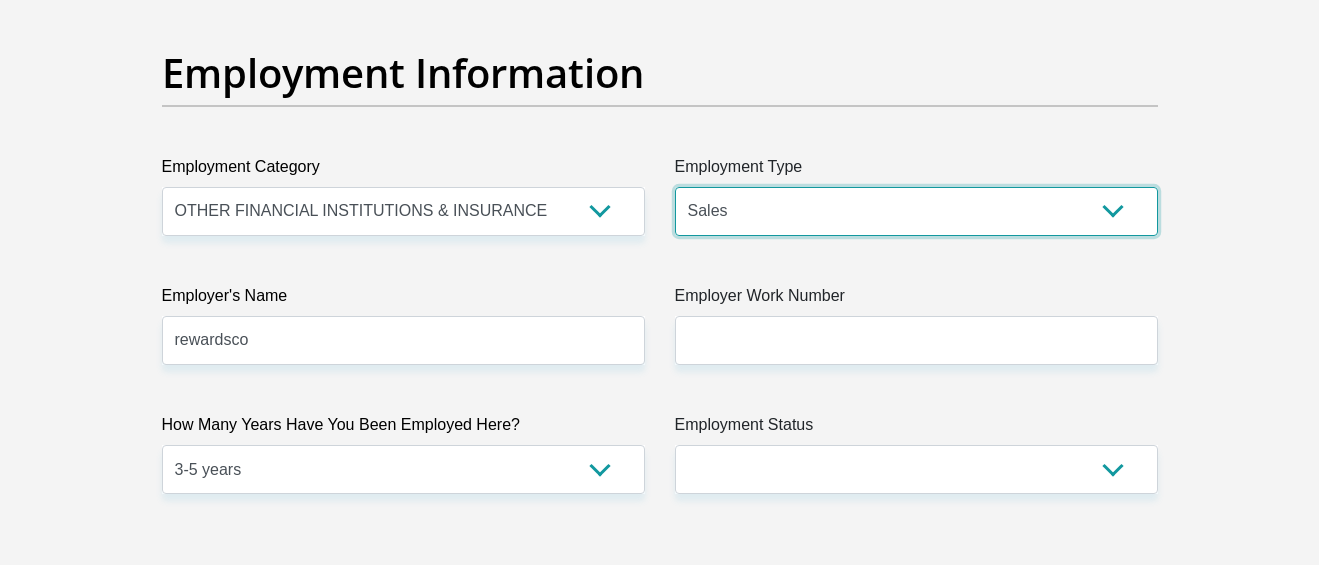 click on "College/Lecturer
Craft Seller
Creative
Driver
Executive
Farmer
Forces - Non Commissioned
Forces - Officer
Hawker
Housewife
Labourer
Licenced Professional
Manager
Miner
Non Licenced Professional
Office Staff/Clerk
Outside Worker
Pensioner
Permanent Teacher
Production/Manufacturing
Sales
Self-Employed
Semi-Professional Worker
Service Industry  Social Worker  Student" at bounding box center [916, 211] 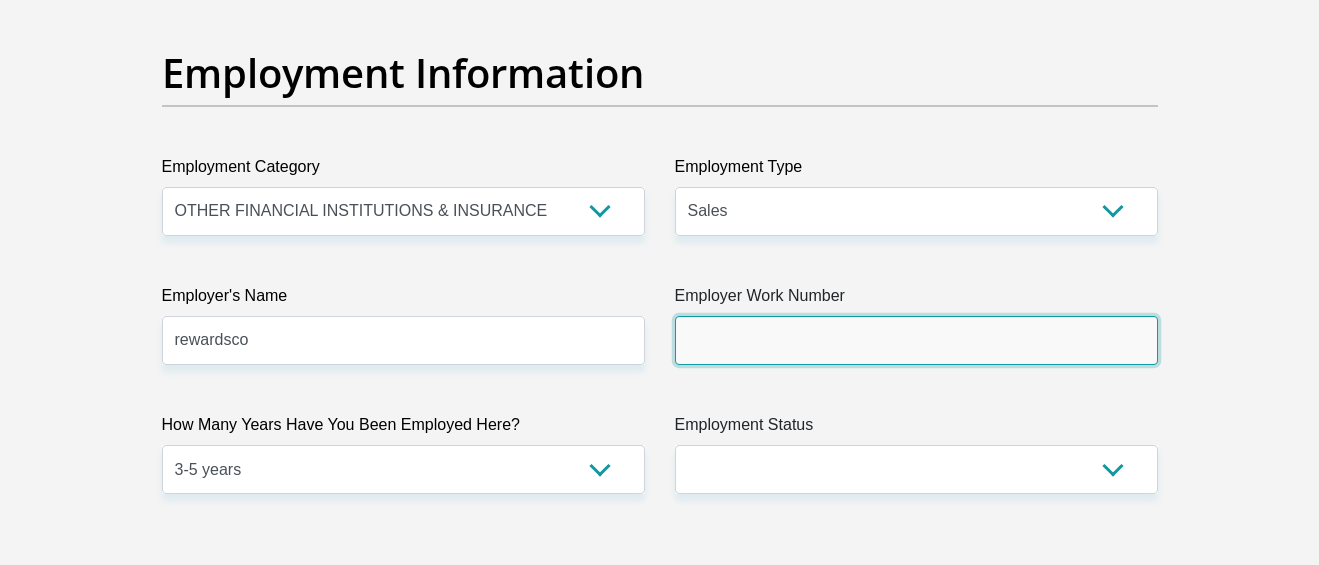 click on "Employer Work Number" at bounding box center [916, 340] 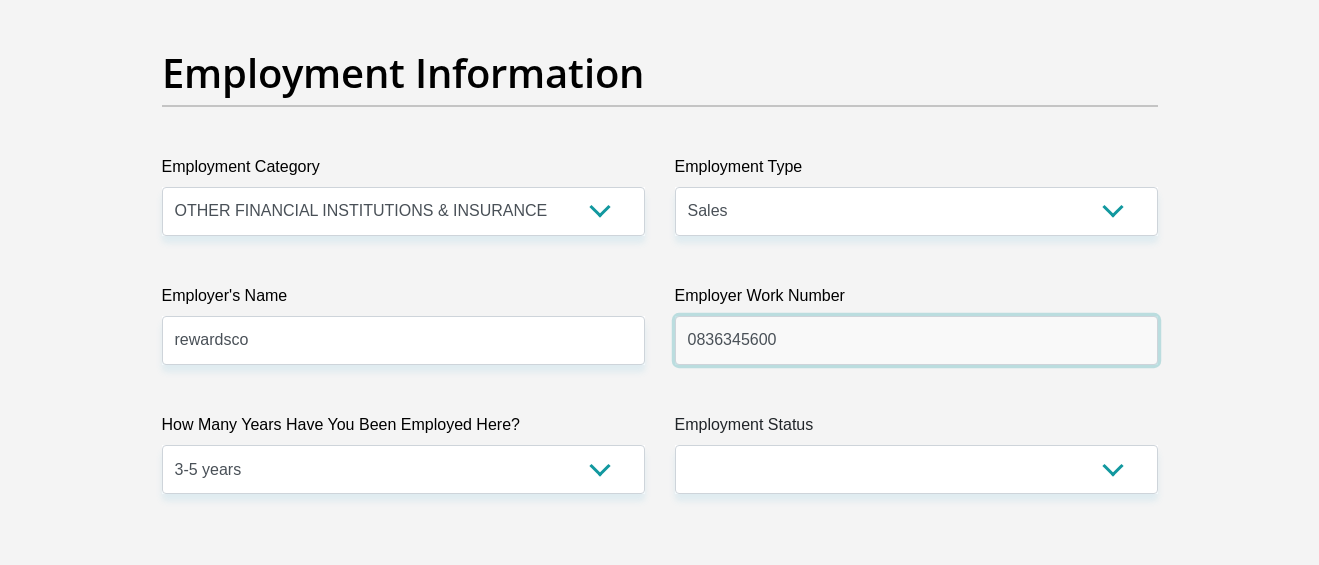 type on "0836345600" 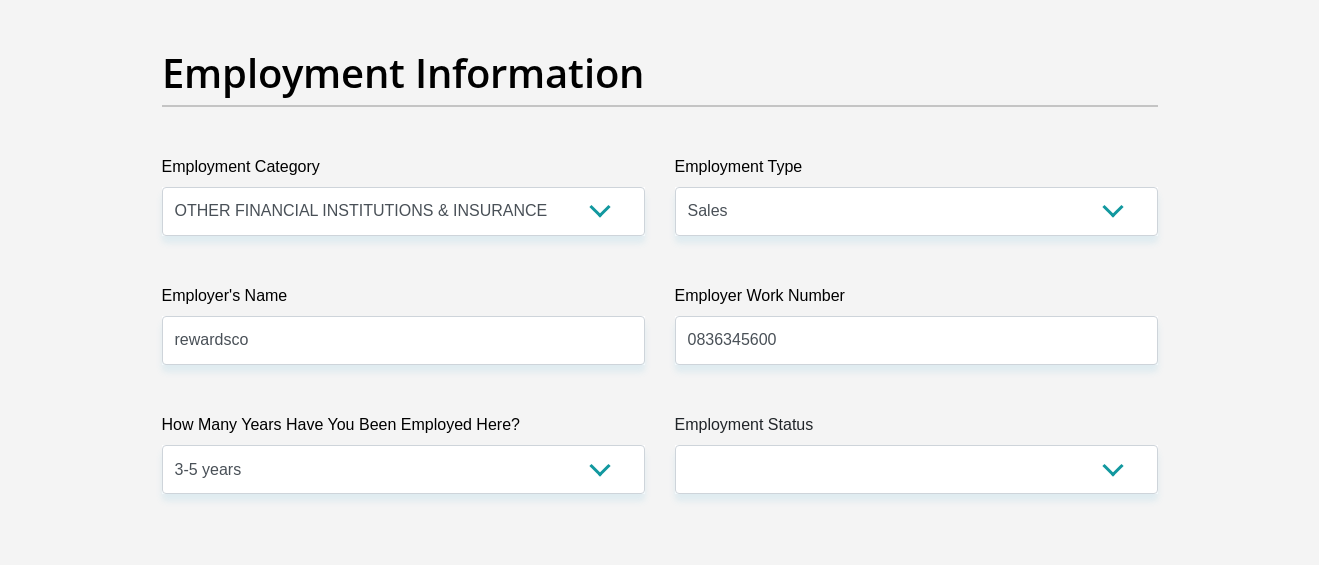 click on "Employment Status" at bounding box center (916, 429) 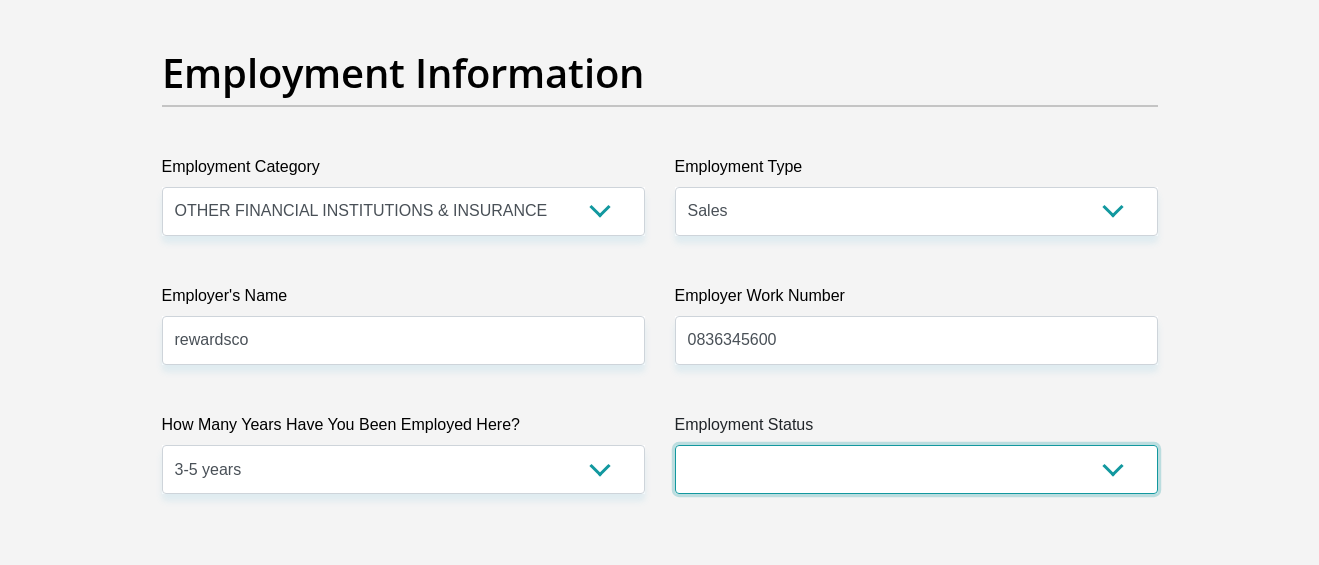 click on "Permanent/Full-time
Part-time/Casual
Contract Worker
Self-Employed
Housewife
Retired
Student
Medically Boarded
Disability
Unemployed" at bounding box center [916, 469] 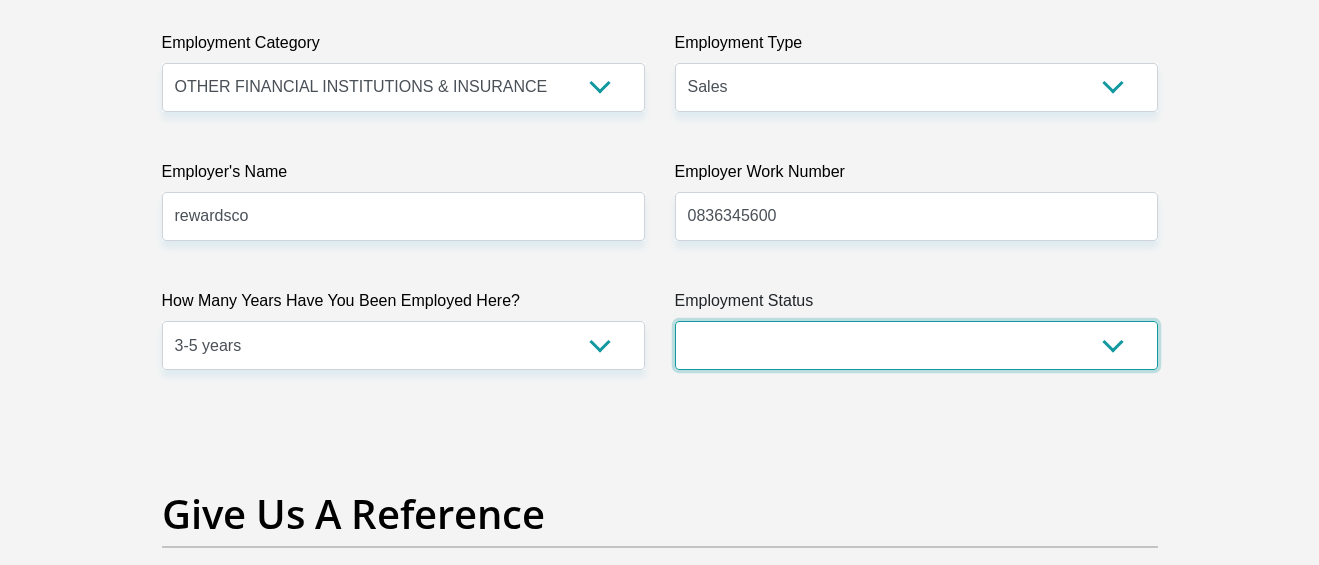 scroll, scrollTop: 3800, scrollLeft: 0, axis: vertical 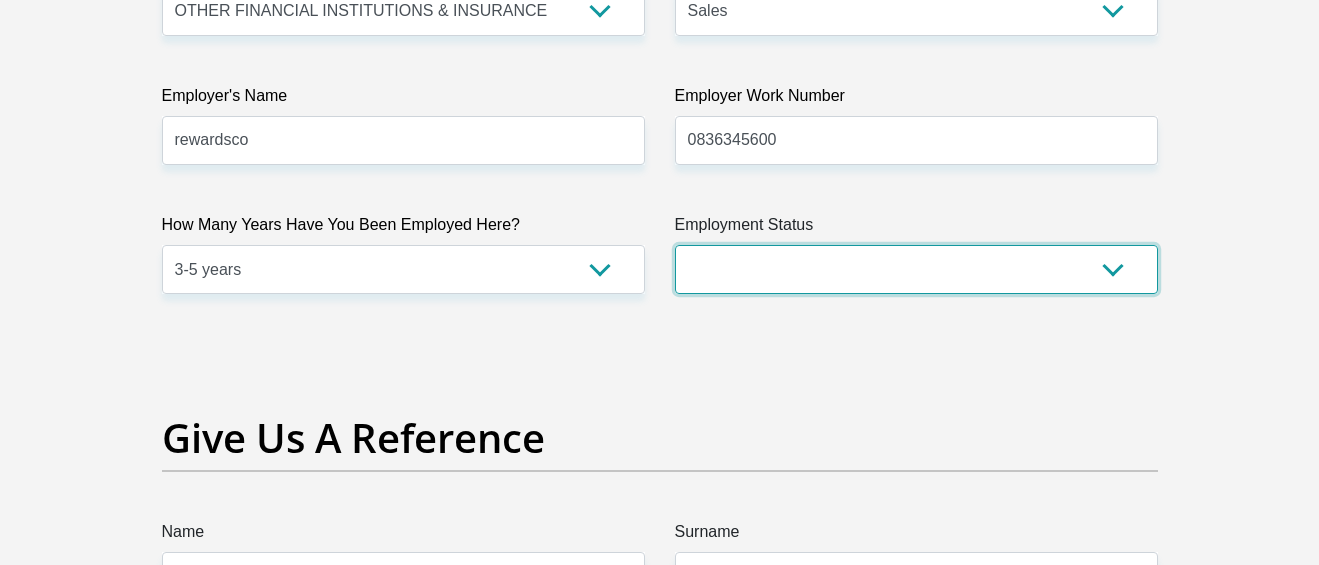 click on "Permanent/Full-time
Part-time/Casual
Contract Worker
Self-Employed
Housewife
Retired
Student
Medically Boarded
Disability
Unemployed" at bounding box center [916, 269] 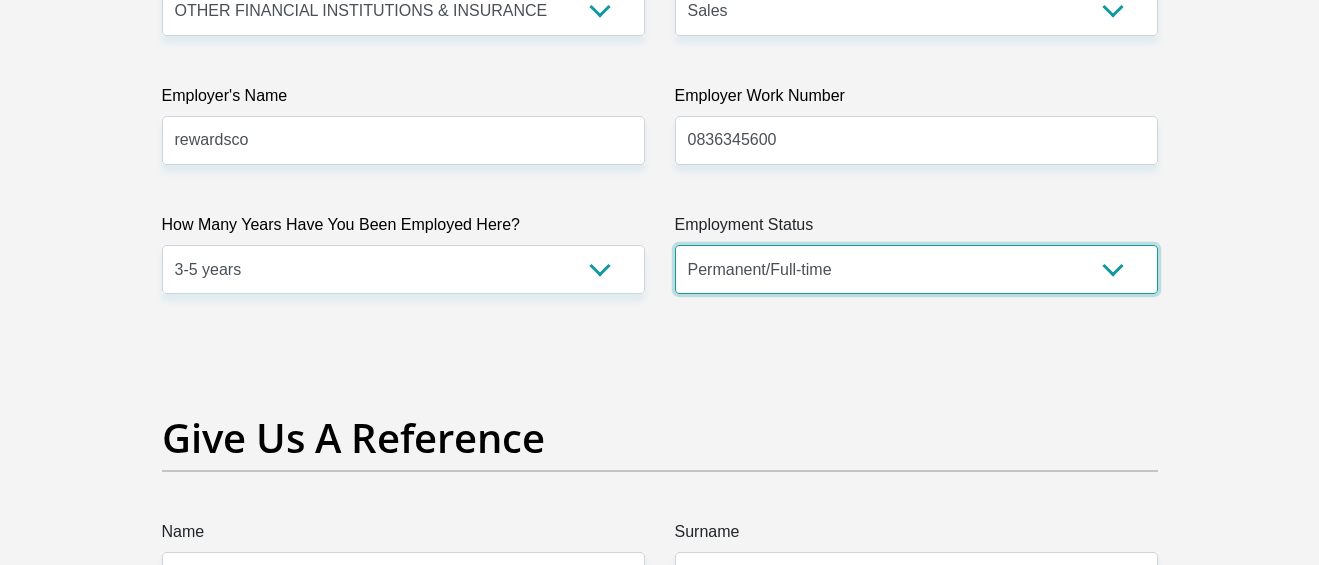 click on "Permanent/Full-time
Part-time/Casual
Contract Worker
Self-Employed
Housewife
Retired
Student
Medically Boarded
Disability
Unemployed" at bounding box center [916, 269] 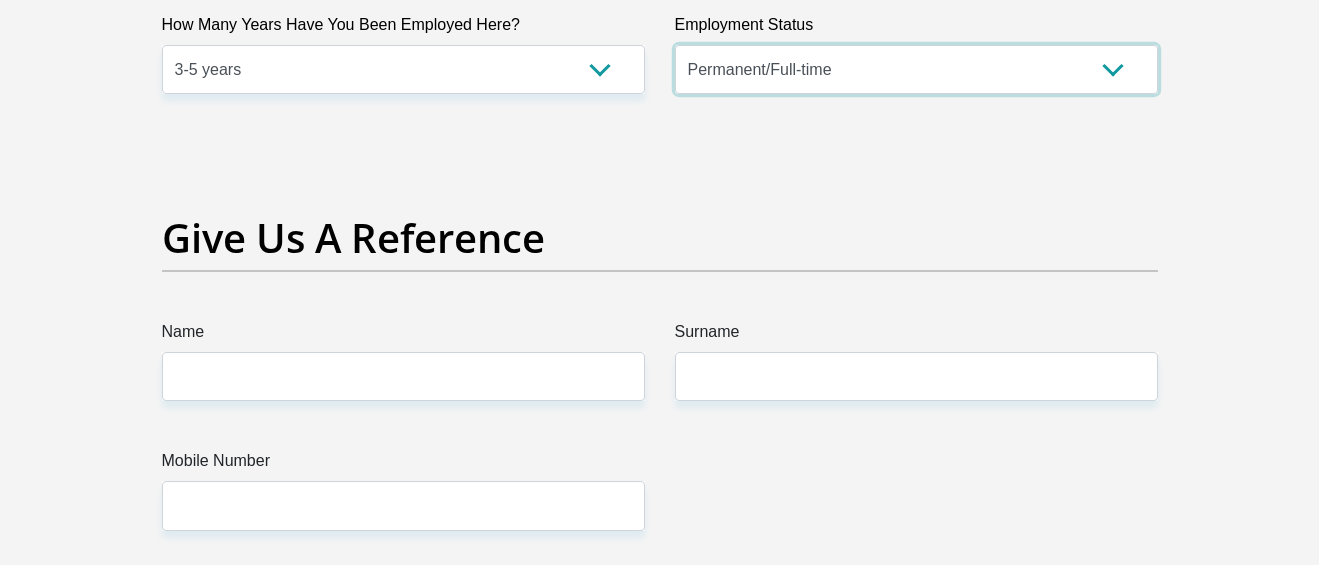 scroll, scrollTop: 4100, scrollLeft: 0, axis: vertical 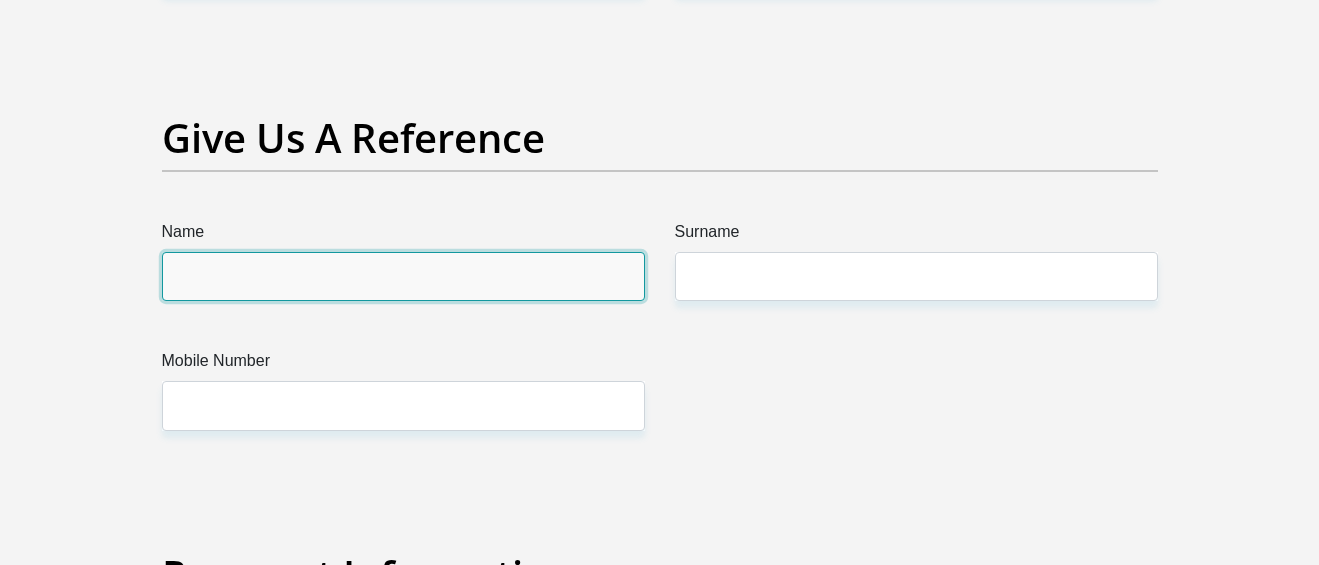 click on "Name" at bounding box center (403, 276) 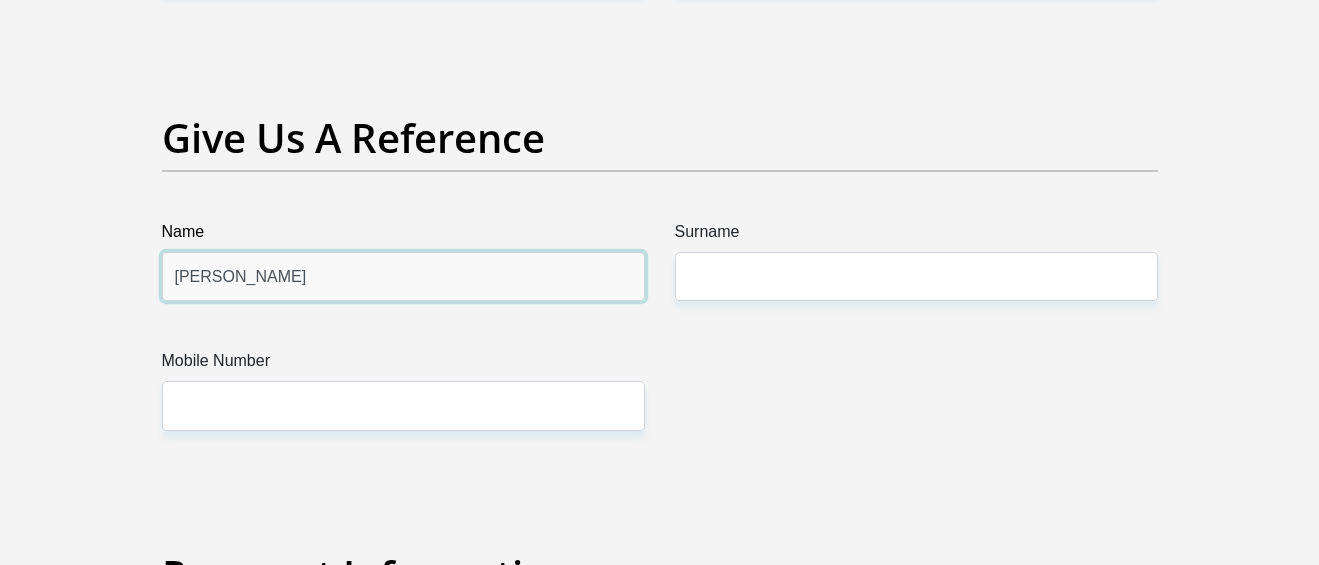 type on "jas" 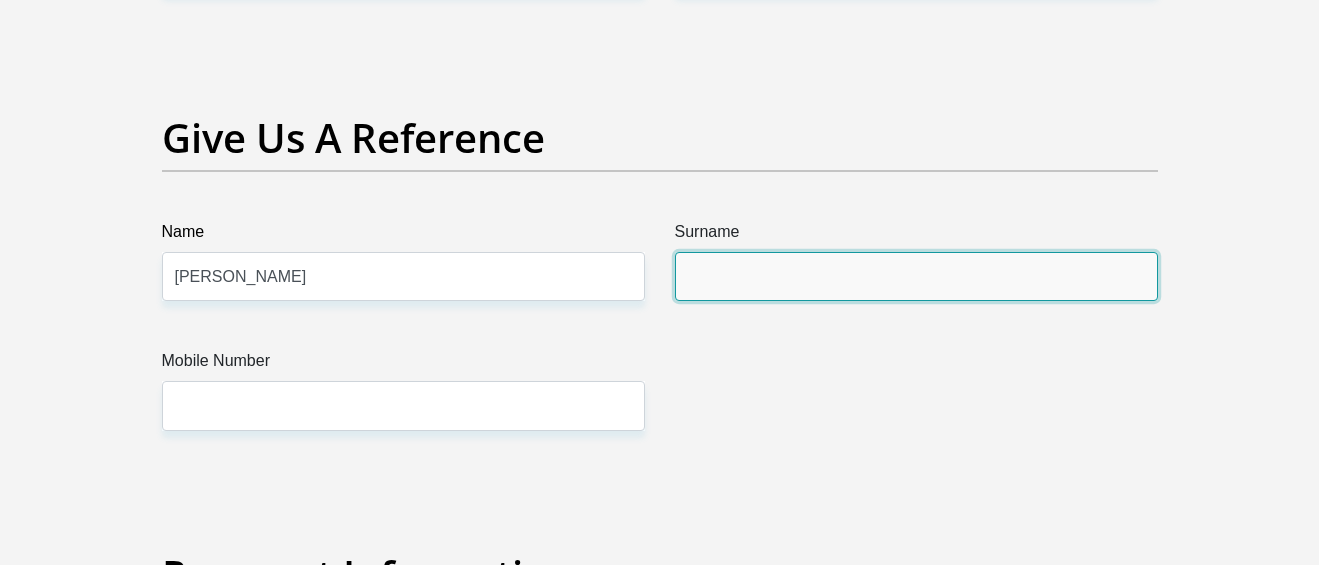 drag, startPoint x: 788, startPoint y: 283, endPoint x: 775, endPoint y: 276, distance: 14.764823 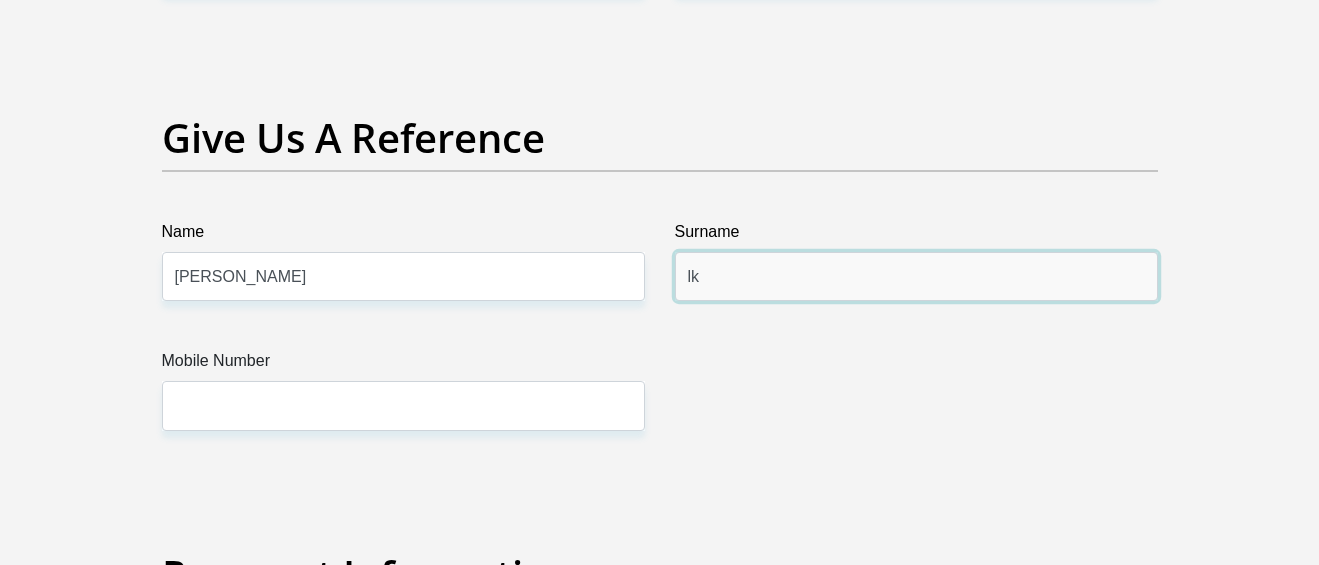type on "l" 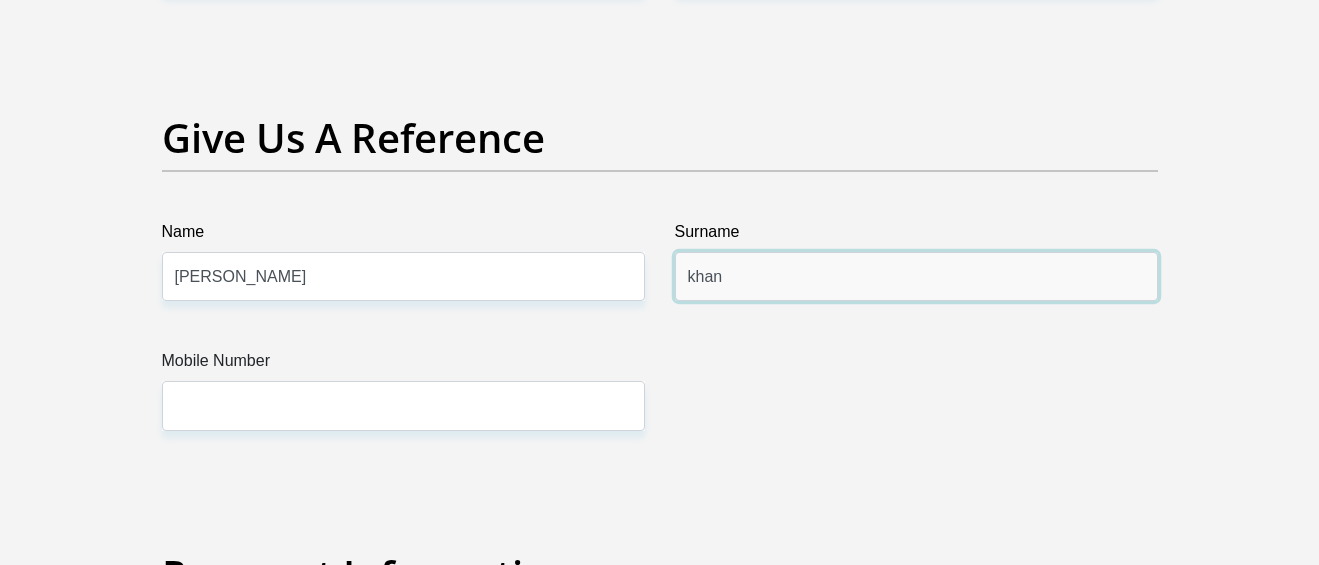 type on "khan" 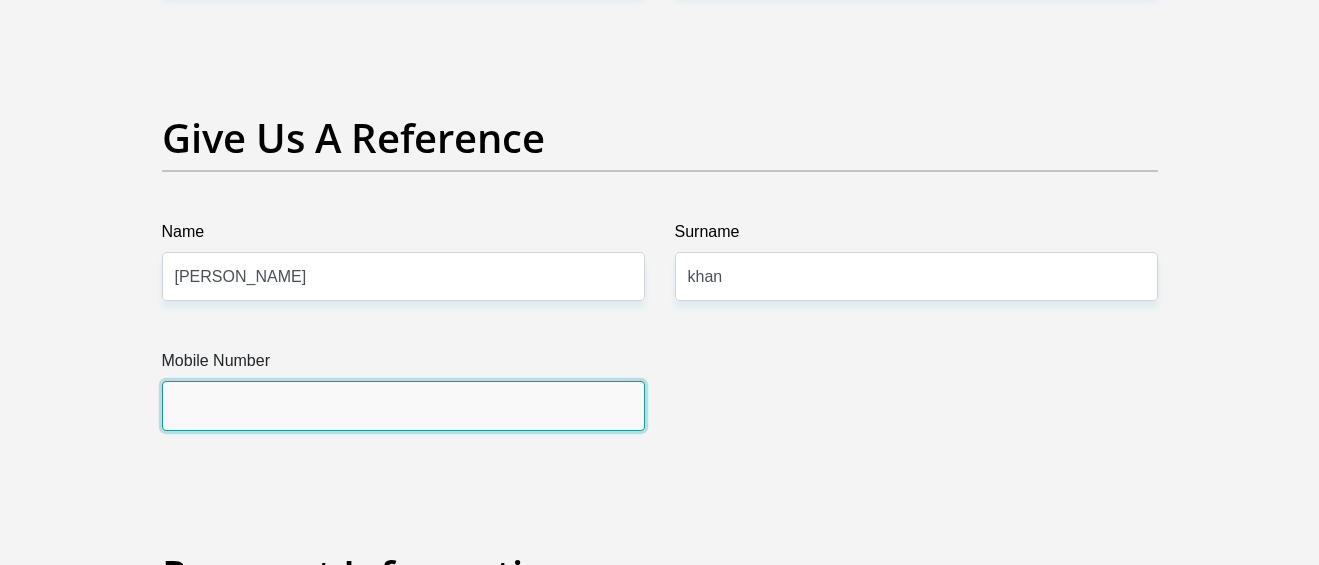 click on "Mobile Number" at bounding box center (403, 405) 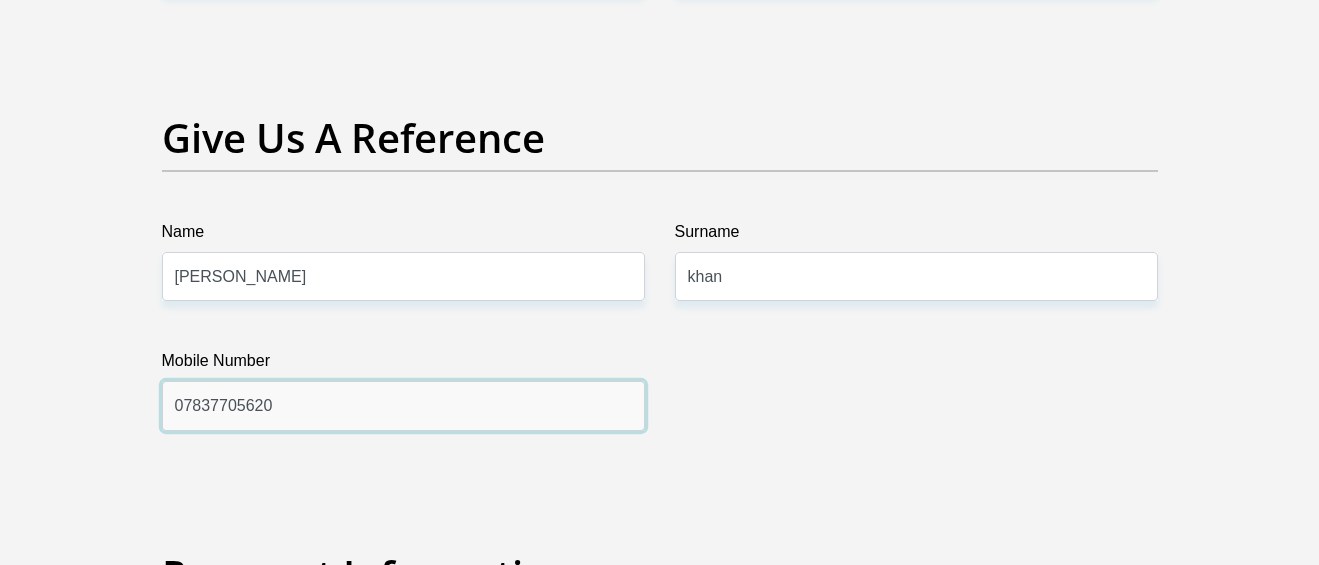 click on "07837705620" at bounding box center (403, 405) 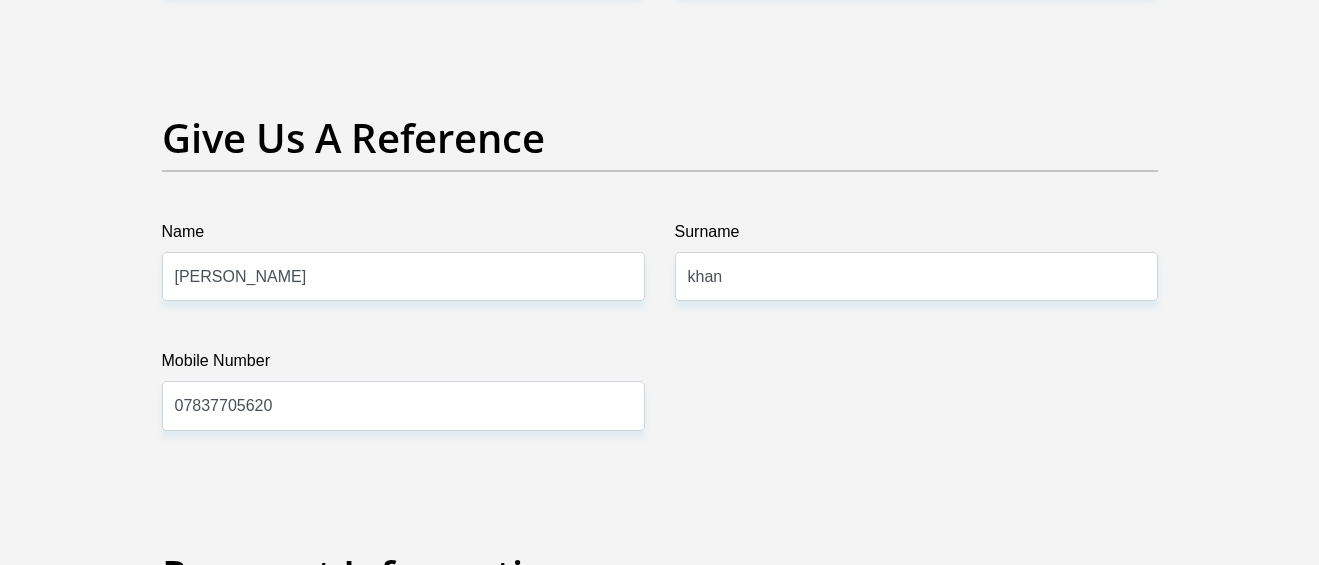 click on "Title
Mr
Ms
Mrs
Dr
Other
First Name
Rochelle
Surname
louw
ID Number
9104160253085
Please input valid ID number
Race
Black
Coloured
Indian
White
Other
Contact Number
0635202477
Please input valid contact number
Nationality
South Africa
Afghanistan
Aland Islands  Albania  Algeria" at bounding box center (660, -533) 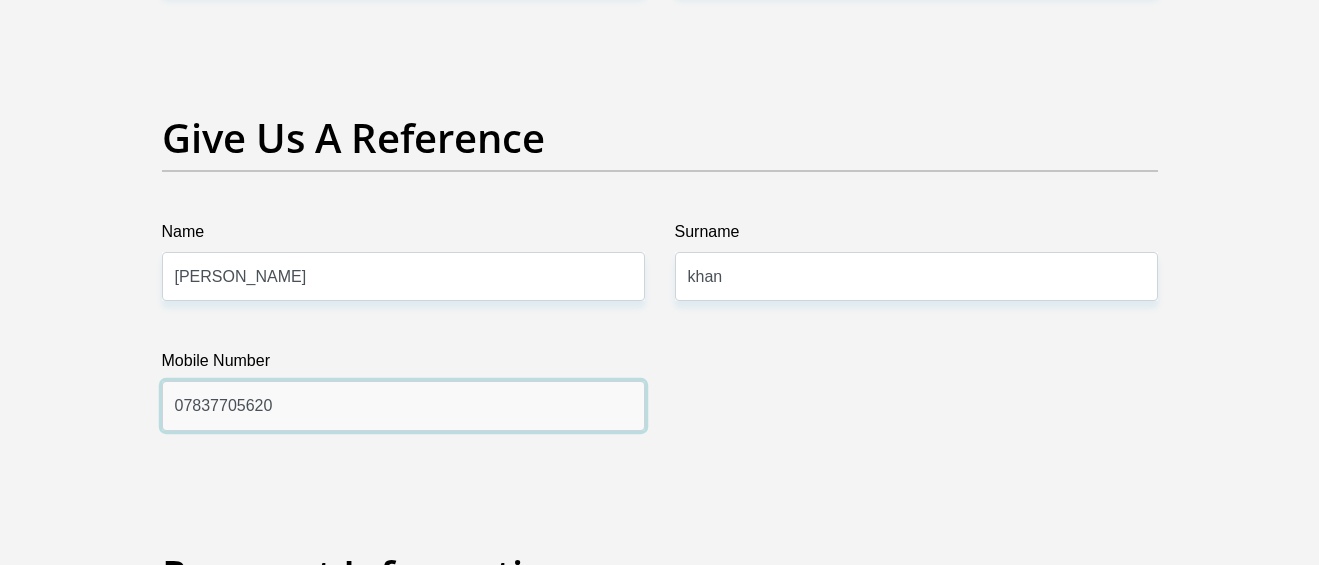 click on "07837705620" at bounding box center [403, 405] 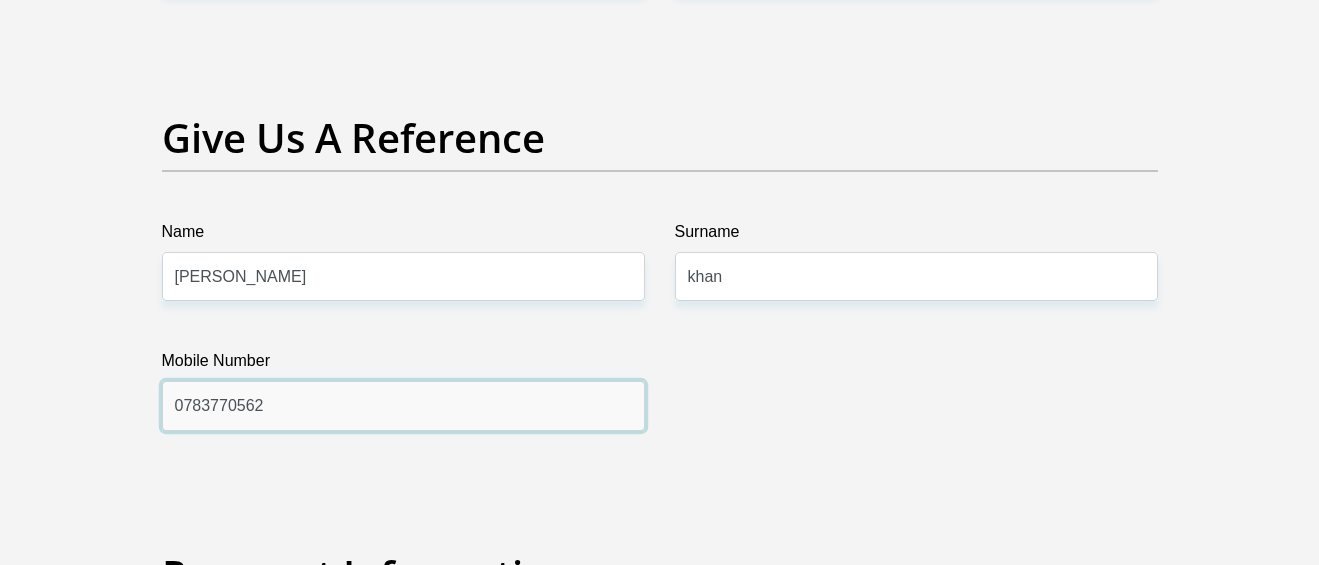 type on "0783770562" 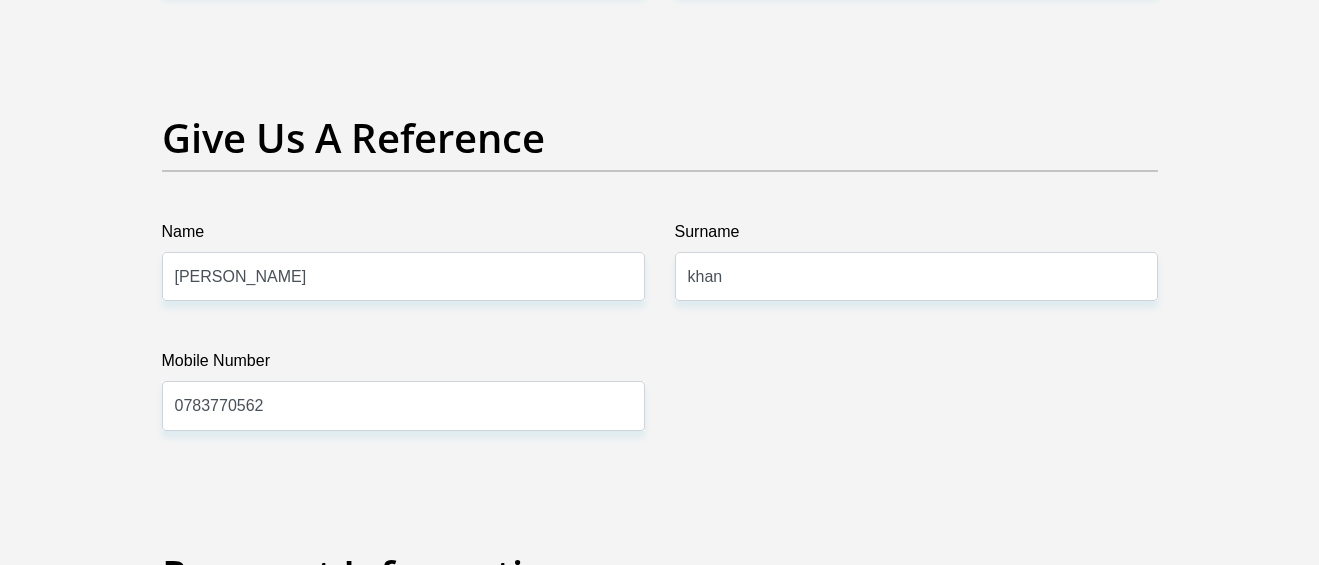 click on "Title
Mr
Ms
Mrs
Dr
Other
First Name
Rochelle
Surname
louw
ID Number
9104160253085
Please input valid ID number
Race
Black
Coloured
Indian
White
Other
Contact Number
0635202477
Please input valid contact number
Nationality
South Africa
Afghanistan
Aland Islands  Albania  Algeria" at bounding box center (660, -533) 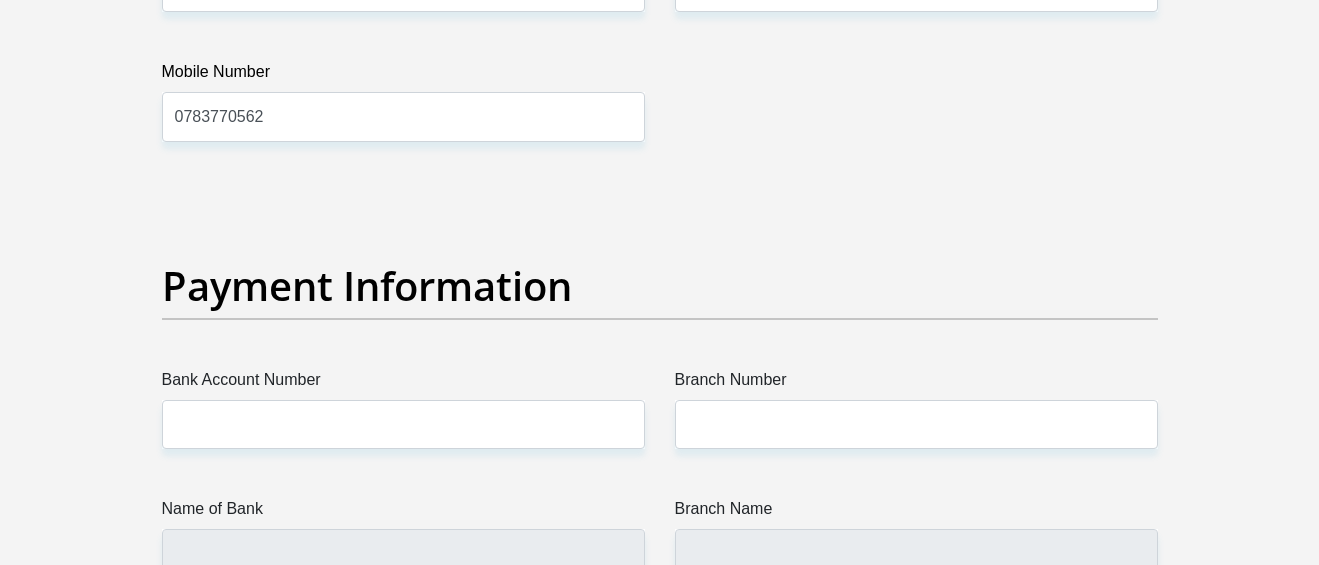 scroll, scrollTop: 4500, scrollLeft: 0, axis: vertical 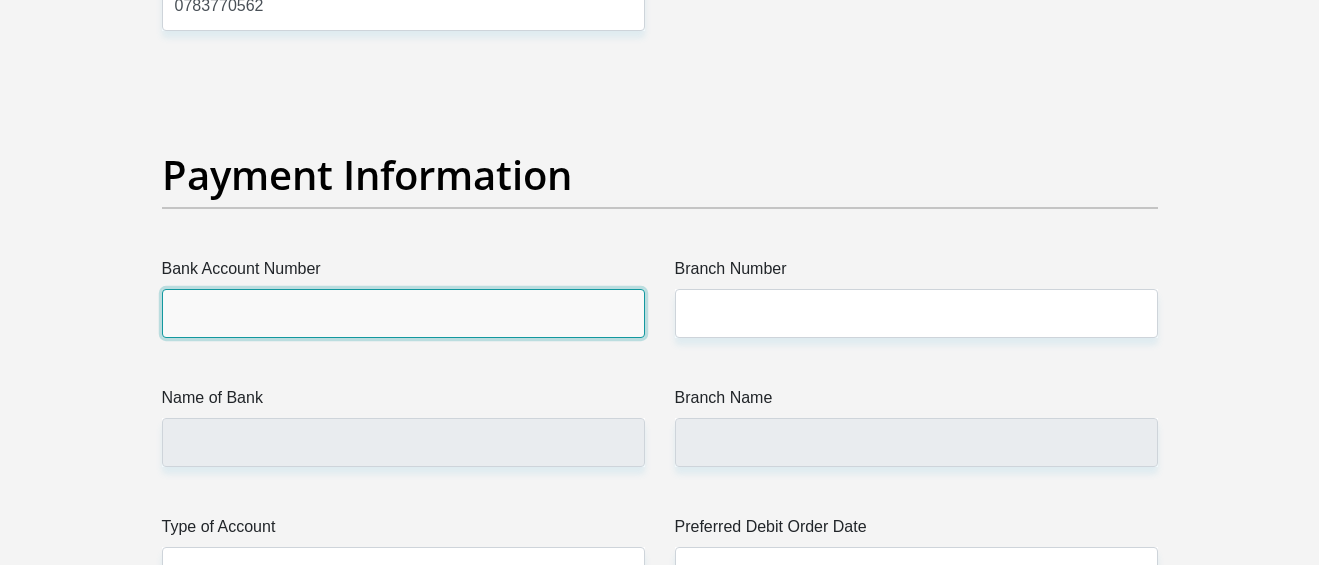 click on "Bank Account Number" at bounding box center (403, 313) 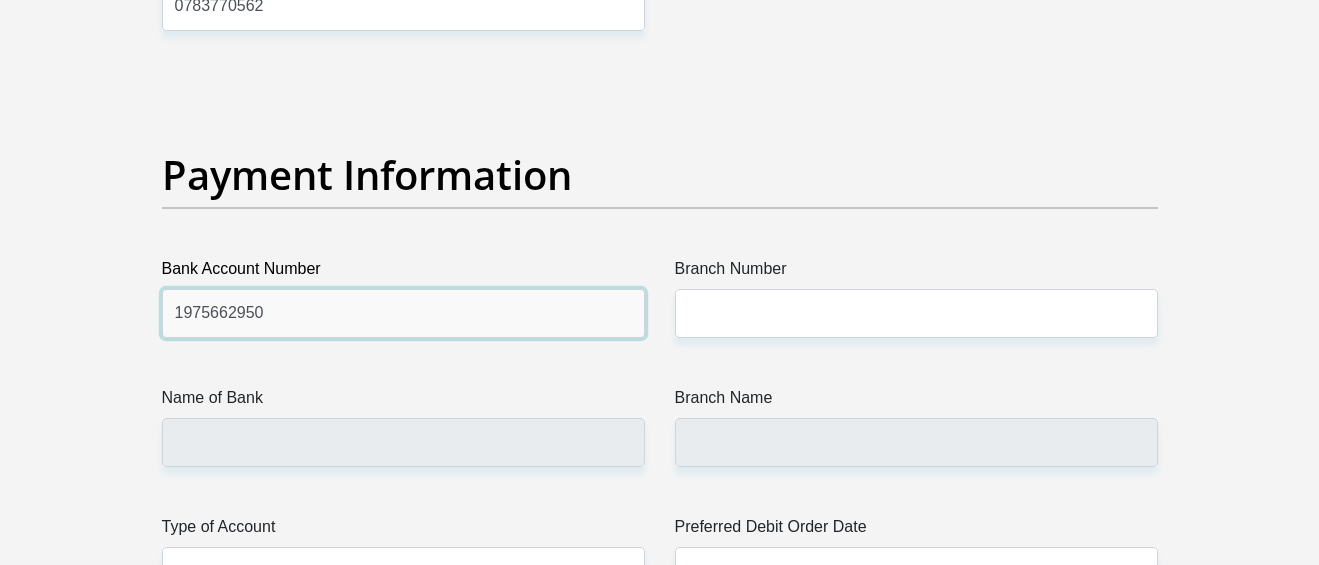 type on "1975662950" 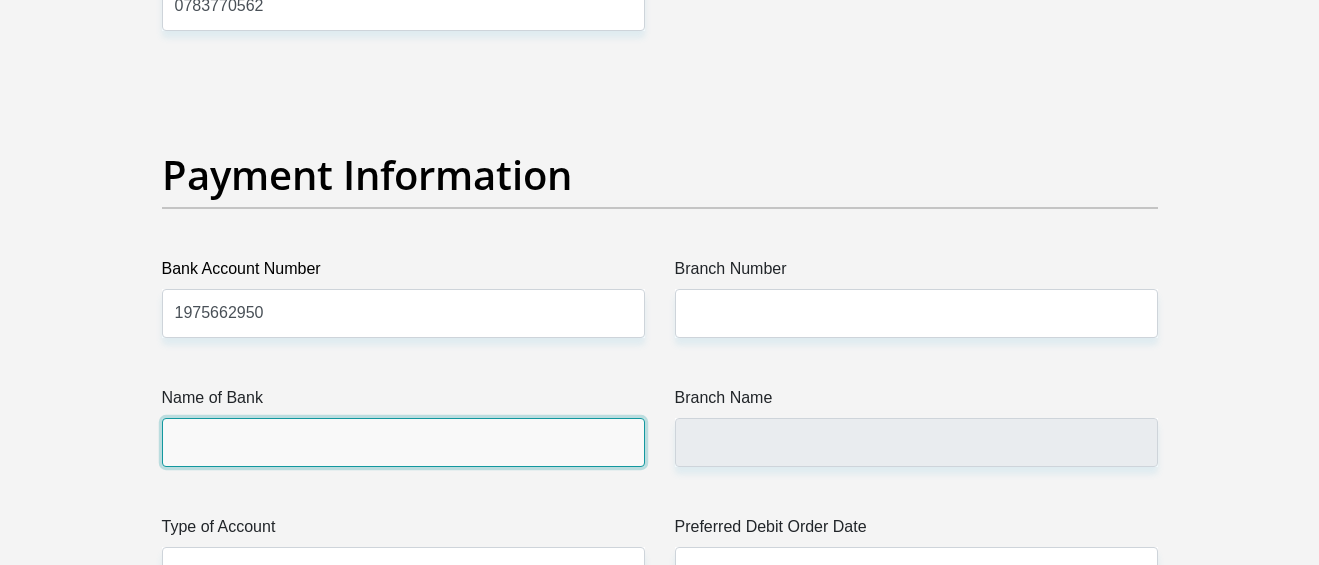 click on "Name of Bank" at bounding box center [403, 442] 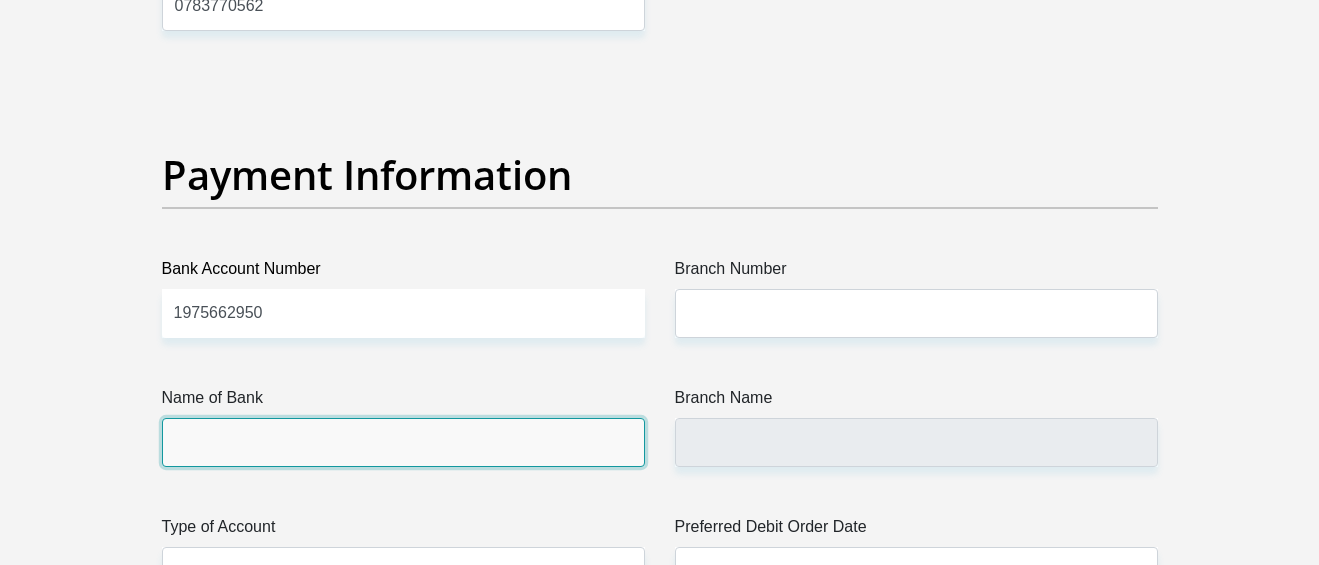 click on "Name of Bank" at bounding box center [403, 442] 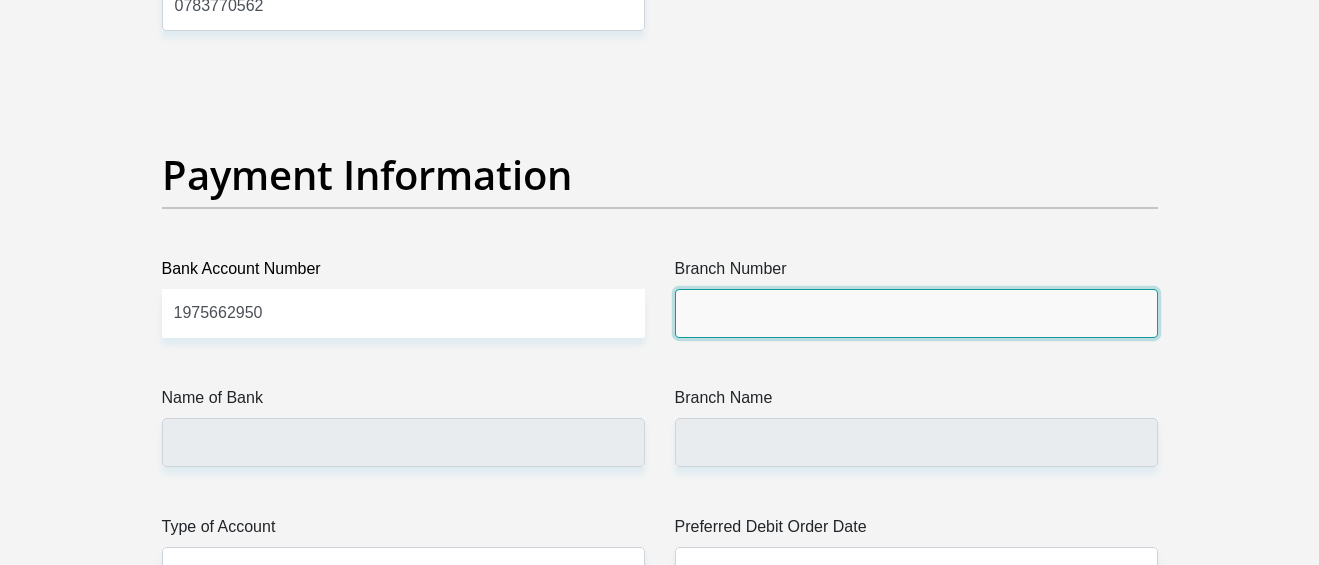 drag, startPoint x: 755, startPoint y: 323, endPoint x: 733, endPoint y: 331, distance: 23.409399 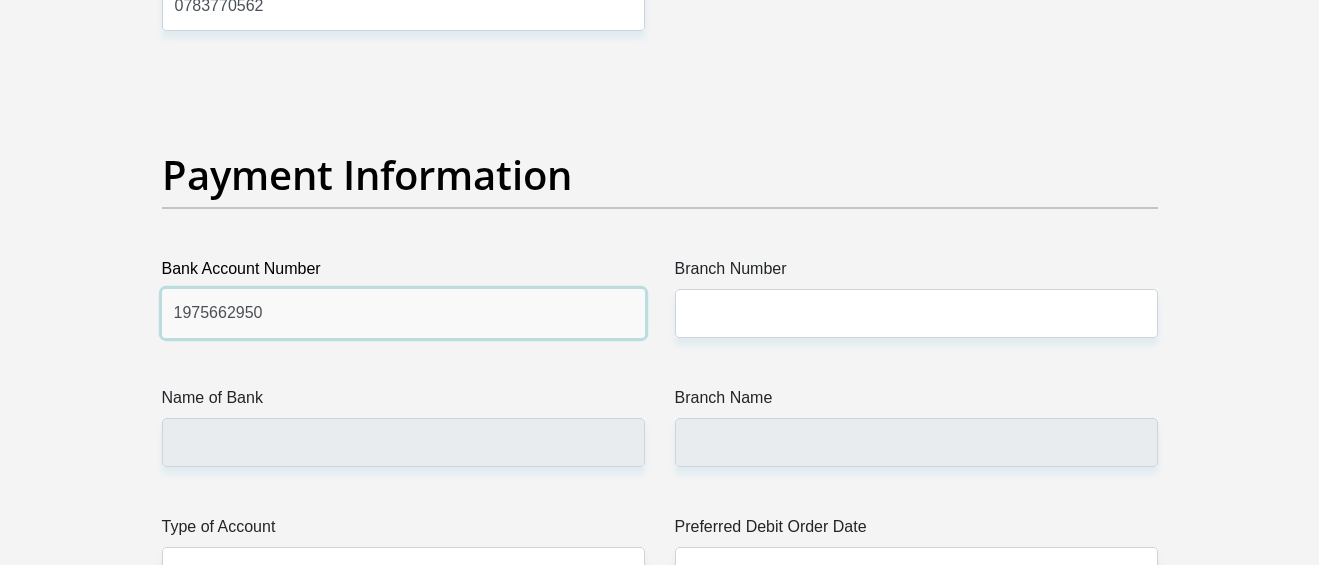 click on "1975662950" at bounding box center (403, 313) 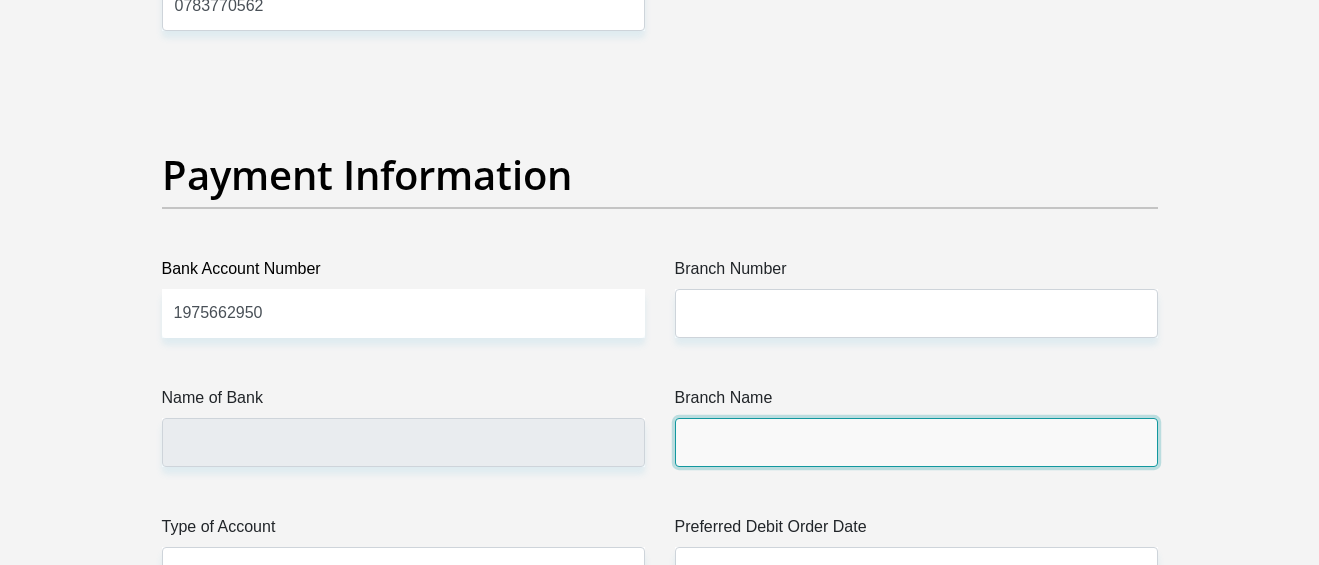click on "Branch Name" at bounding box center [916, 442] 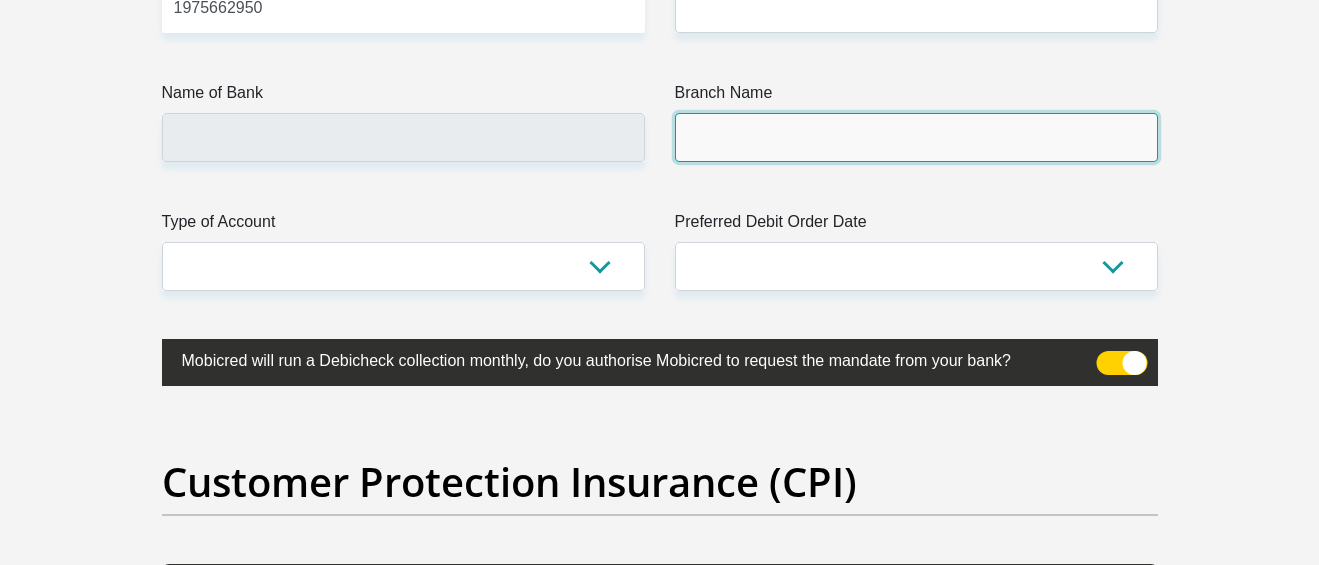 scroll, scrollTop: 4700, scrollLeft: 0, axis: vertical 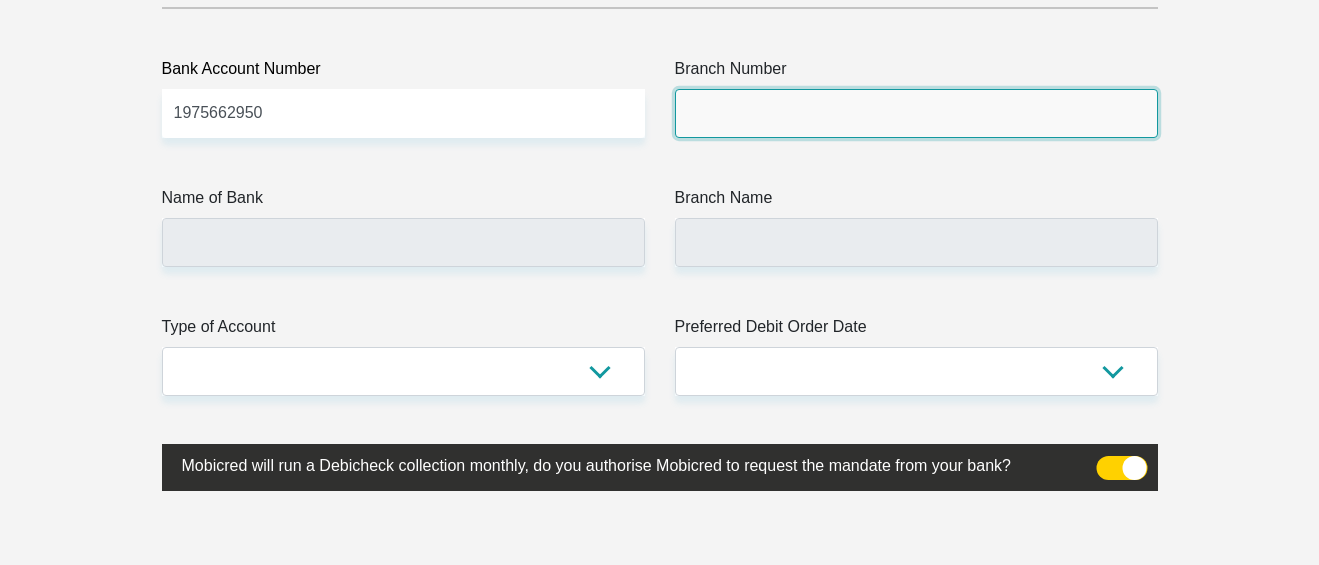 click on "Branch Number" at bounding box center (916, 113) 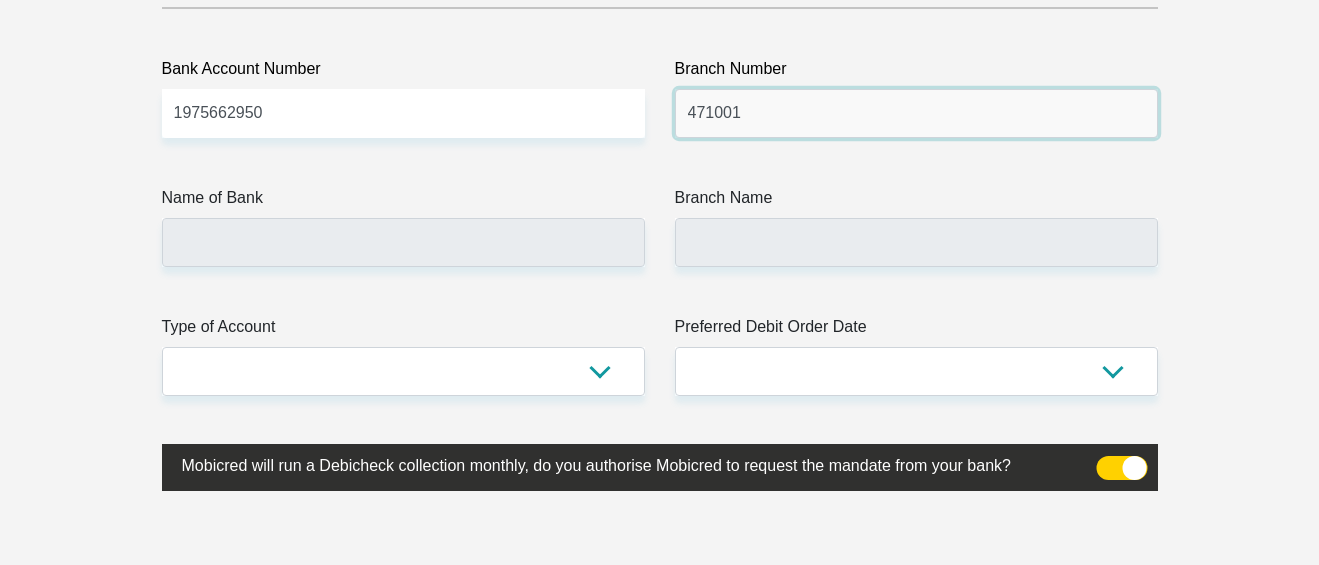 type on "471001" 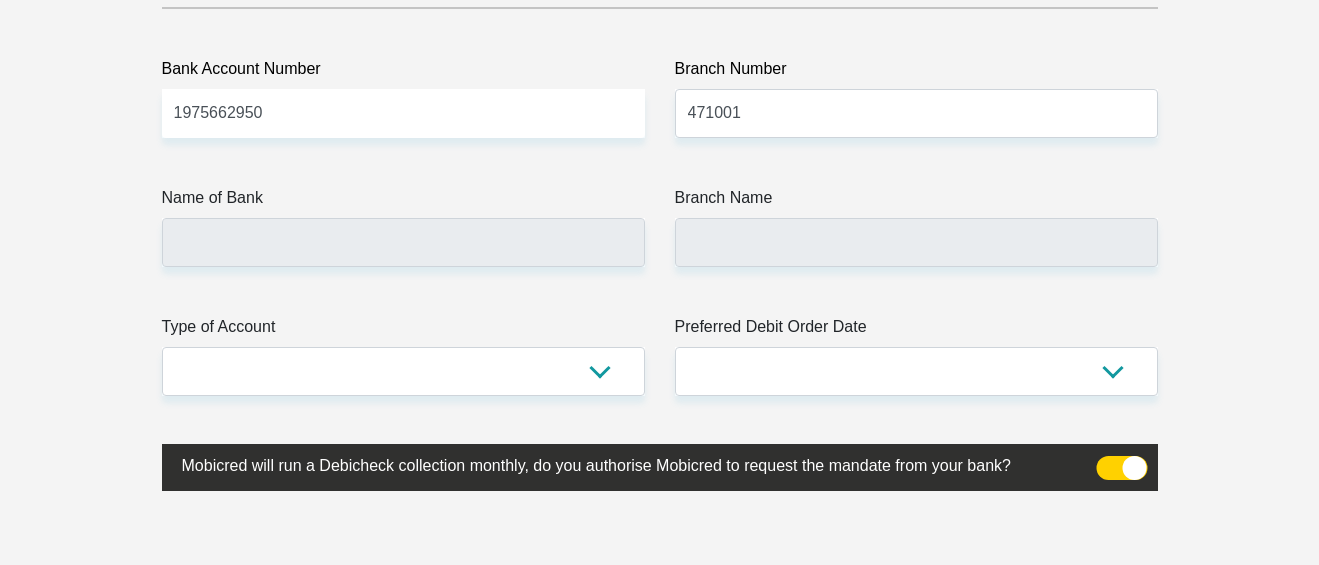 click on "Branch Name" at bounding box center (916, 226) 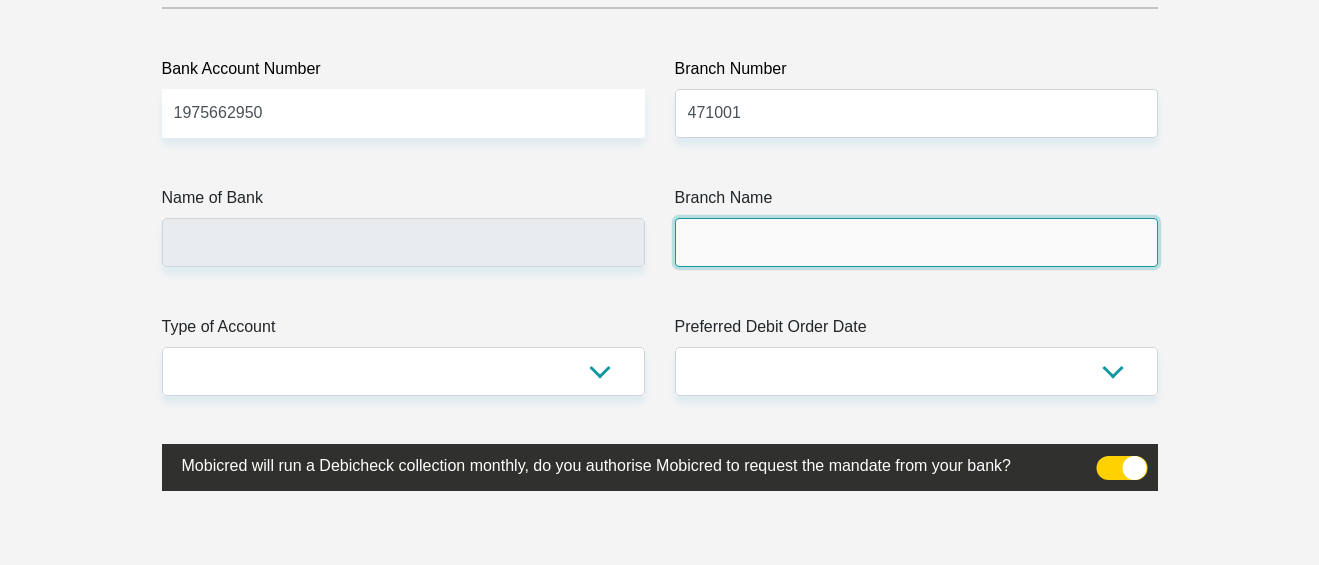 click on "Branch Name" at bounding box center [916, 242] 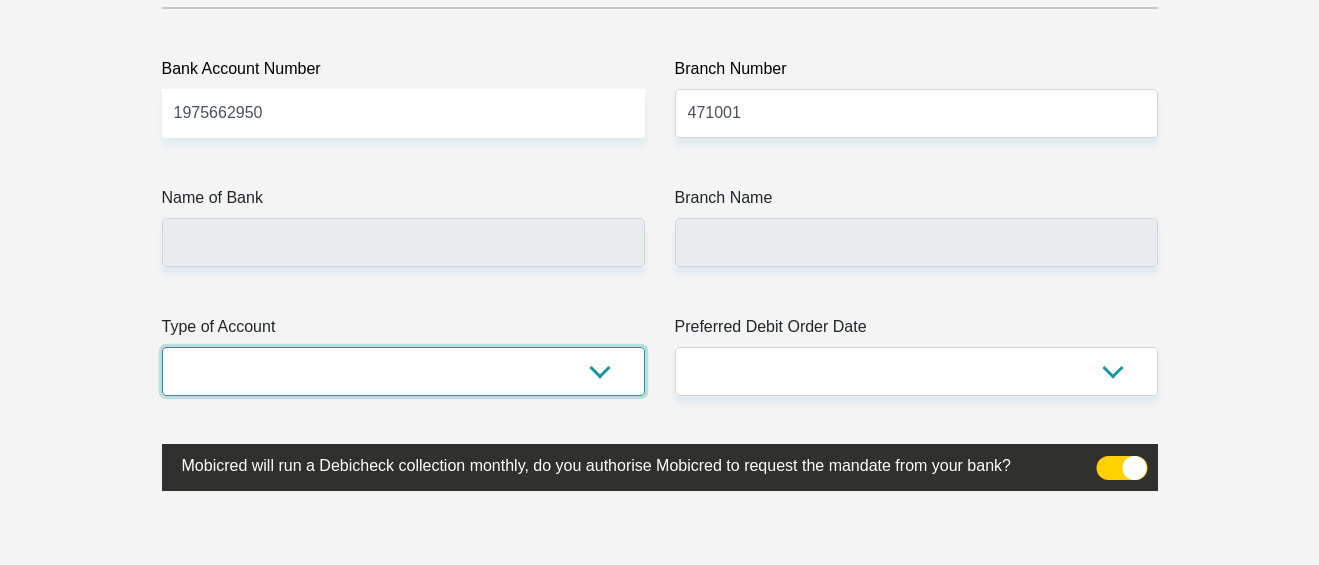 drag, startPoint x: 504, startPoint y: 353, endPoint x: 497, endPoint y: 361, distance: 10.630146 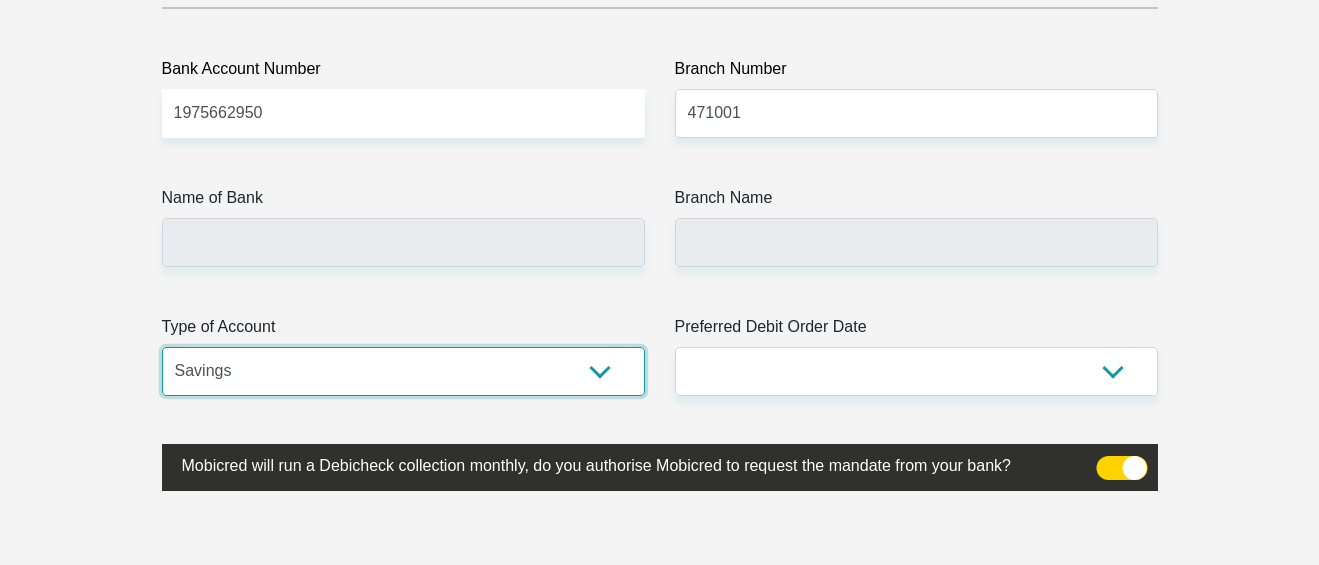 click on "Cheque
Savings" at bounding box center (403, 371) 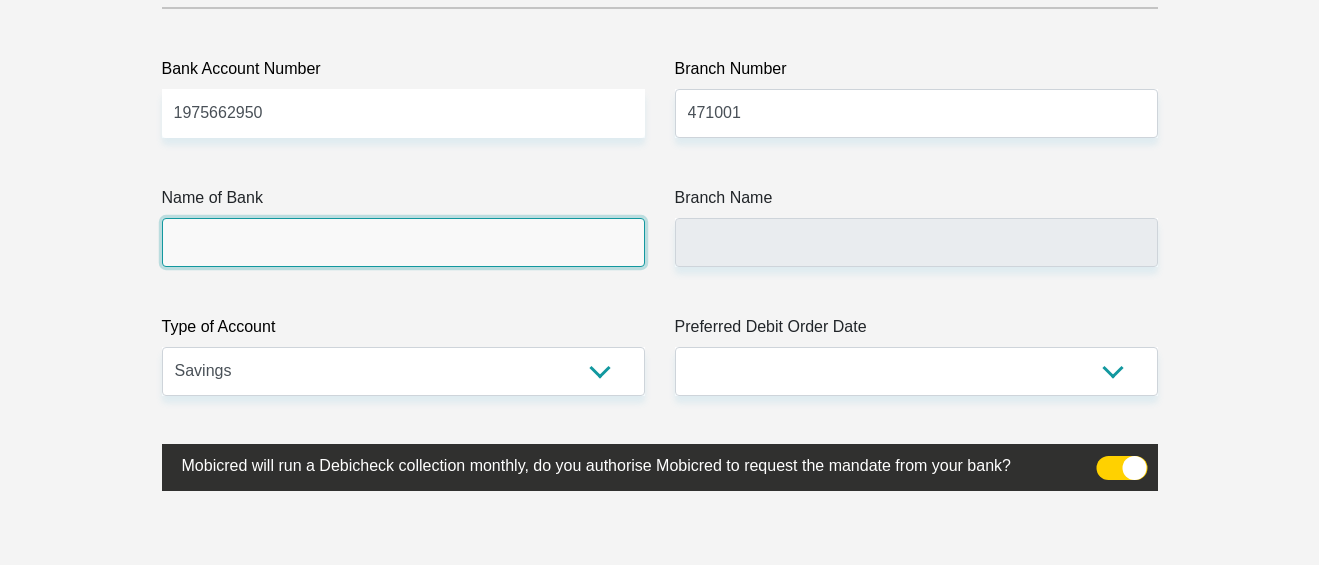 drag, startPoint x: 301, startPoint y: 253, endPoint x: 305, endPoint y: 263, distance: 10.770329 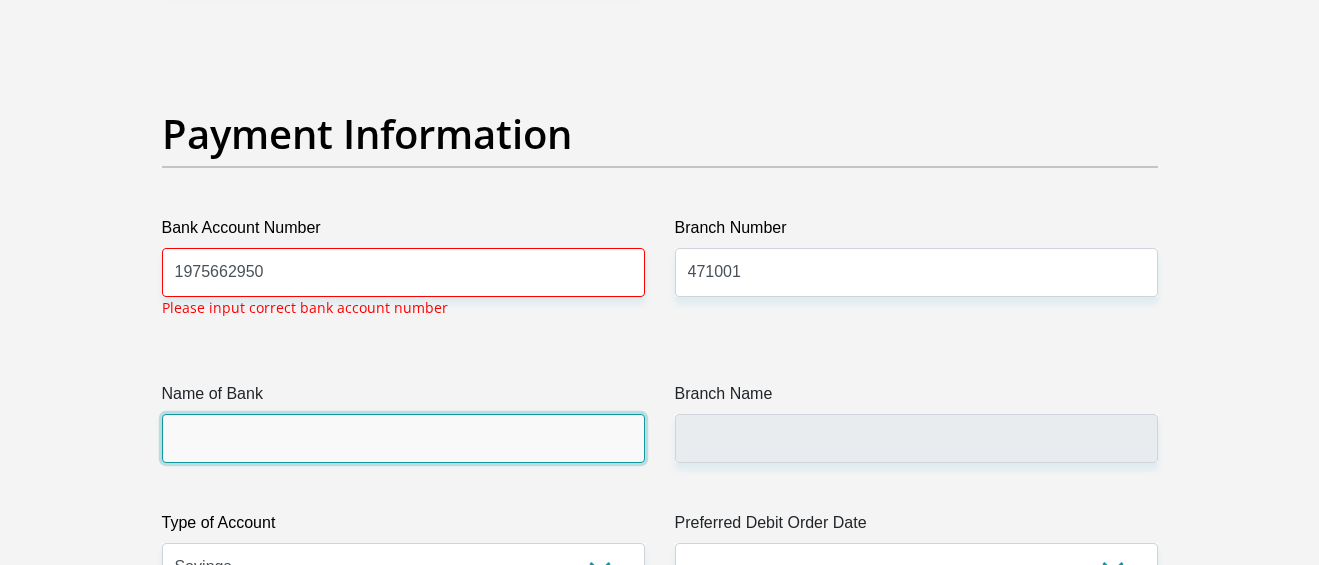 scroll, scrollTop: 4538, scrollLeft: 0, axis: vertical 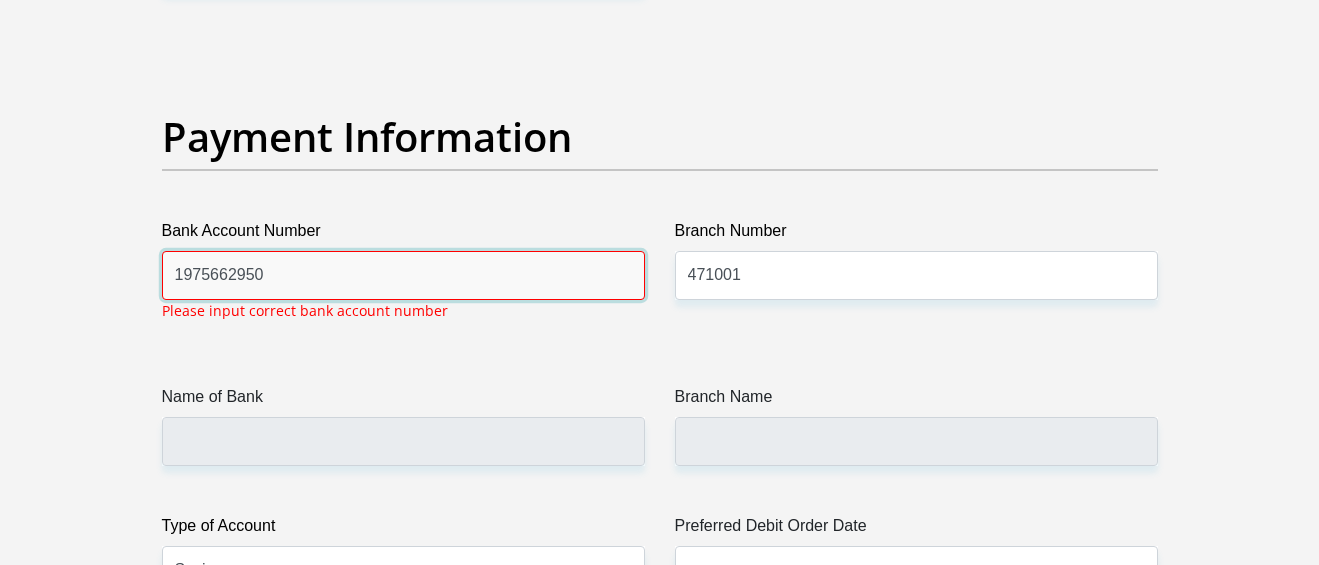 click on "1975662950" at bounding box center (403, 275) 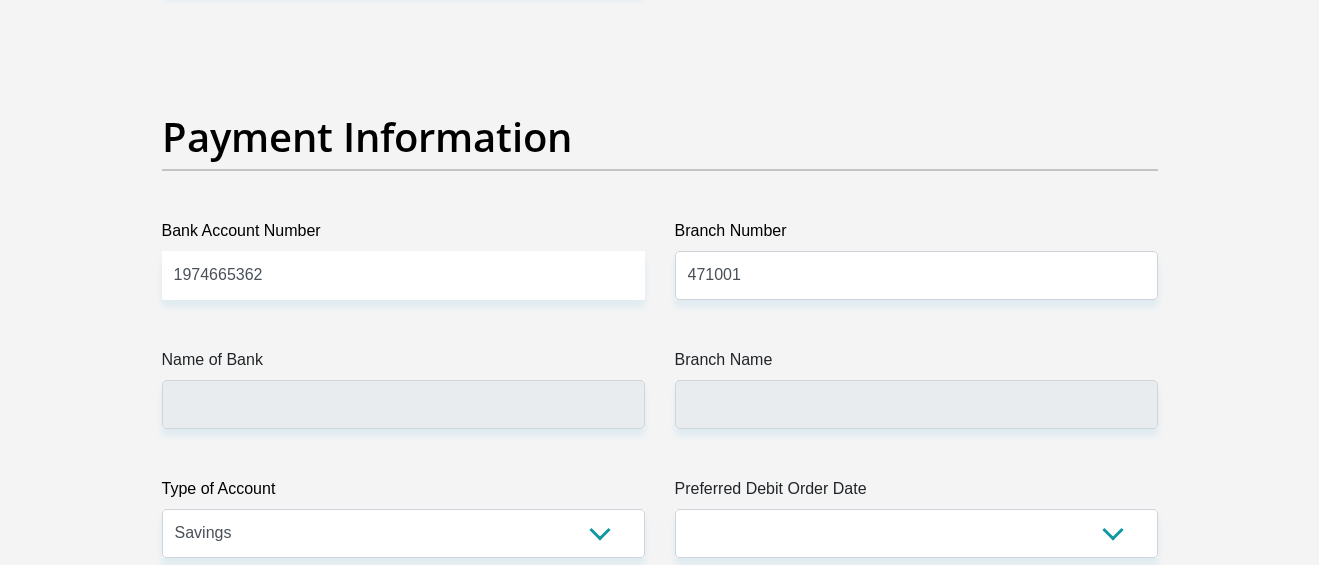 click on "Title
Mr
Ms
Mrs
Dr
Other
First Name
Rochelle
Surname
louw
ID Number
9104160253085
Please input valid ID number
Race
Black
Coloured
Indian
White
Other
Contact Number
0635202477
Please input valid contact number
Nationality
South Africa
Afghanistan
Aland Islands  Albania  Algeria" at bounding box center [660, -971] 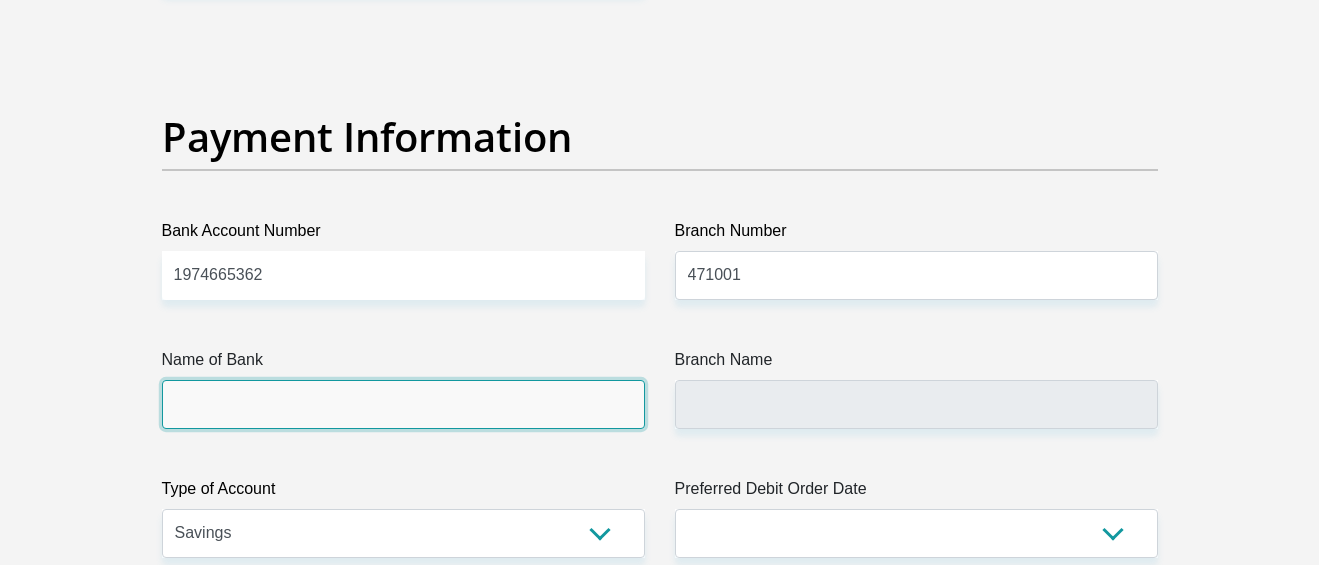 click on "Name of Bank" at bounding box center [403, 404] 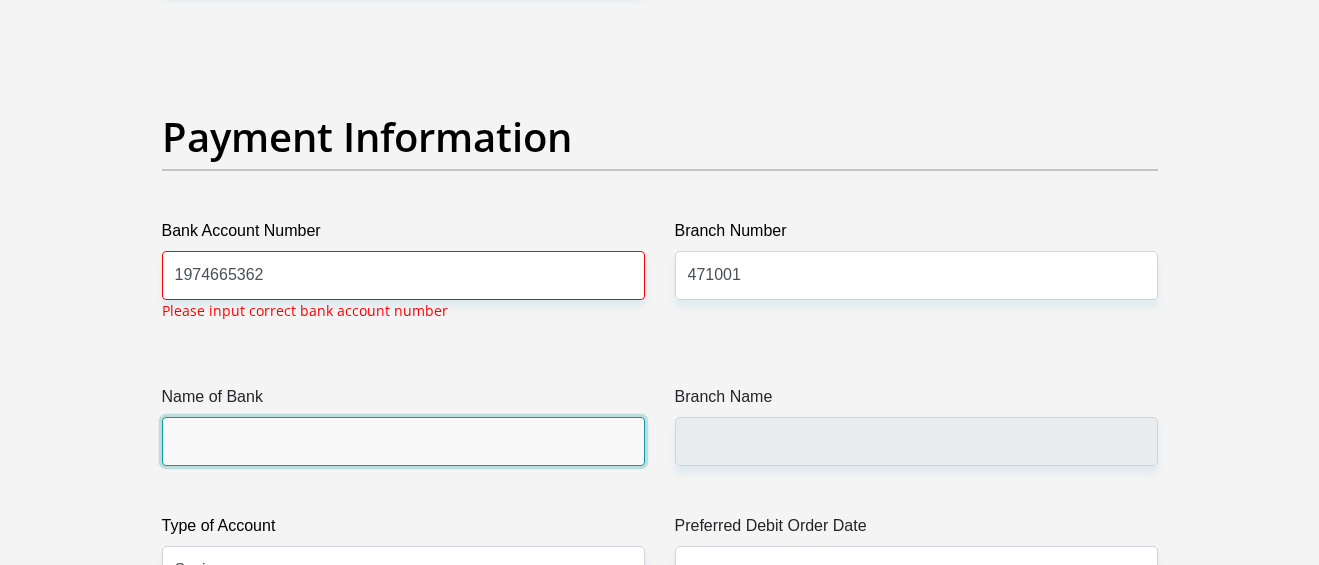 click on "Name of Bank" at bounding box center (403, 441) 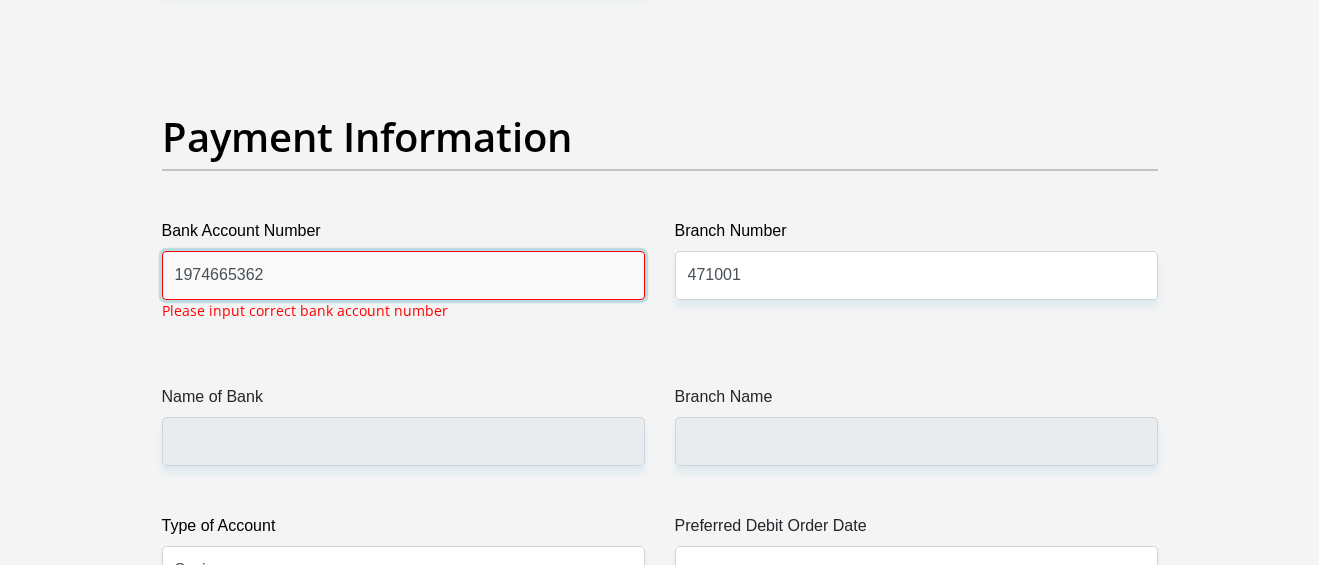 click on "1974665362" at bounding box center (403, 275) 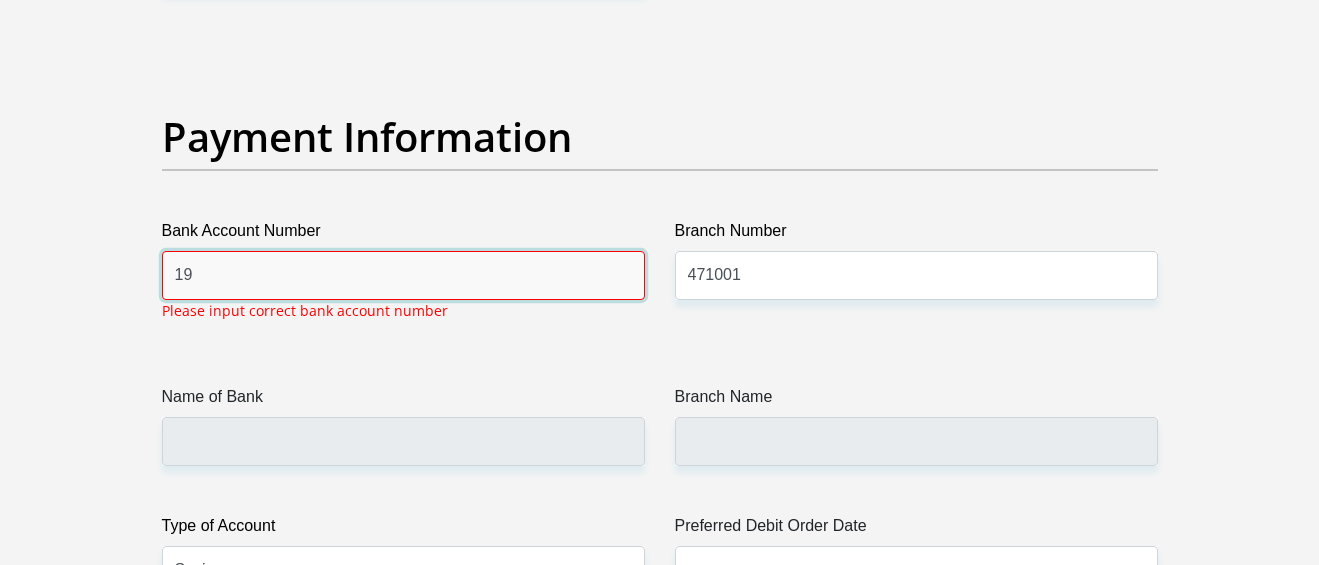 type on "1" 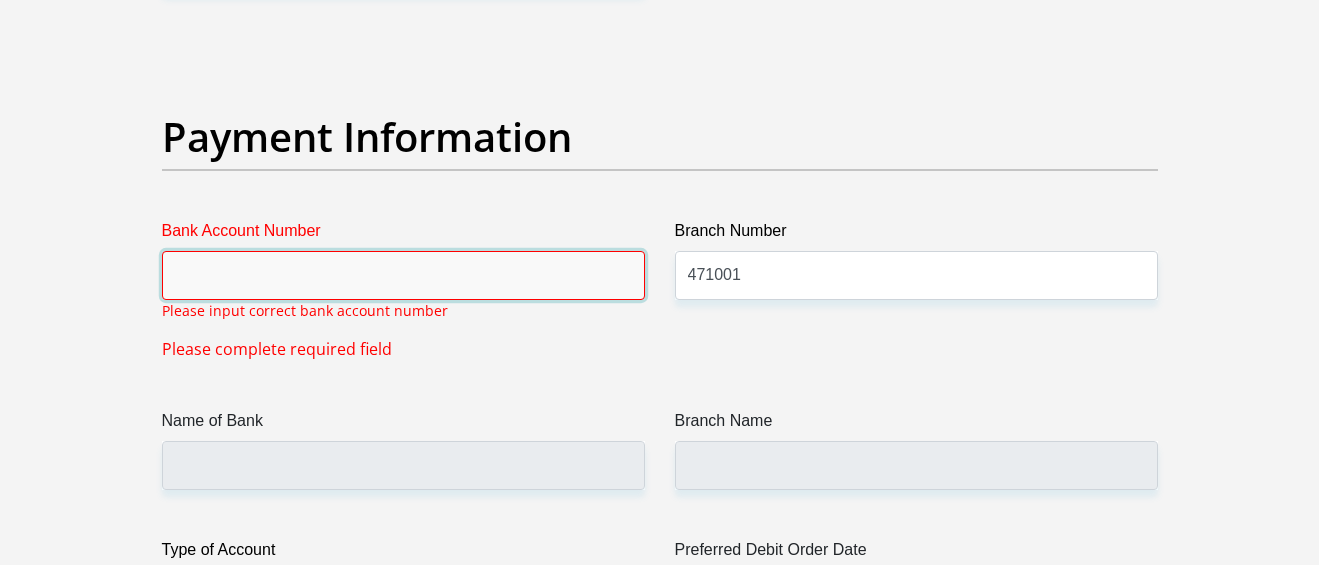 paste on "1974665362" 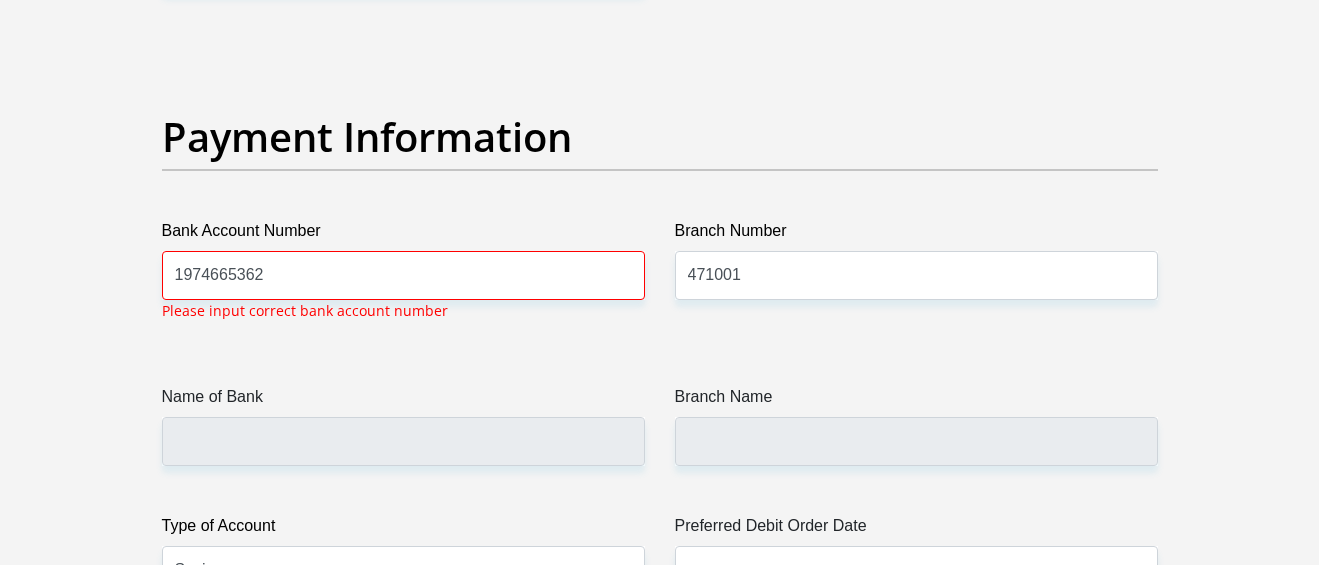 click on "Title
Mr
Ms
Mrs
Dr
Other
First Name
Rochelle
Surname
louw
ID Number
9104160253085
Please input valid ID number
Race
Black
Coloured
Indian
White
Other
Contact Number
0635202477
Please input valid contact number
Nationality
South Africa
Afghanistan
Aland Islands  Albania  Algeria" at bounding box center [660, -952] 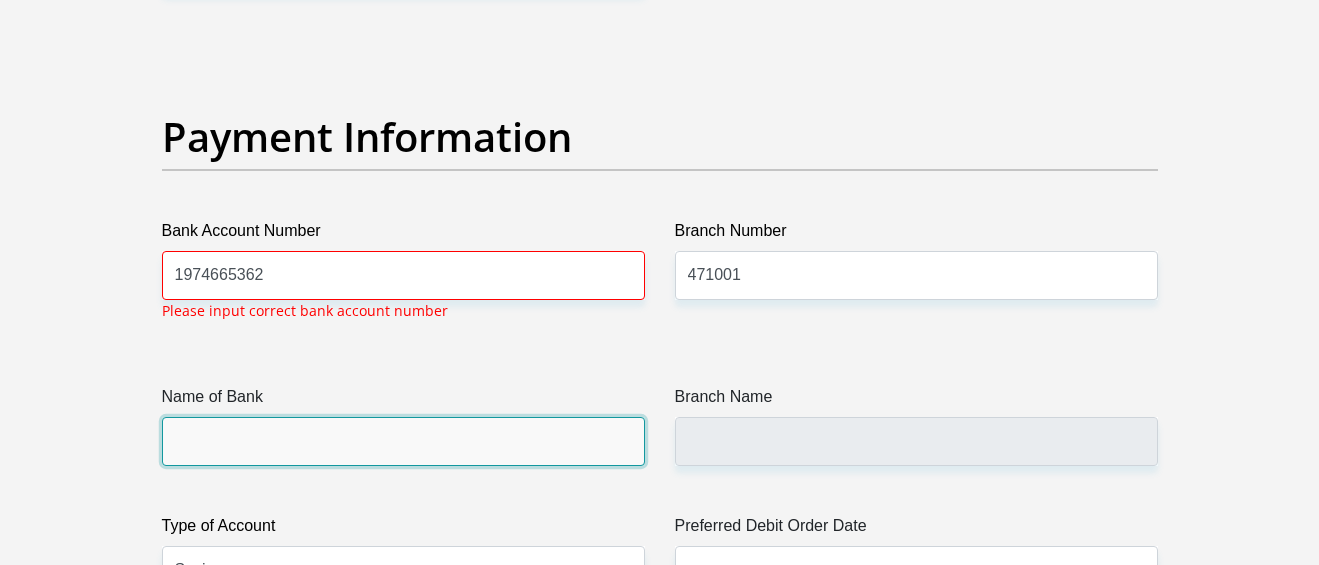 click on "Name of Bank" at bounding box center (403, 441) 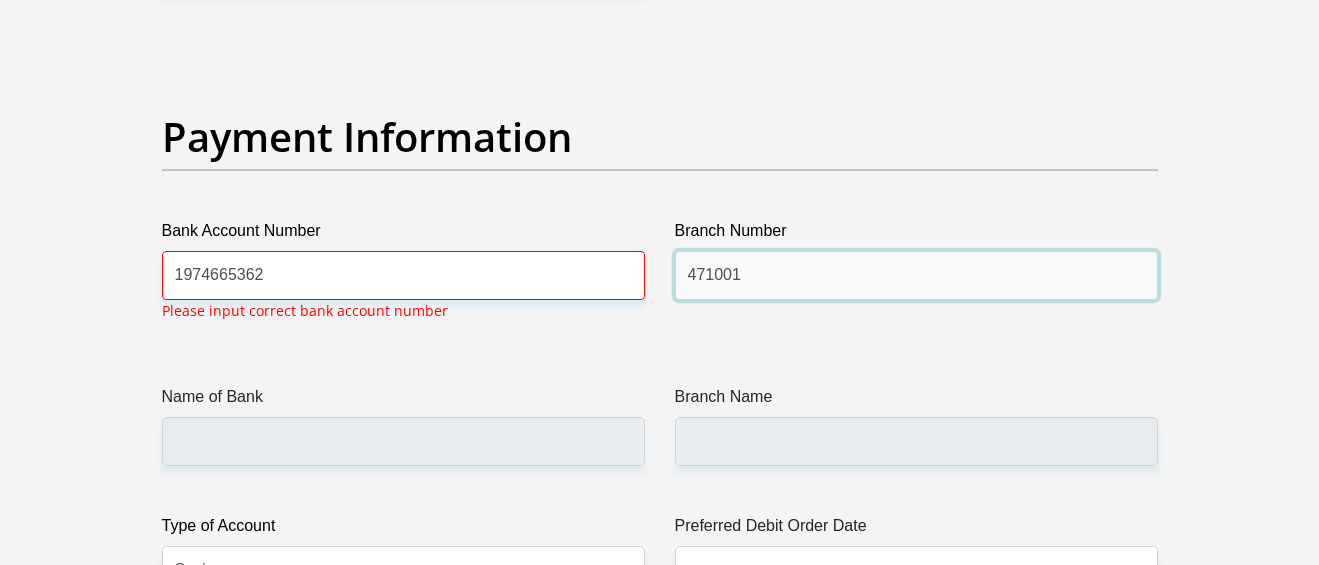 click on "471001" at bounding box center (916, 275) 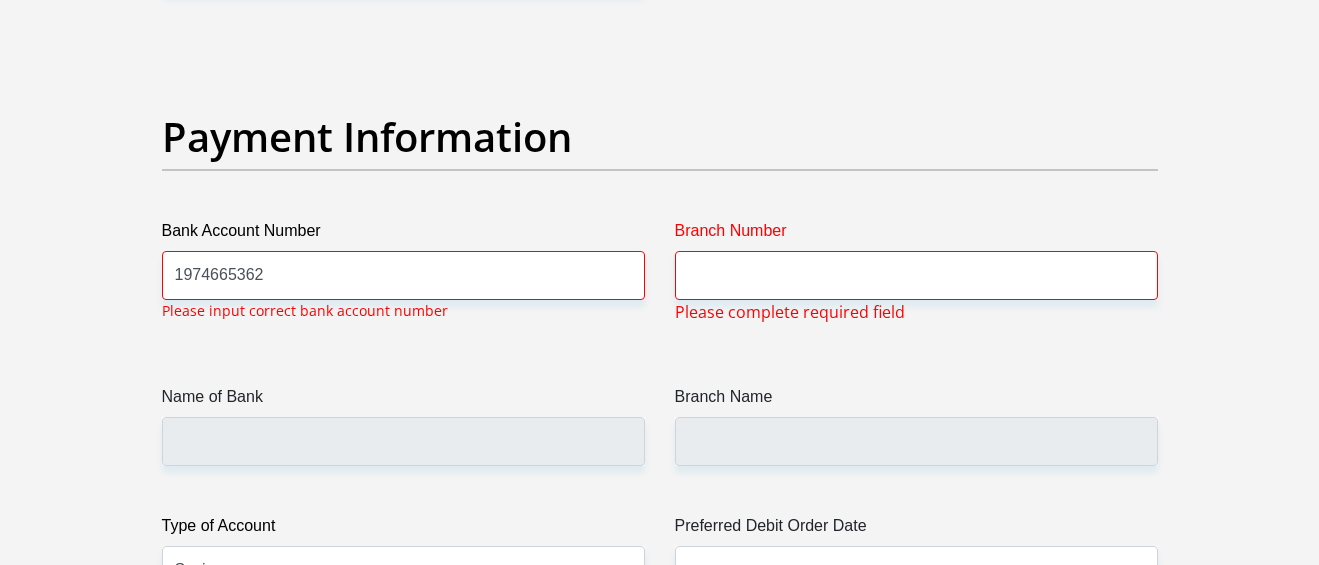 click on "Title
Mr
Ms
Mrs
Dr
Other
First Name
Rochelle
Surname
louw
ID Number
9104160253085
Please input valid ID number
Race
Black
Coloured
Indian
White
Other
Contact Number
0635202477
Please input valid contact number
Nationality
South Africa
Afghanistan
Aland Islands  Albania  Algeria" at bounding box center [660, -952] 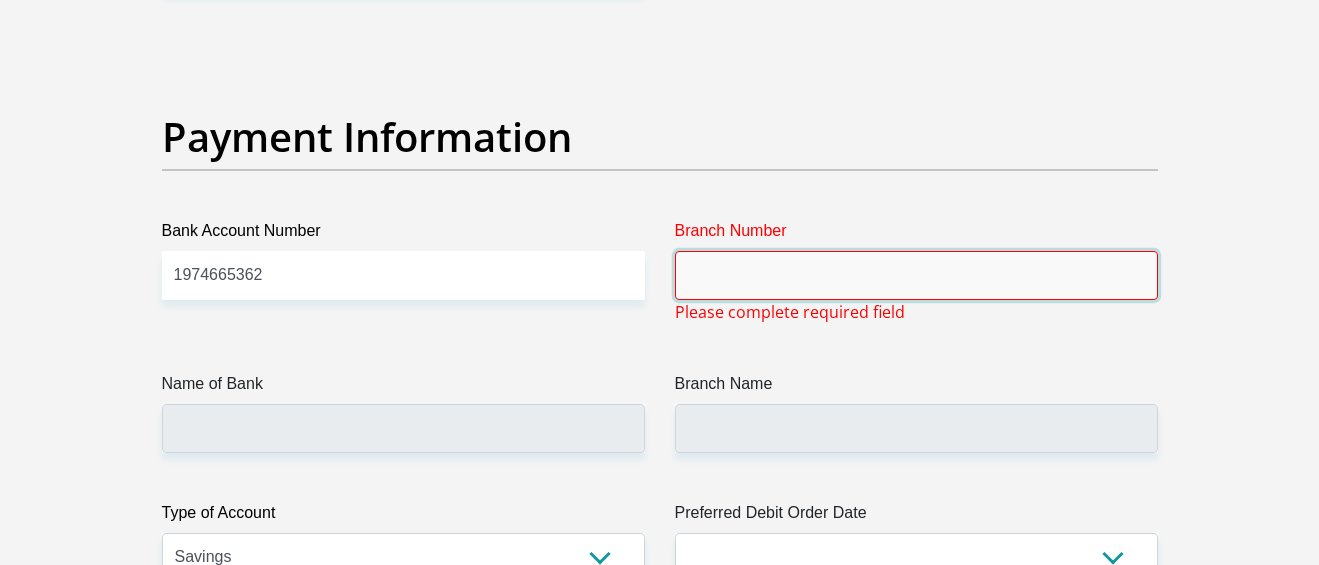 drag, startPoint x: 853, startPoint y: 279, endPoint x: 913, endPoint y: 288, distance: 60.671246 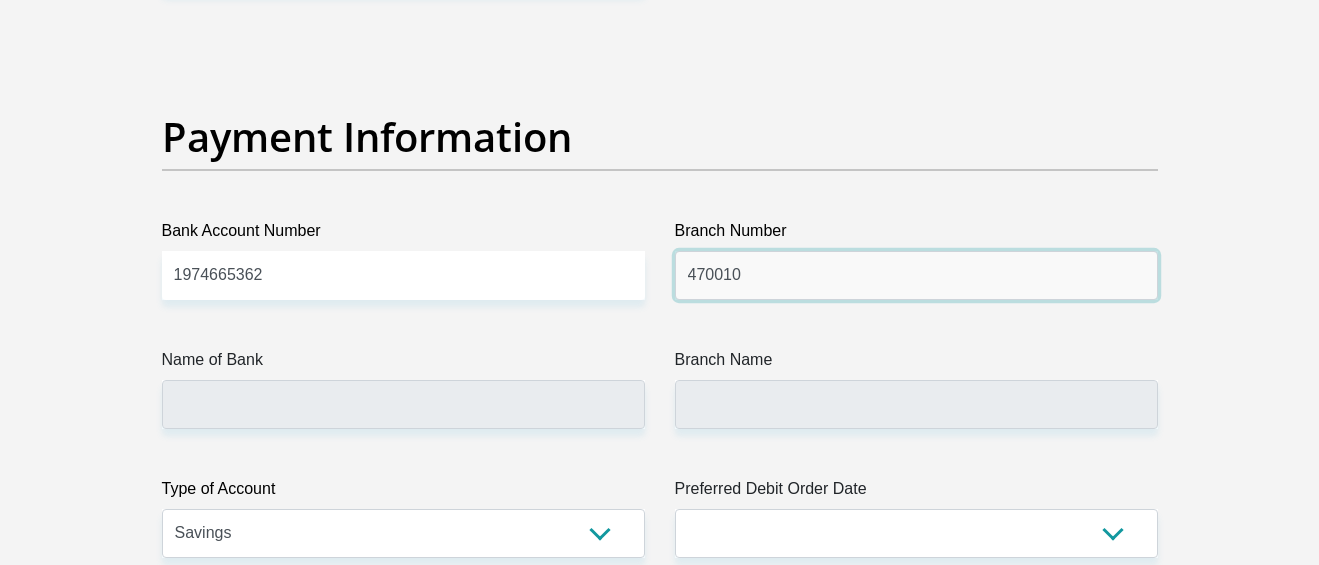 type on "470010" 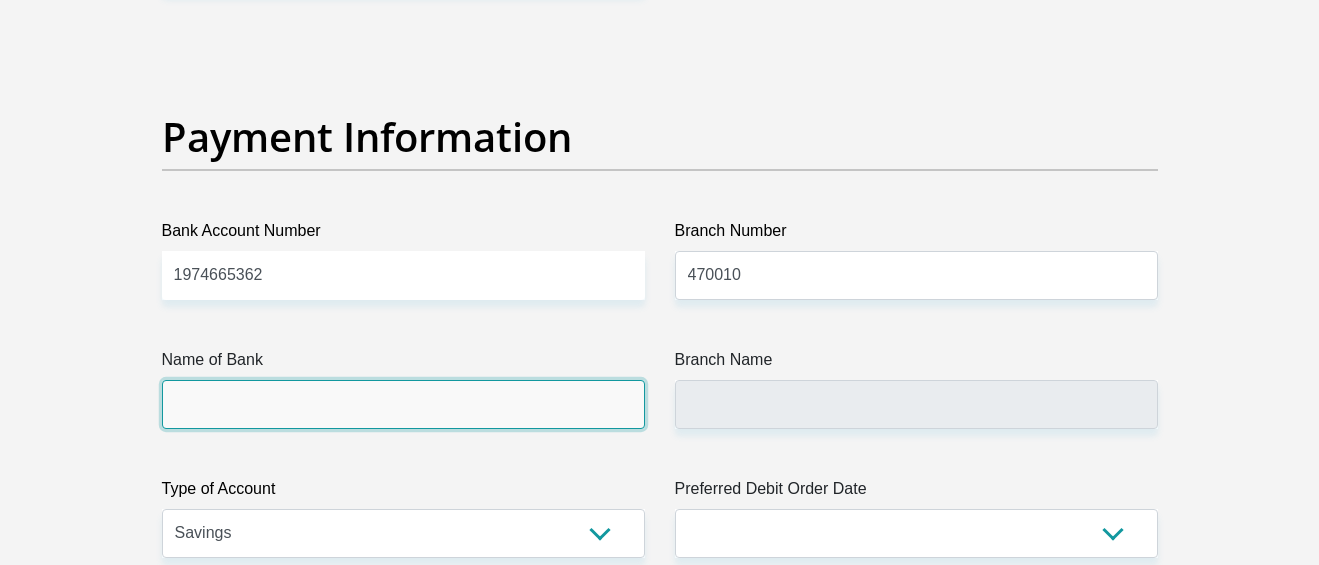 click on "Name of Bank" at bounding box center (403, 404) 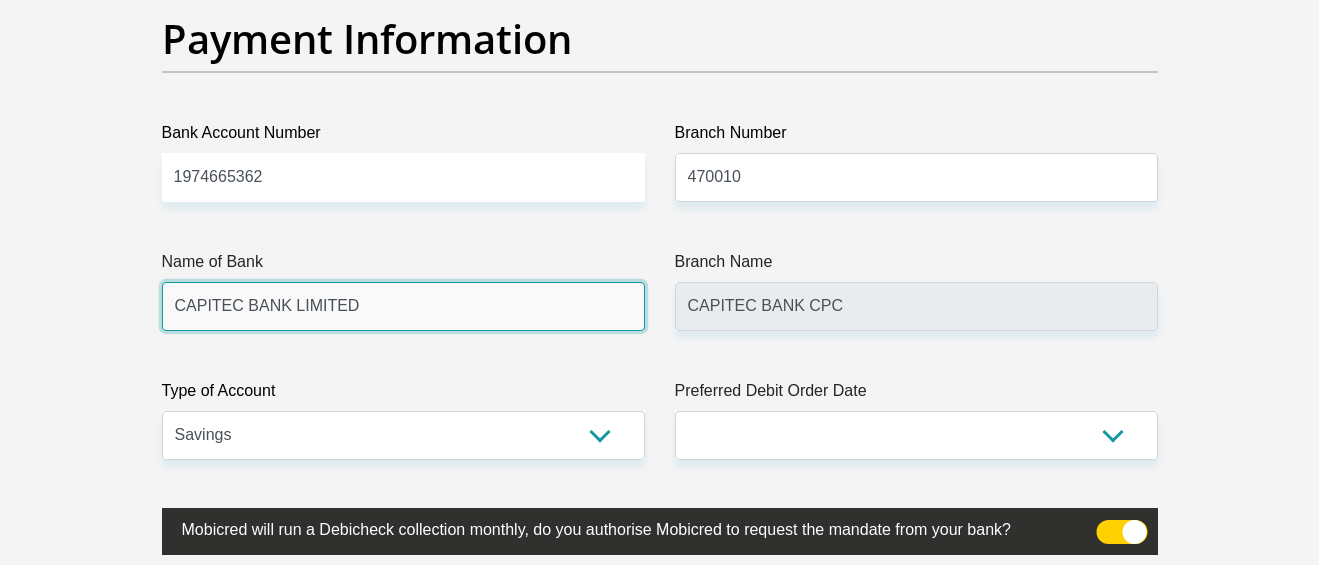 scroll, scrollTop: 4838, scrollLeft: 0, axis: vertical 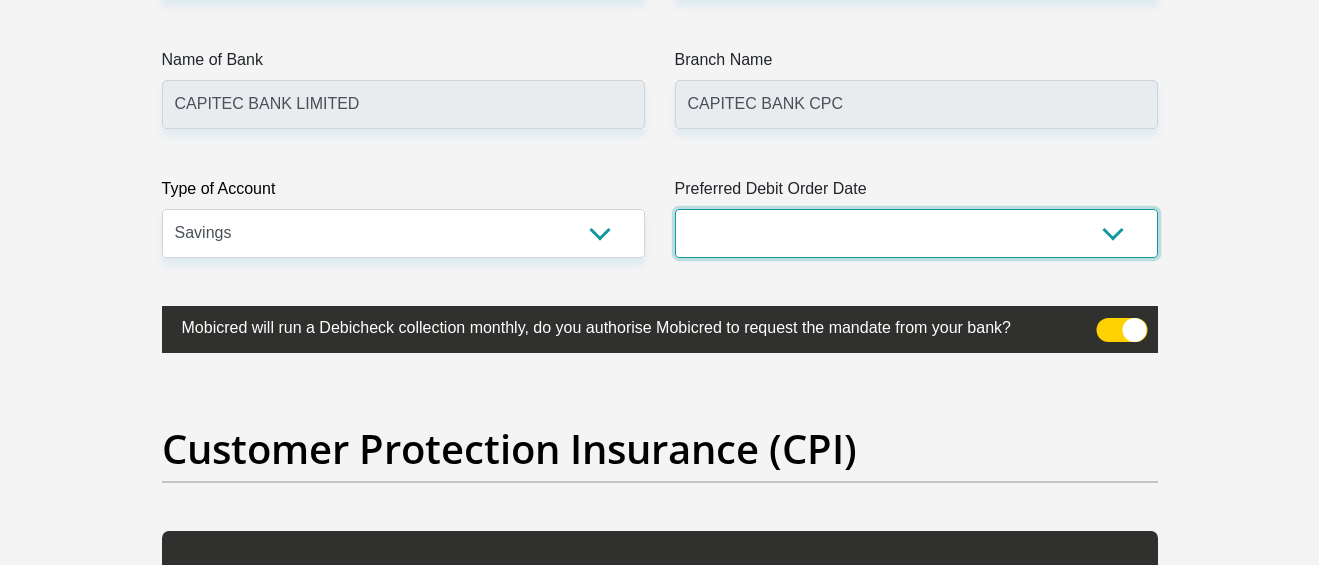 click on "1st
2nd
3rd
4th
5th
7th
18th
19th
20th
21st
22nd
23rd
24th
25th
26th
27th
28th
29th
30th" at bounding box center [916, 233] 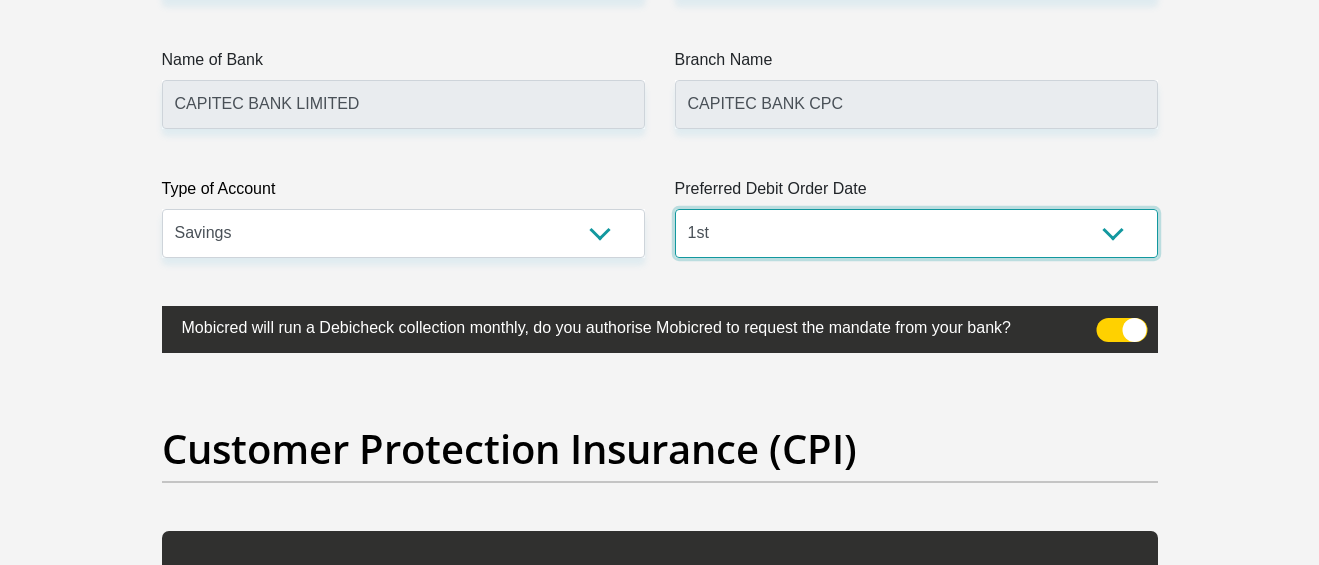 click on "1st
2nd
3rd
4th
5th
7th
18th
19th
20th
21st
22nd
23rd
24th
25th
26th
27th
28th
29th
30th" at bounding box center [916, 233] 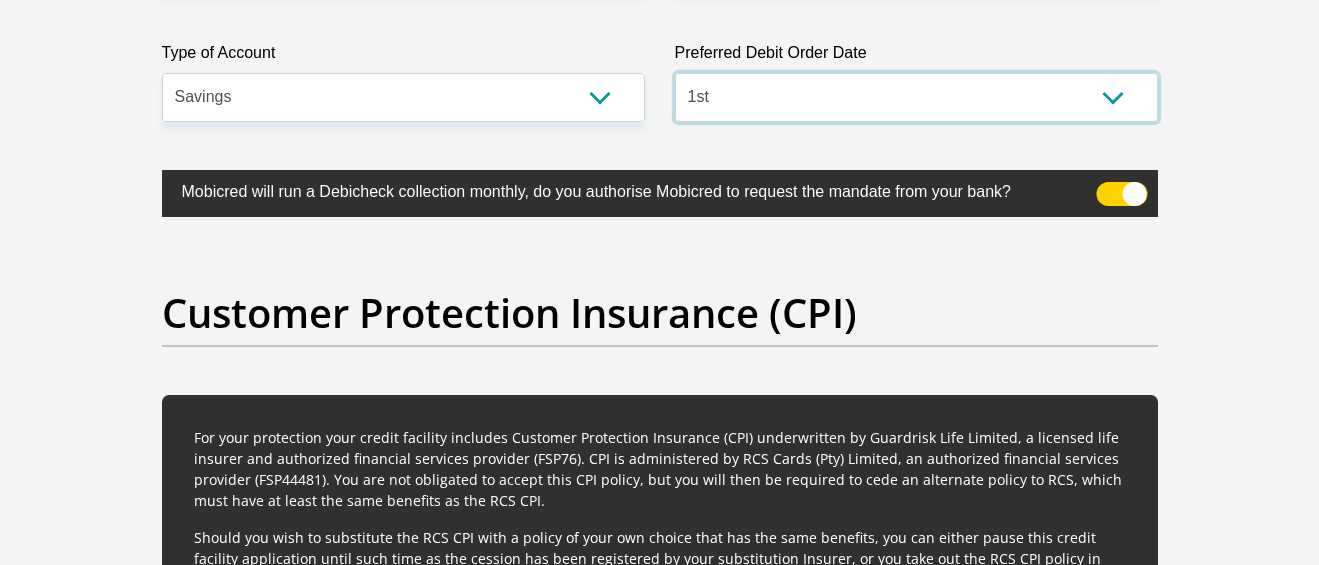 scroll, scrollTop: 5038, scrollLeft: 0, axis: vertical 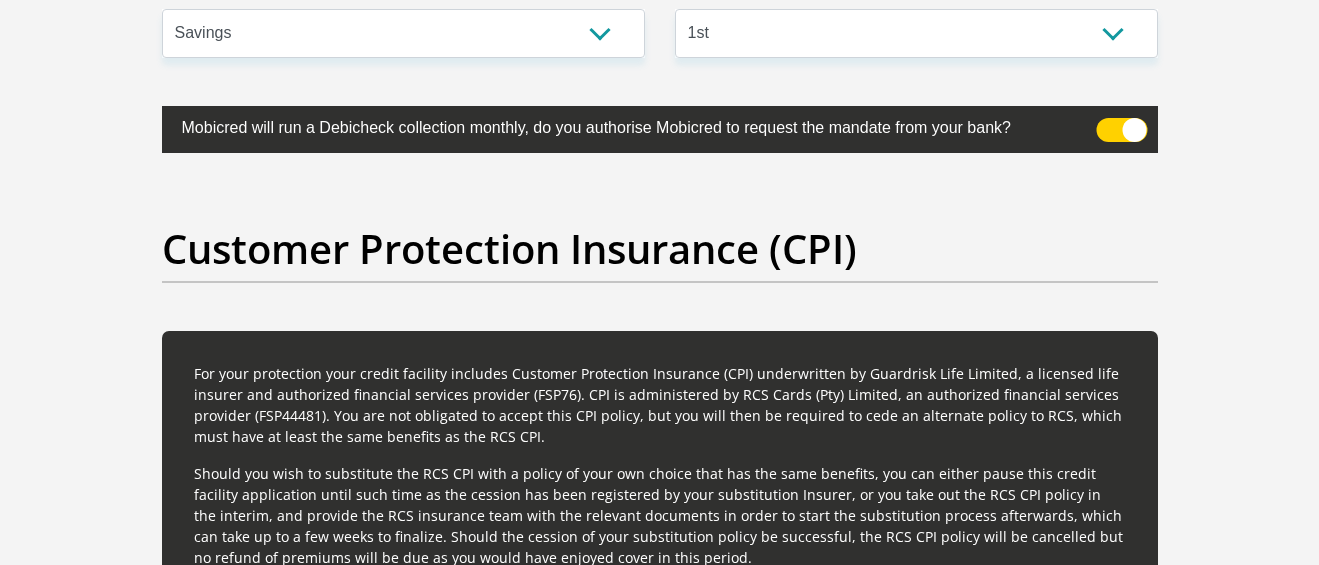 click at bounding box center [1121, 130] 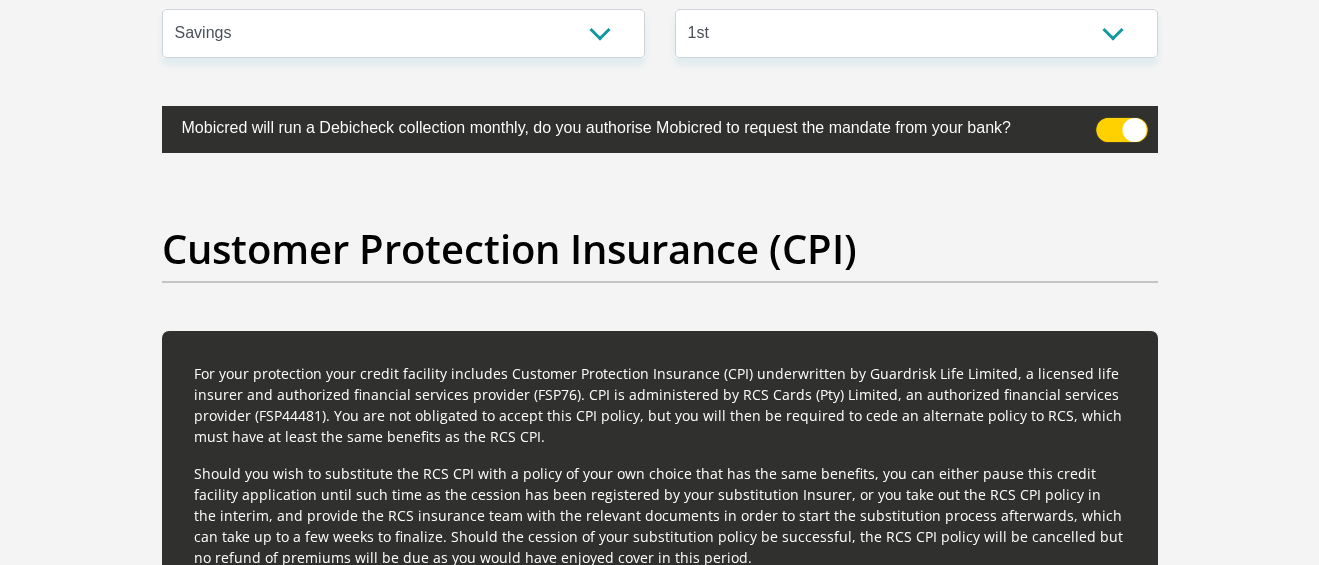 click at bounding box center (1108, 123) 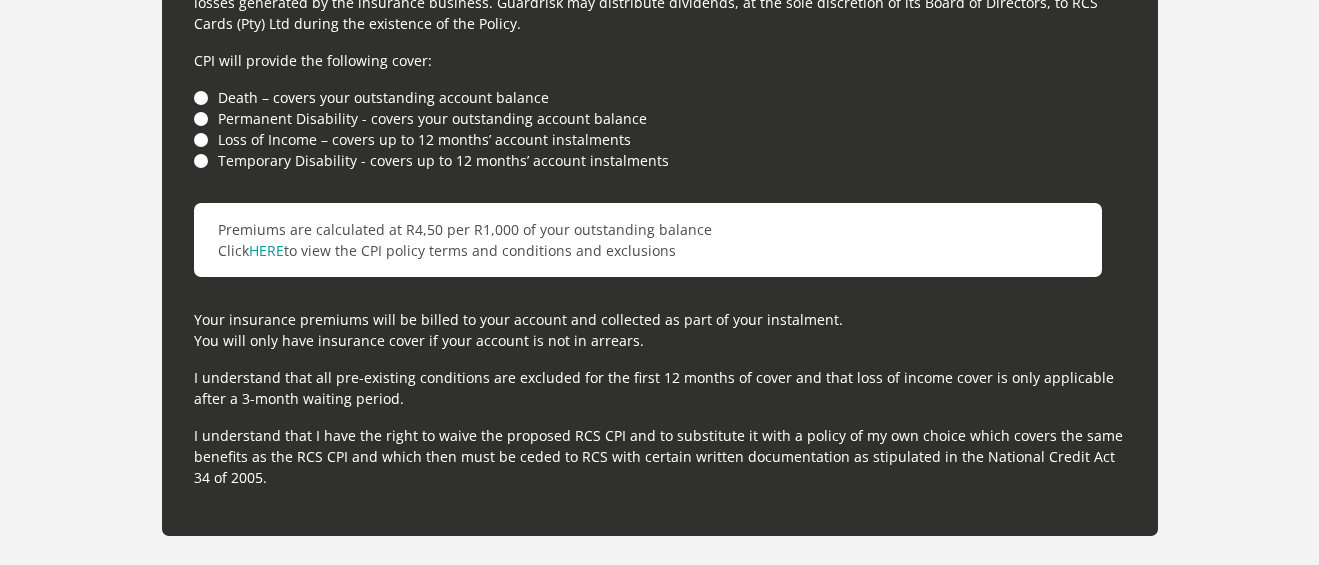 scroll, scrollTop: 5438, scrollLeft: 0, axis: vertical 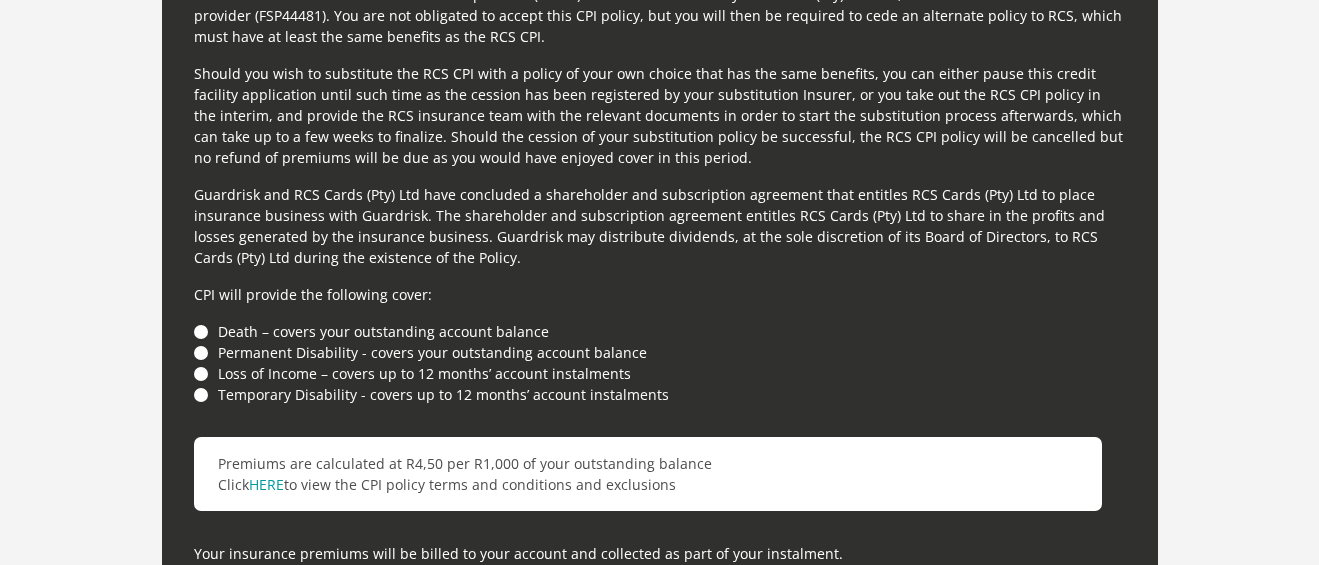click on "Death – covers your outstanding account balance" at bounding box center (660, 331) 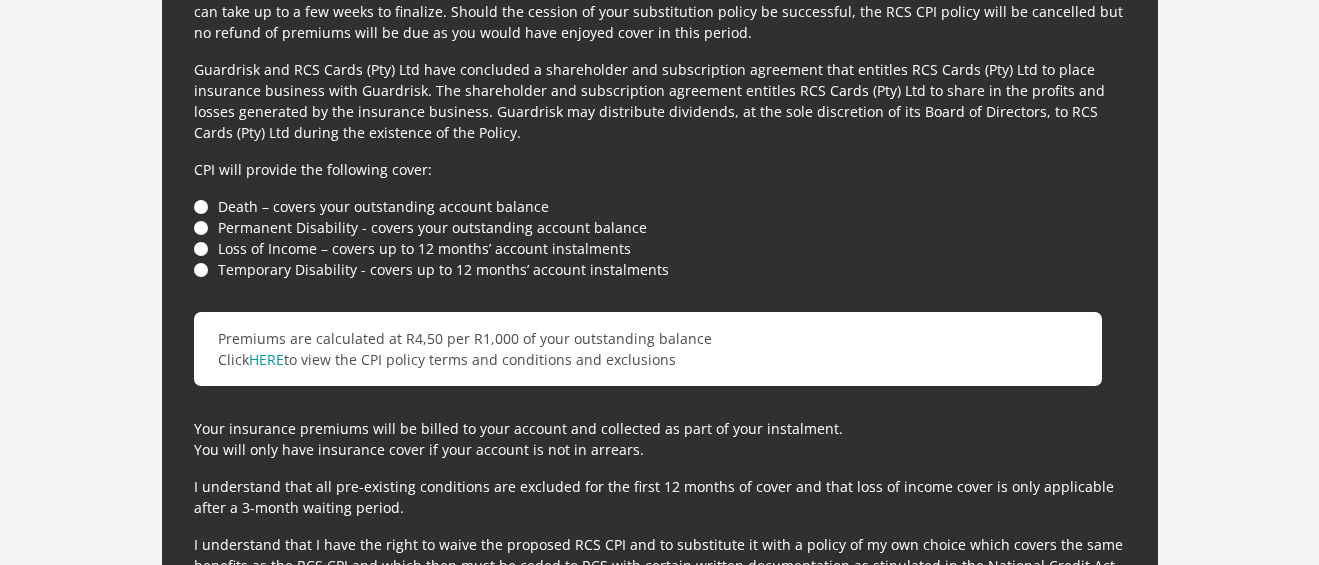 scroll, scrollTop: 5838, scrollLeft: 0, axis: vertical 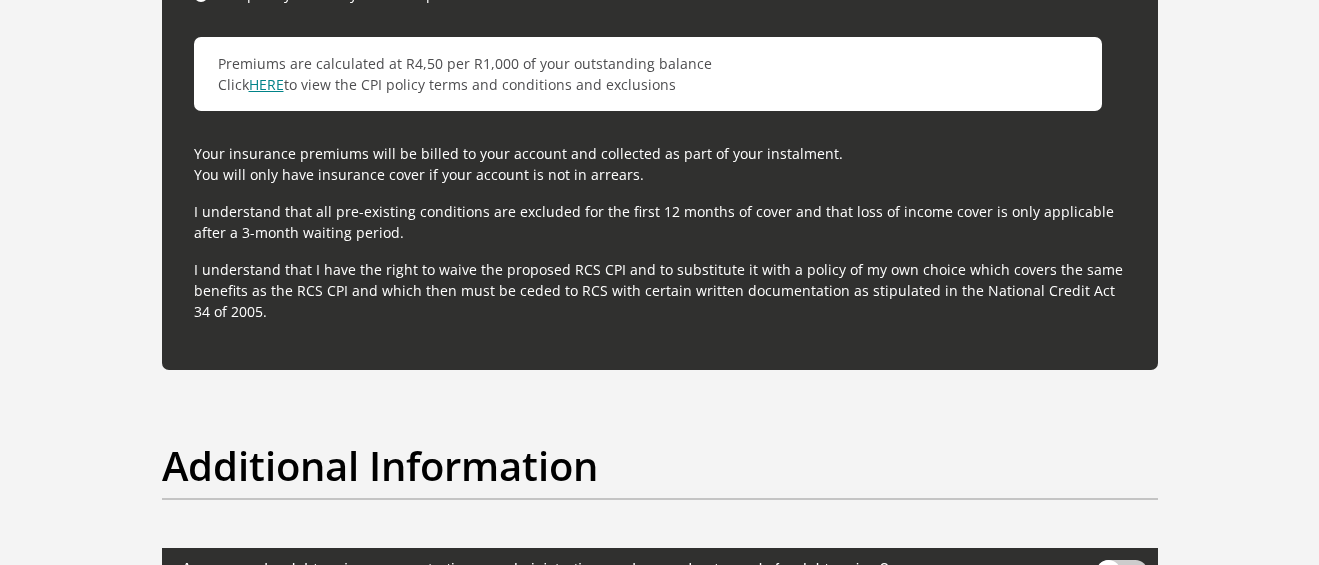 click on "HERE" at bounding box center (266, 84) 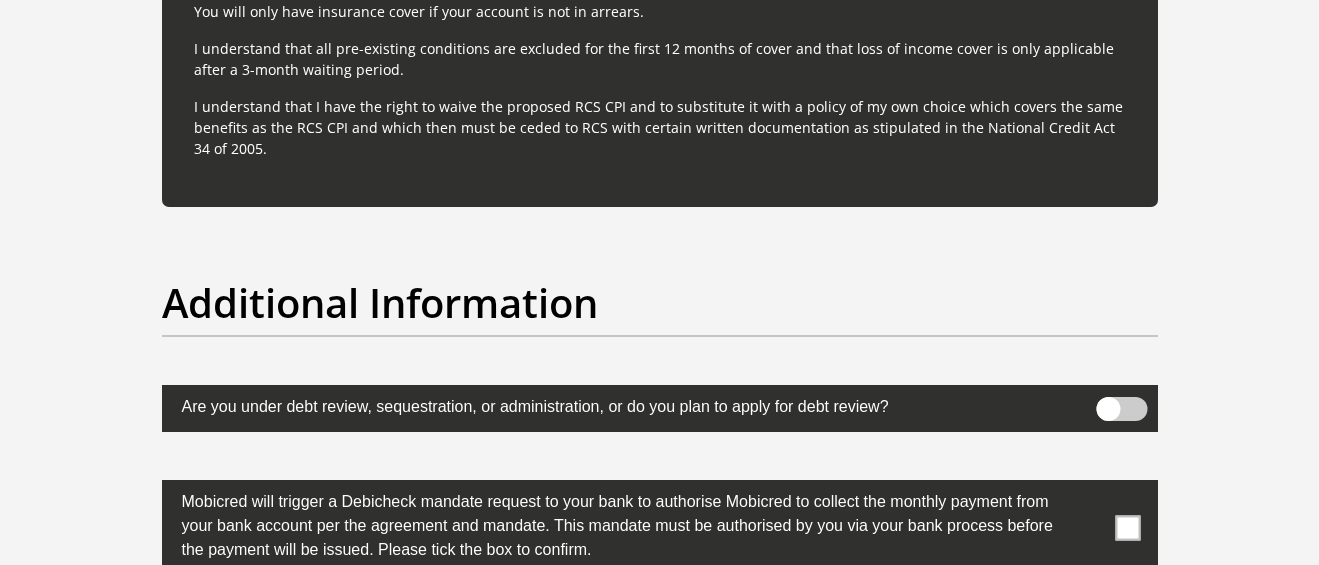 scroll, scrollTop: 6338, scrollLeft: 0, axis: vertical 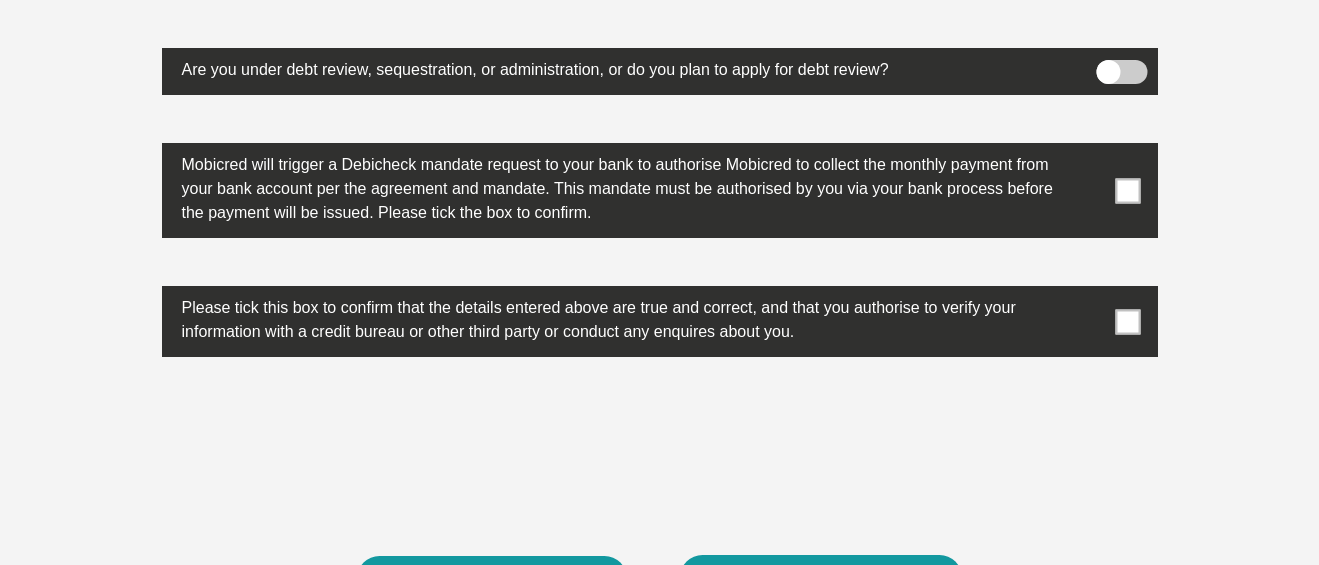 click at bounding box center [1127, 190] 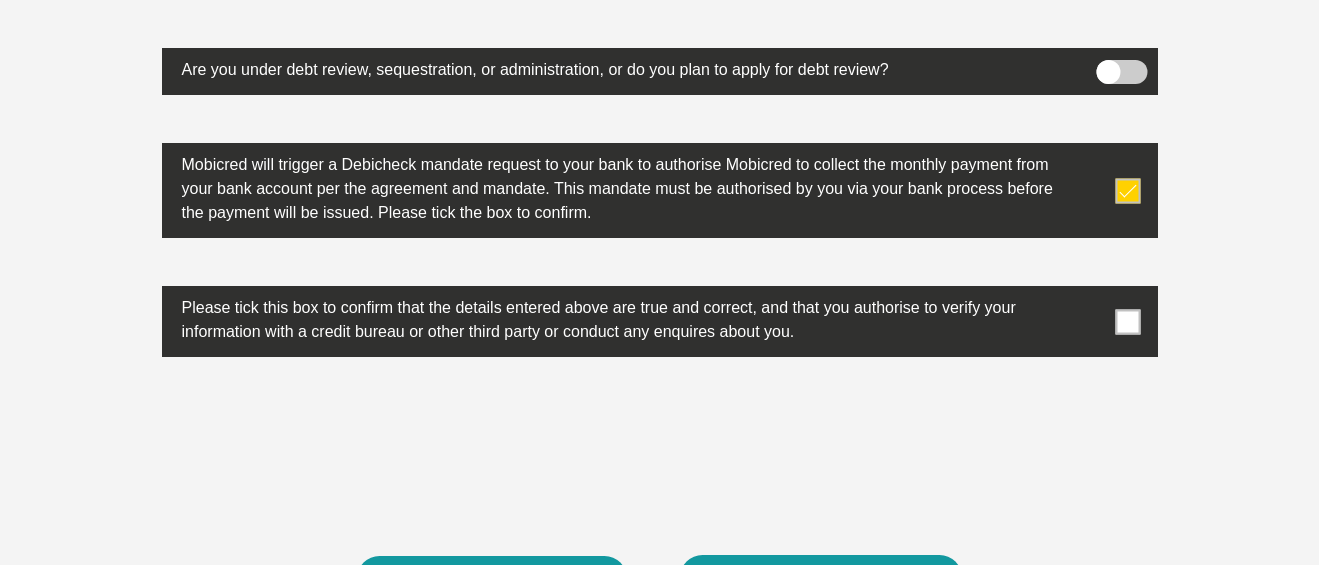click at bounding box center [1127, 321] 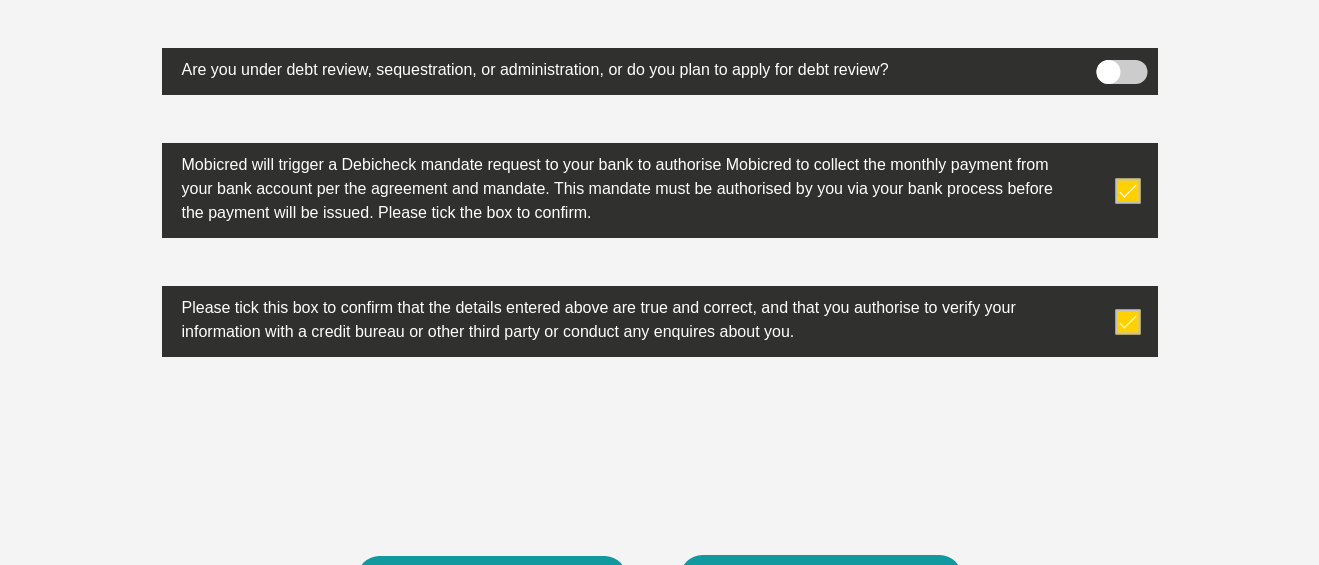 scroll, scrollTop: 6610, scrollLeft: 0, axis: vertical 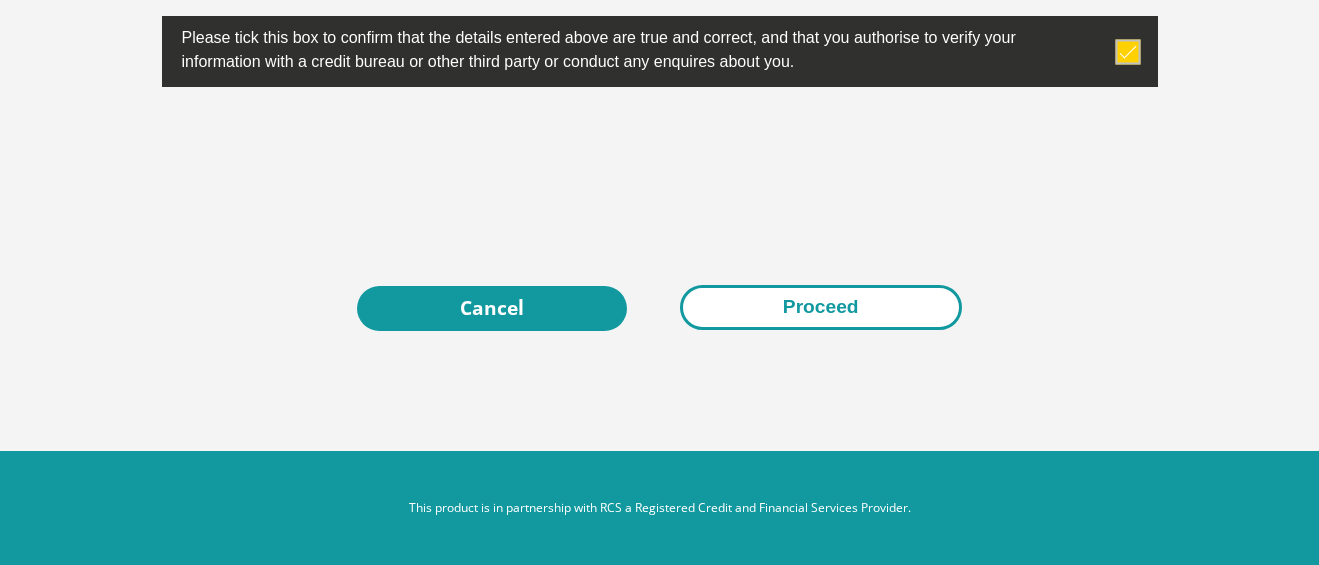 click on "Proceed" at bounding box center (821, 307) 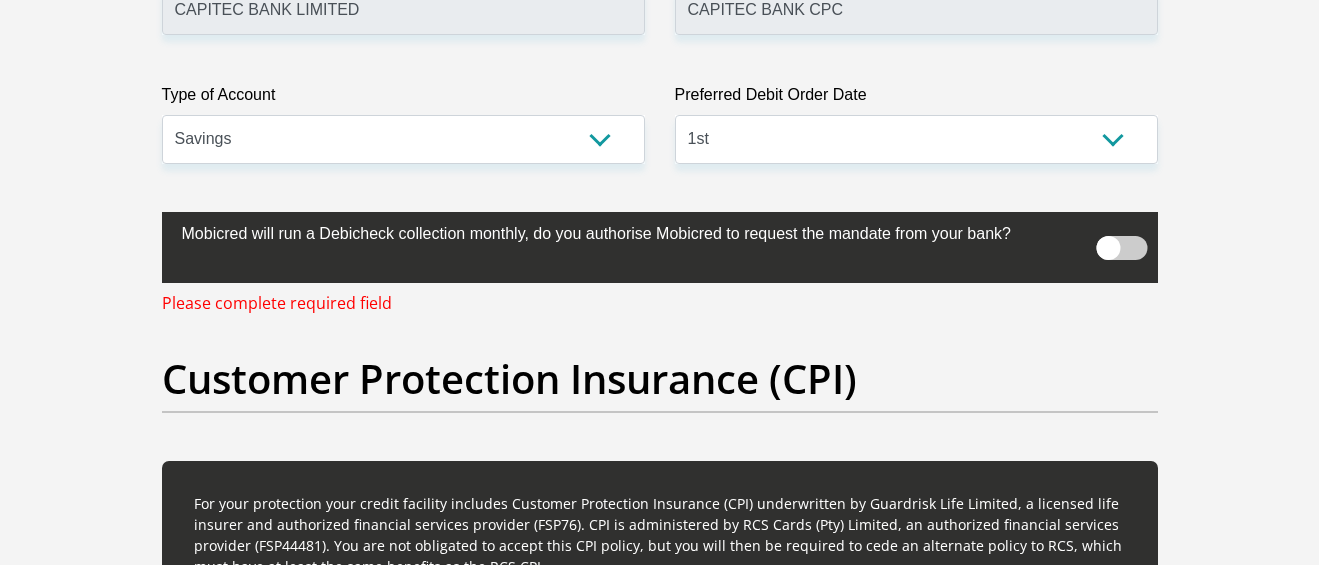 scroll, scrollTop: 4923, scrollLeft: 0, axis: vertical 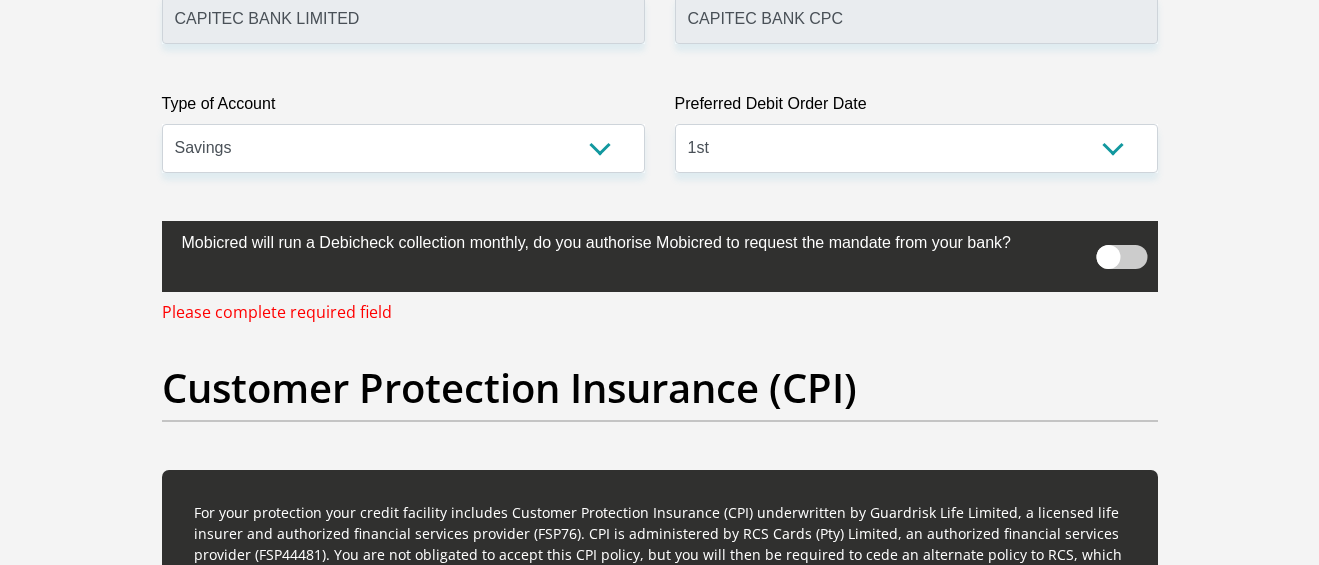 click on "Mobicred will run a Debicheck collection monthly,
do you authorise Mobicred to request the mandate from your bank?" at bounding box center (610, 240) 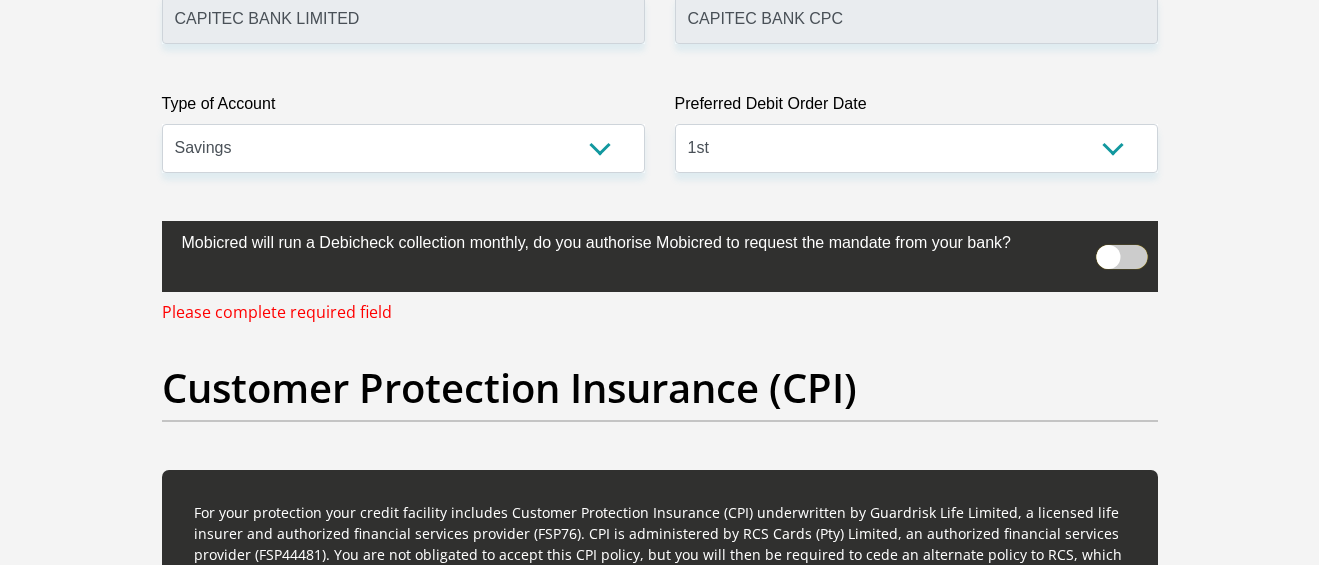 click at bounding box center [1108, 238] 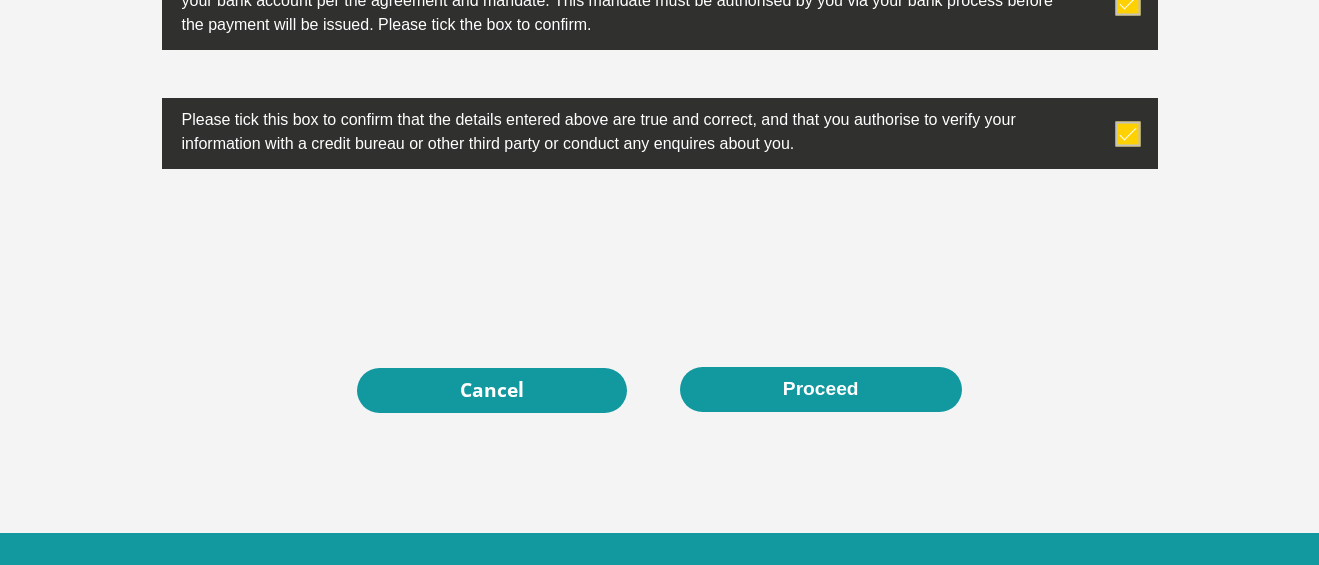 scroll, scrollTop: 6610, scrollLeft: 0, axis: vertical 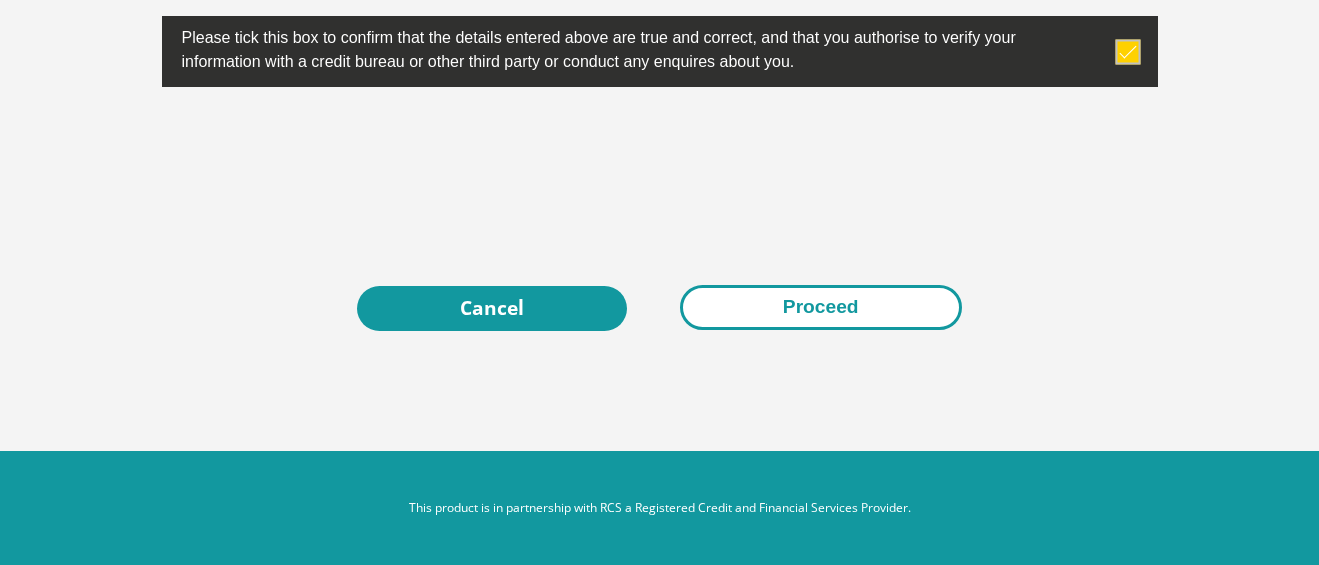 click on "Proceed" at bounding box center [821, 307] 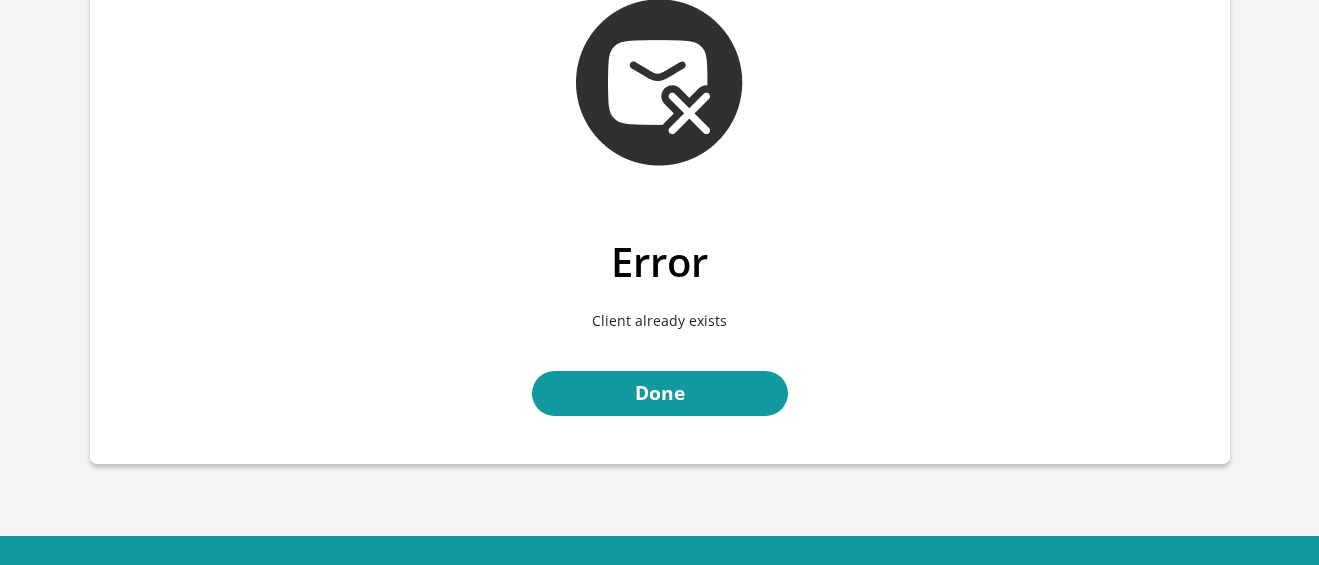 scroll, scrollTop: 206, scrollLeft: 0, axis: vertical 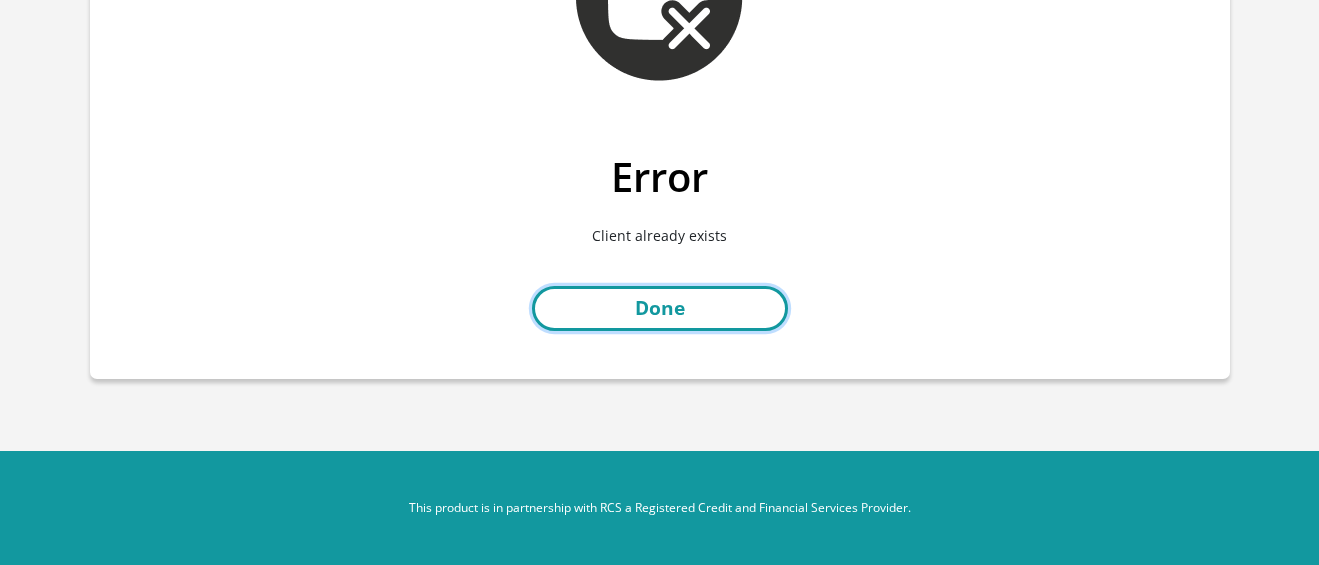 click on "Done" at bounding box center [660, 308] 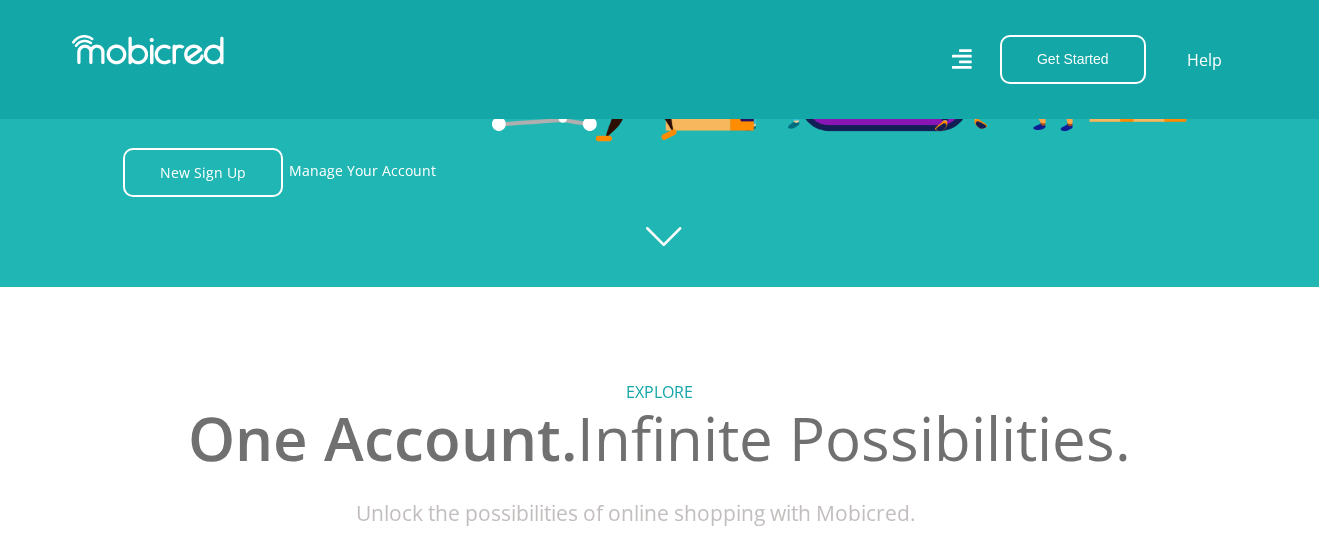 scroll, scrollTop: 400, scrollLeft: 0, axis: vertical 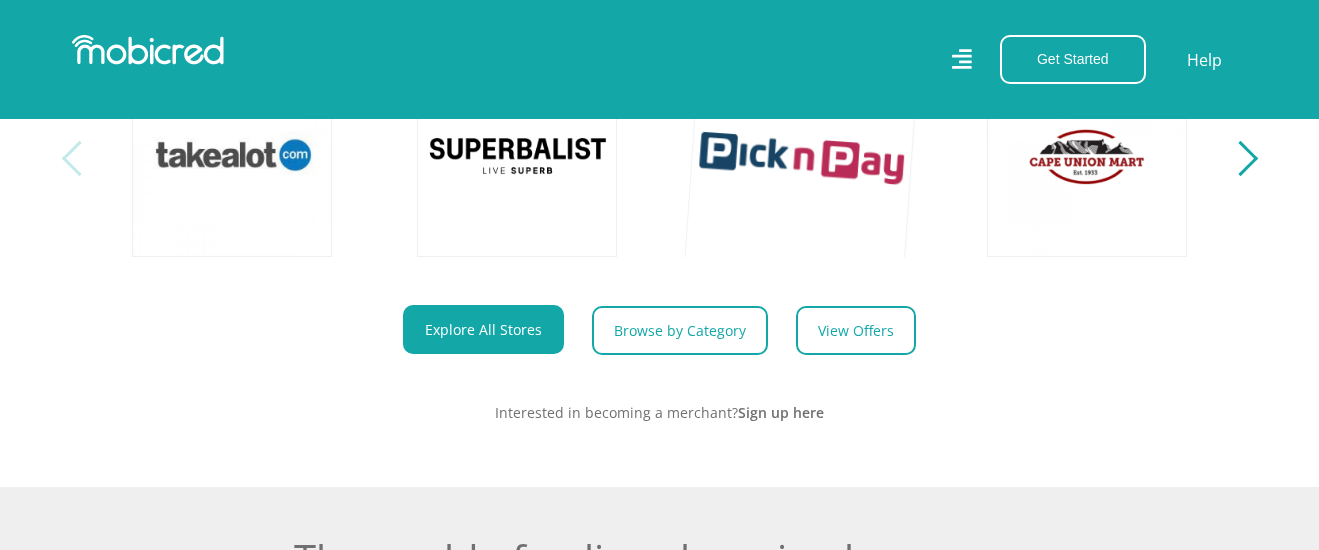 click at bounding box center (802, 156) 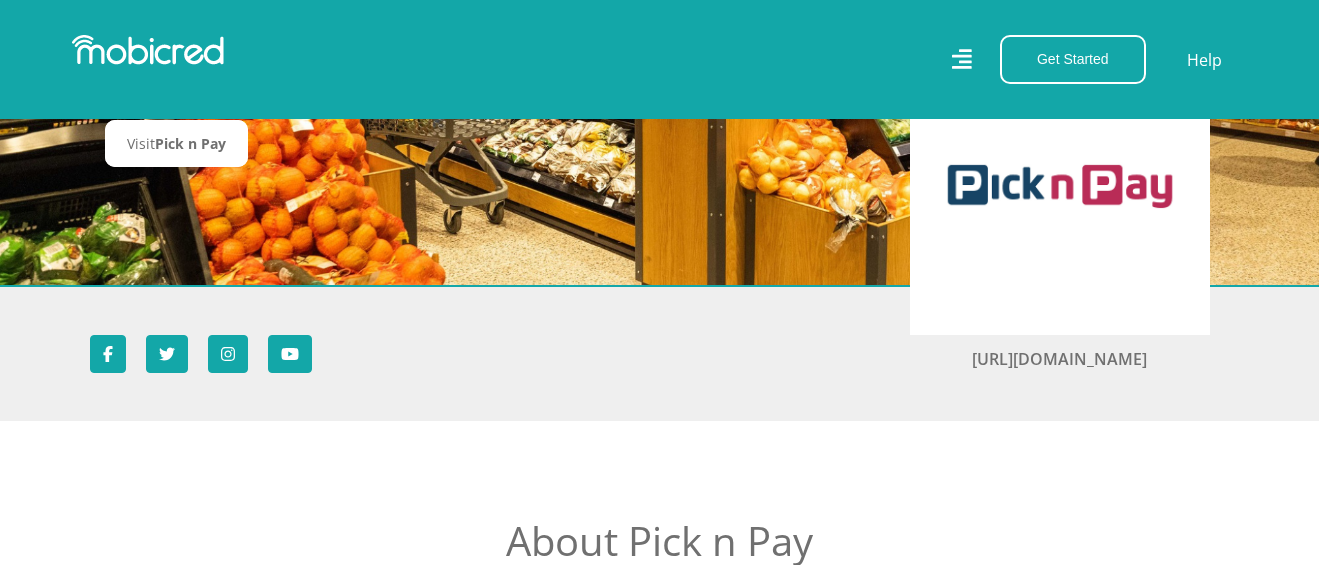 scroll, scrollTop: 200, scrollLeft: 0, axis: vertical 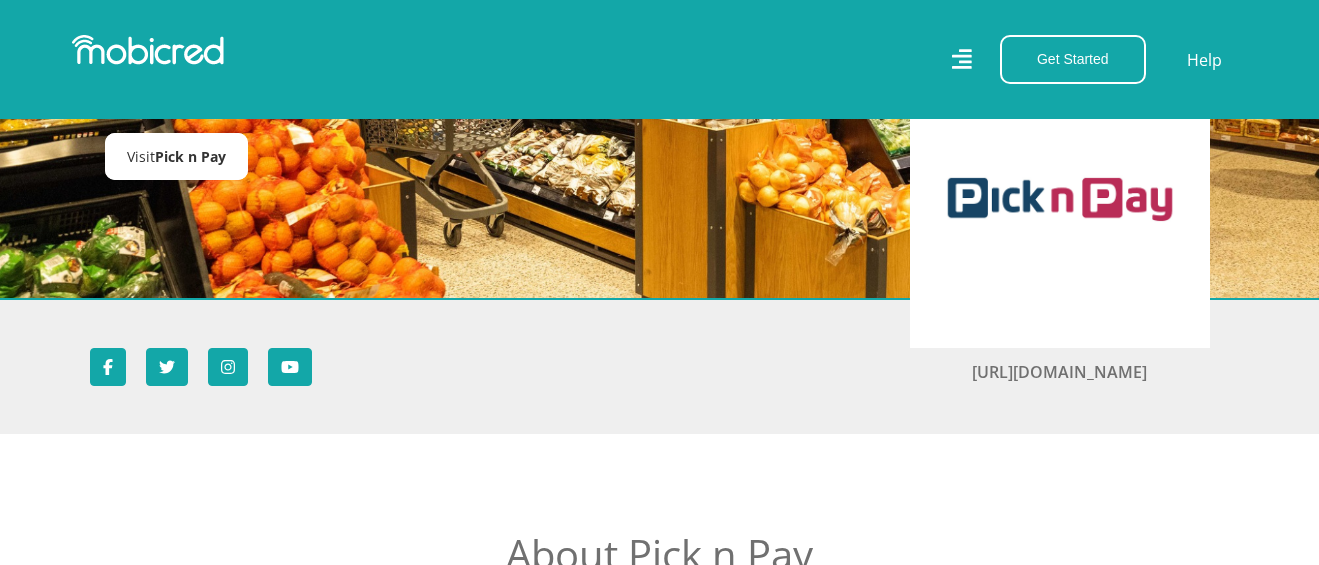 click on "Pick n Pay" at bounding box center (190, 156) 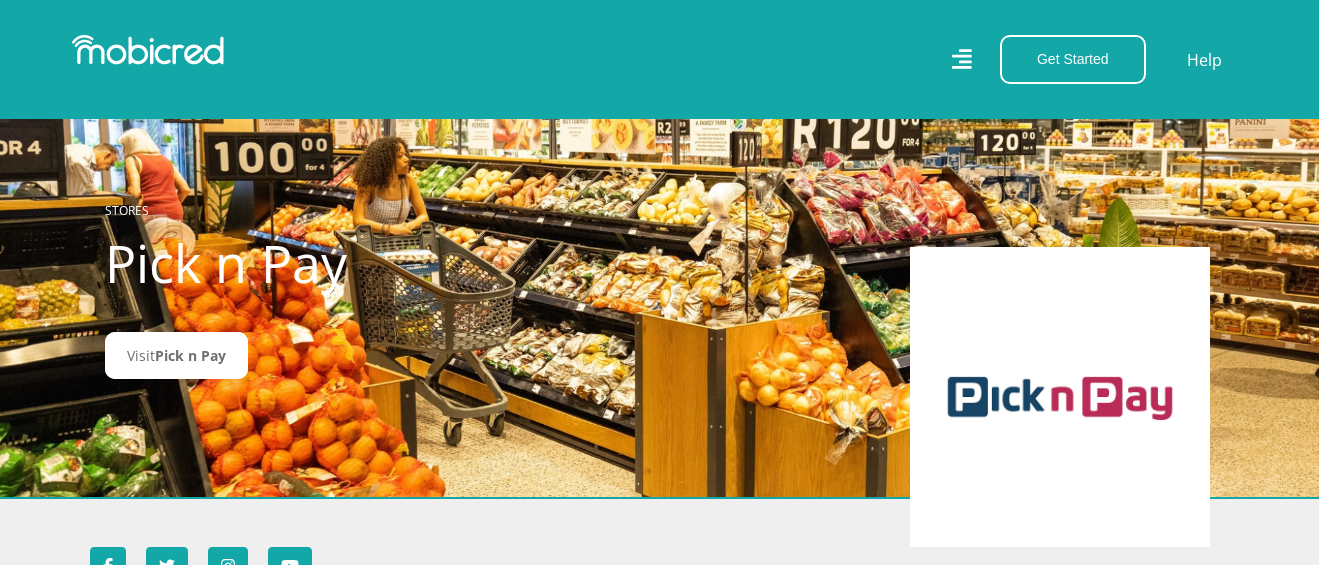 scroll, scrollTop: 0, scrollLeft: 0, axis: both 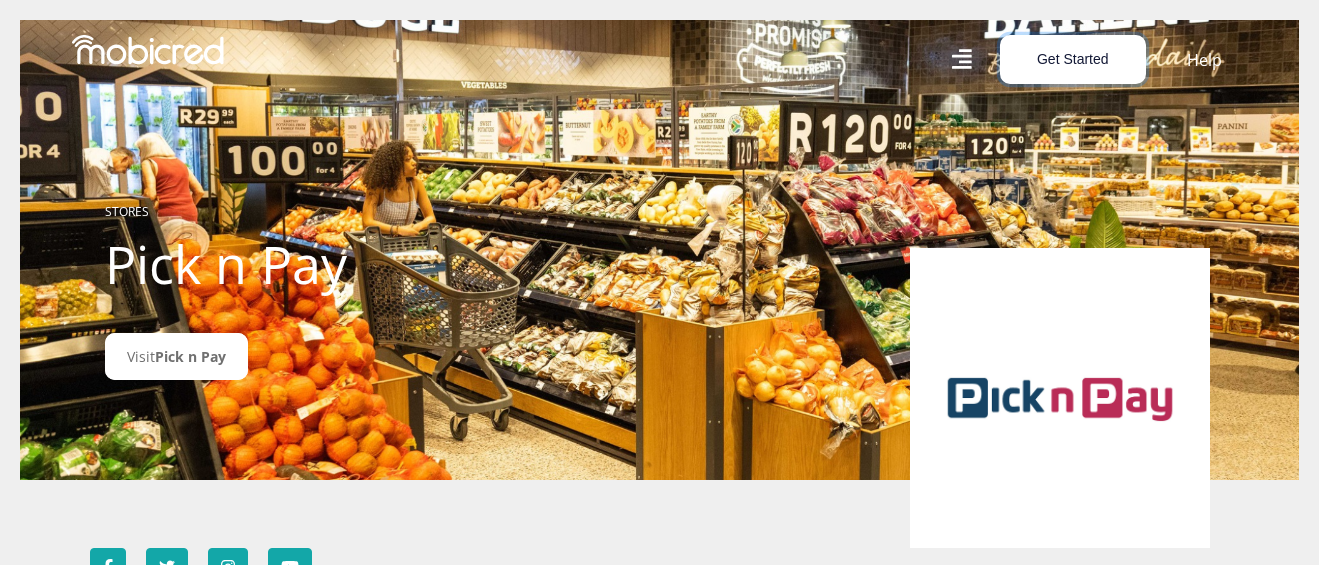 click on "Get Started" at bounding box center [1073, 59] 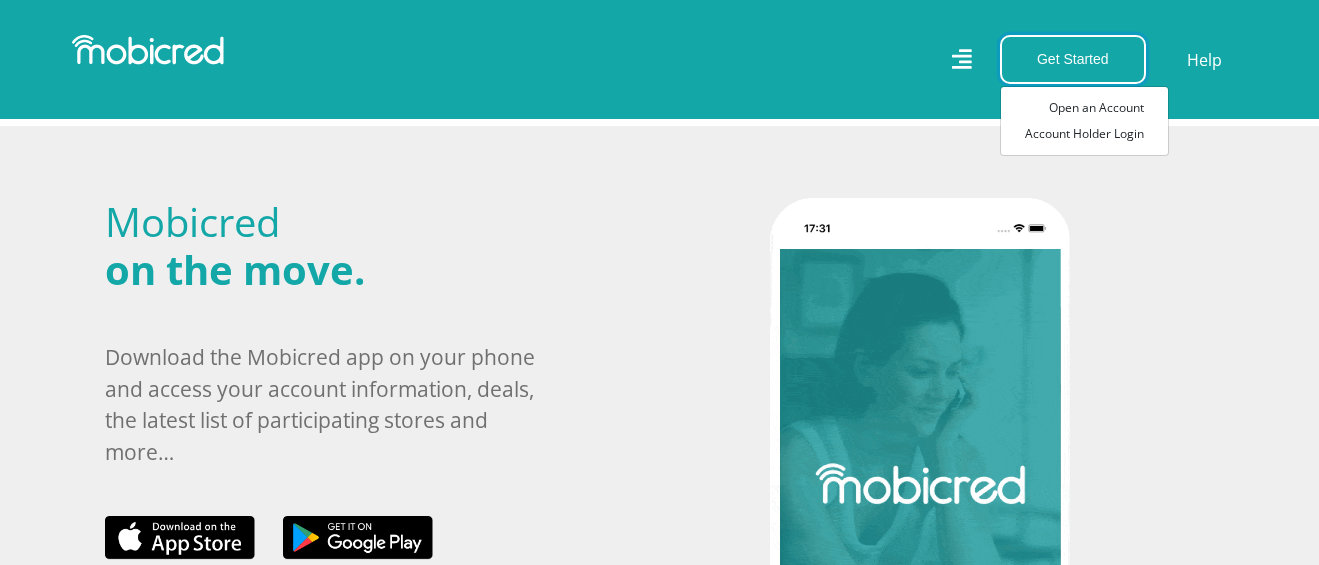 scroll, scrollTop: 1000, scrollLeft: 0, axis: vertical 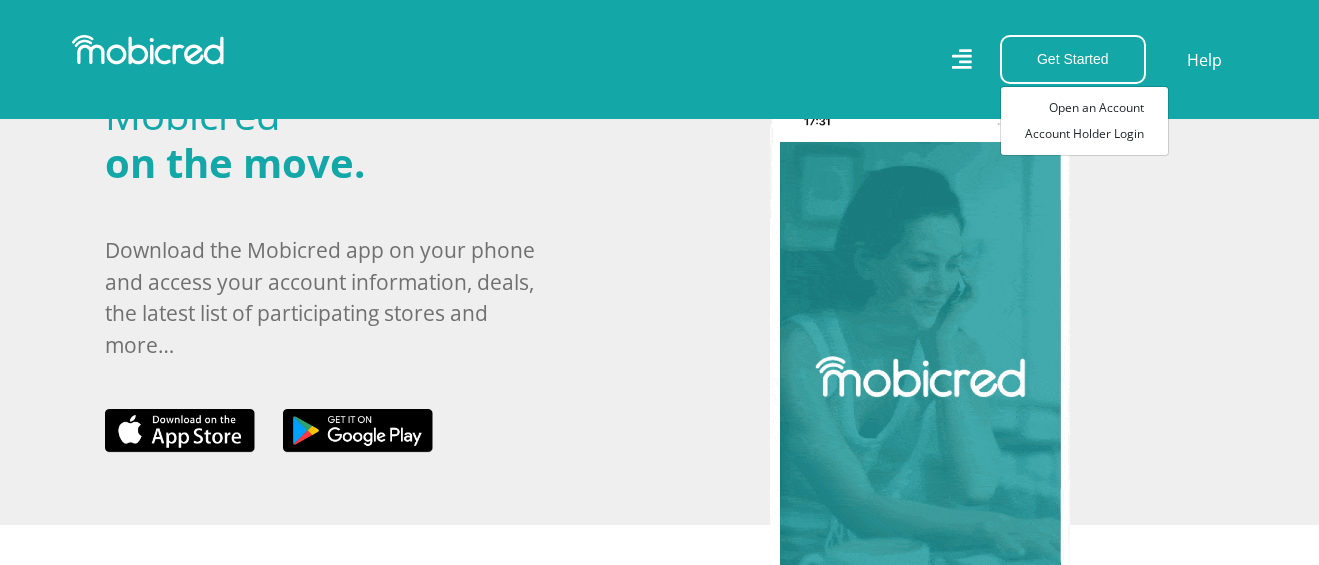 click on "Download the Mobicred app on your phone and access your account
information, deals, the latest list of participating stores and more…" at bounding box center [327, 298] 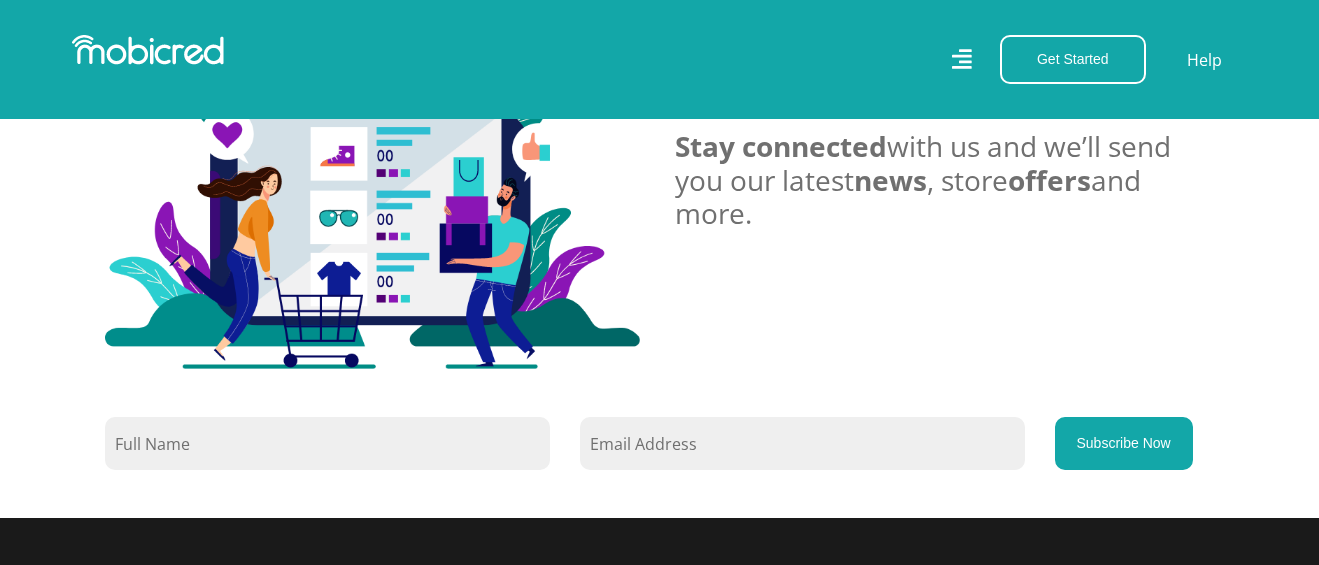 scroll, scrollTop: 1500, scrollLeft: 0, axis: vertical 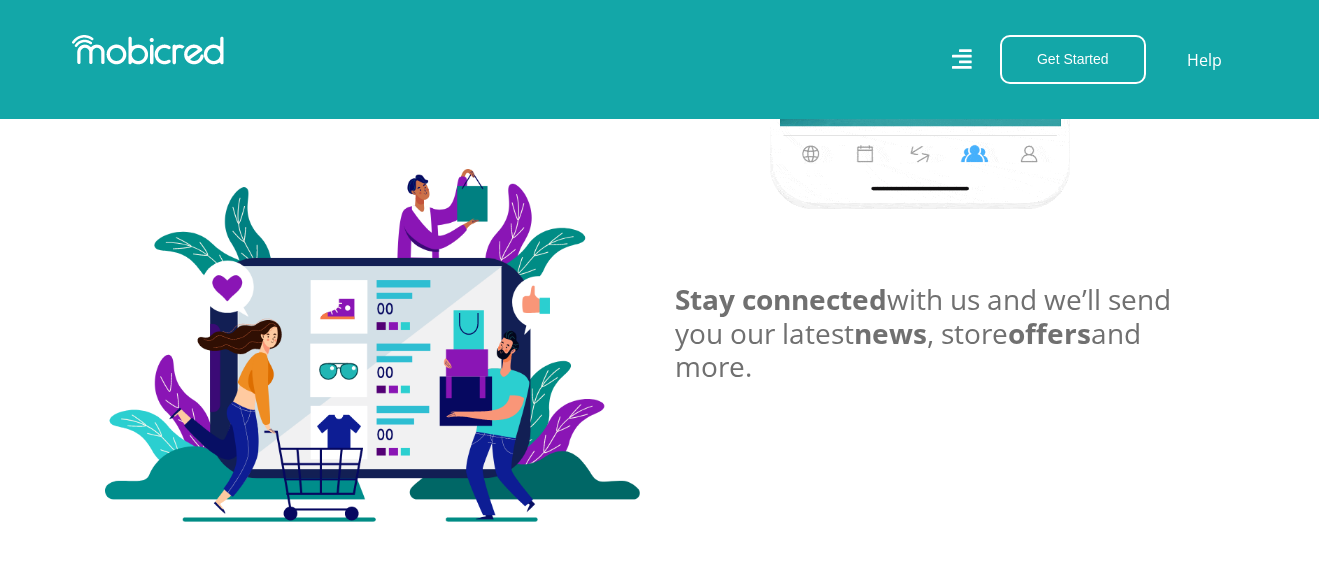 click on "Stay connected  with us and we’ll send you our latest
news , store  offers  and more." at bounding box center (660, 345) 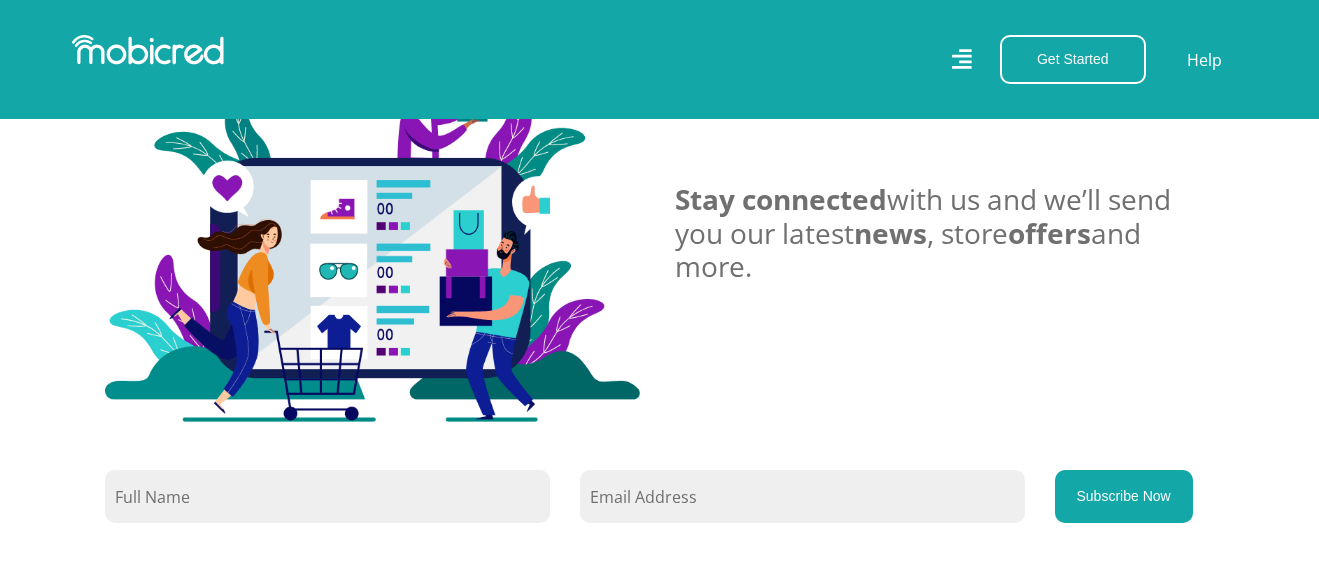 scroll, scrollTop: 1100, scrollLeft: 0, axis: vertical 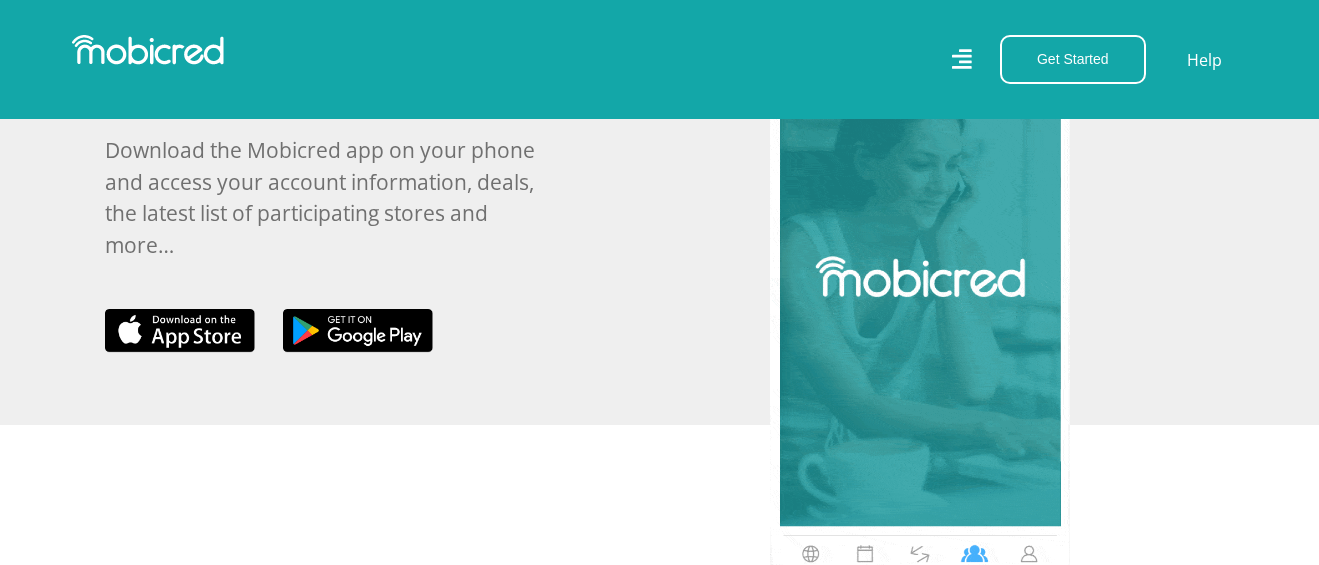 click at bounding box center (920, 300) 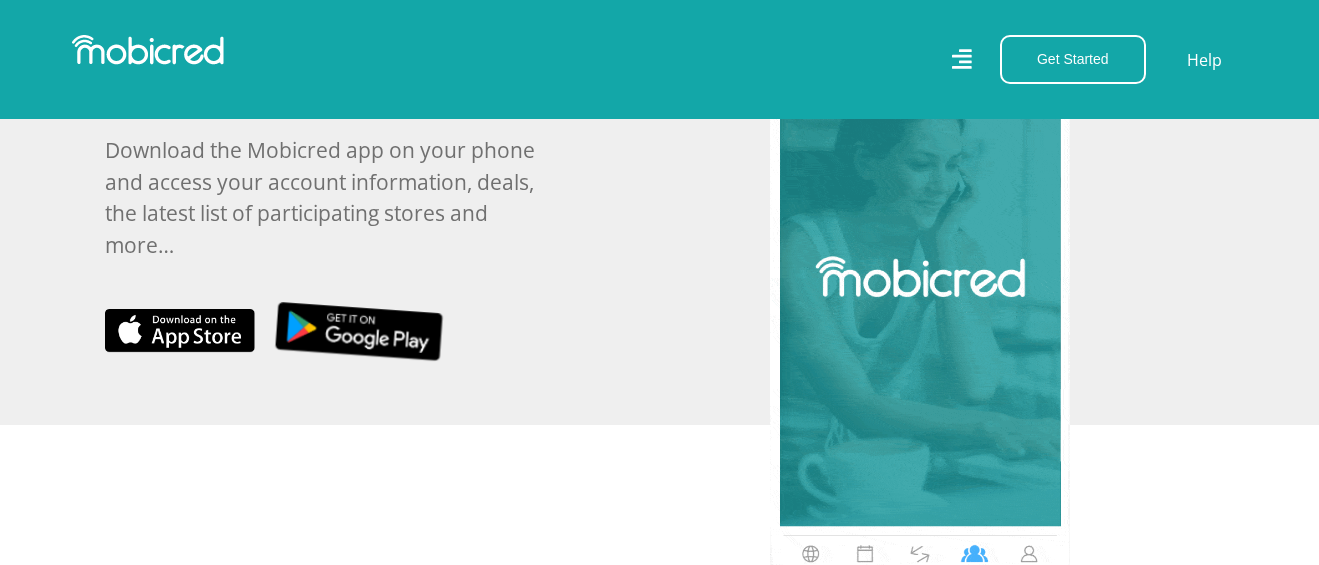click at bounding box center [359, 332] 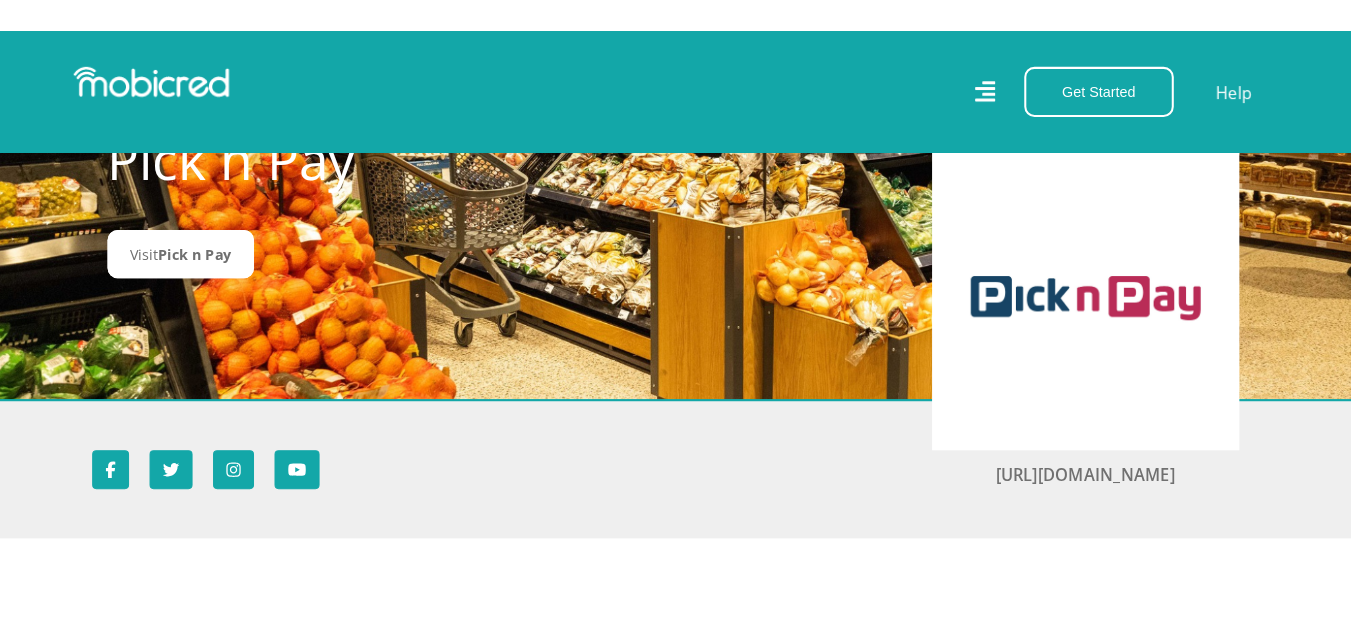 scroll, scrollTop: 0, scrollLeft: 0, axis: both 